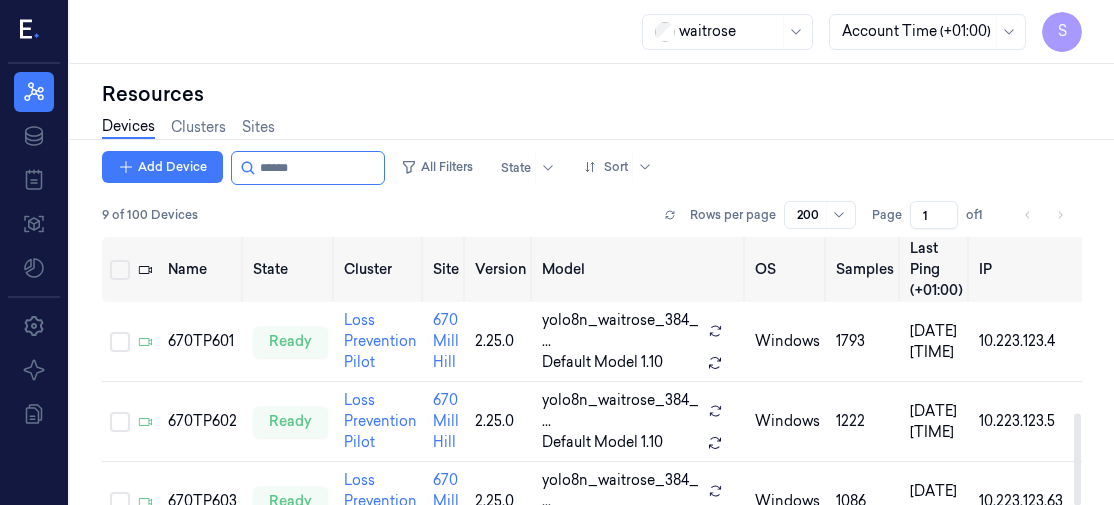 scroll, scrollTop: 0, scrollLeft: 0, axis: both 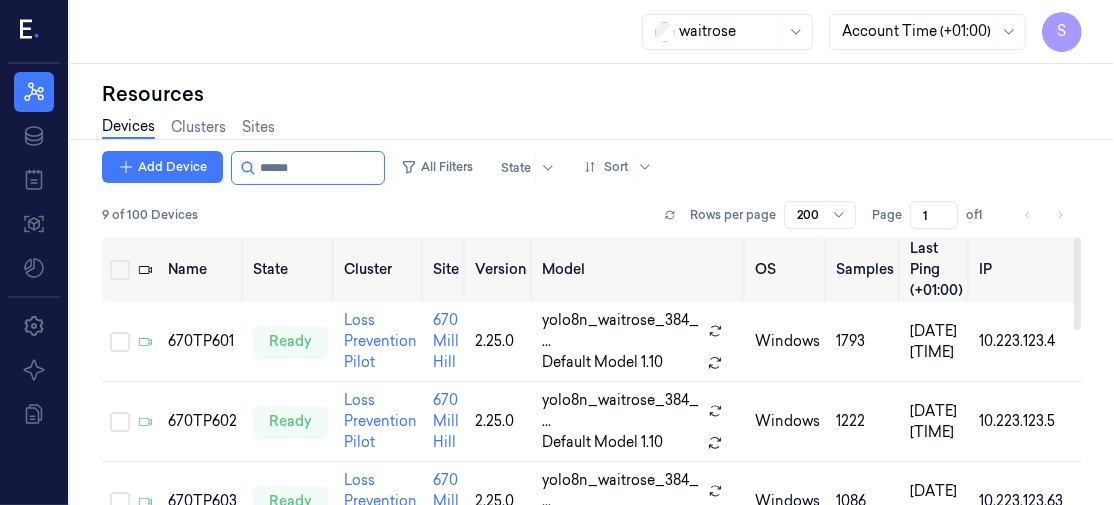 drag, startPoint x: 1078, startPoint y: 448, endPoint x: 1081, endPoint y: 238, distance: 210.02142 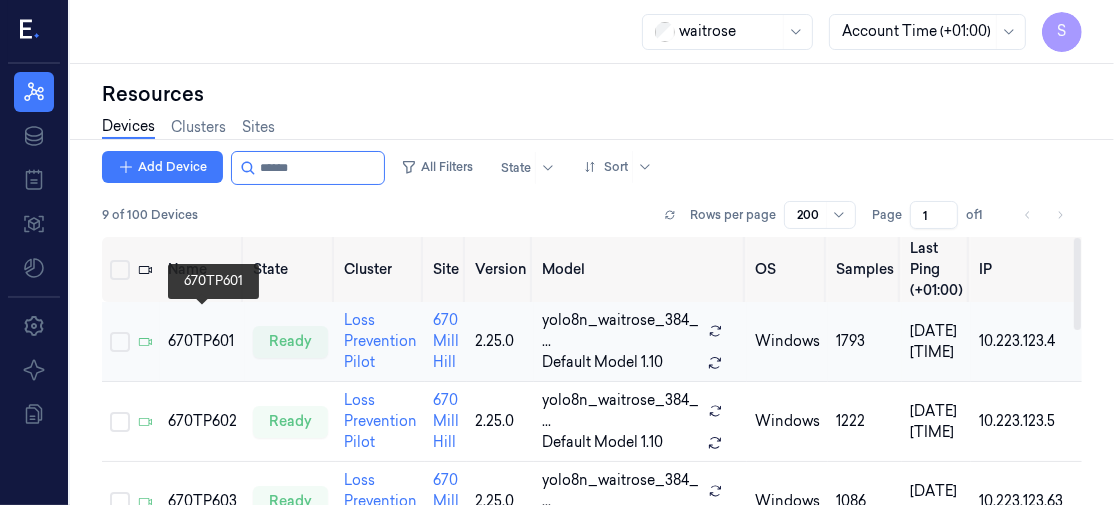 click on "670TP601" at bounding box center [202, 341] 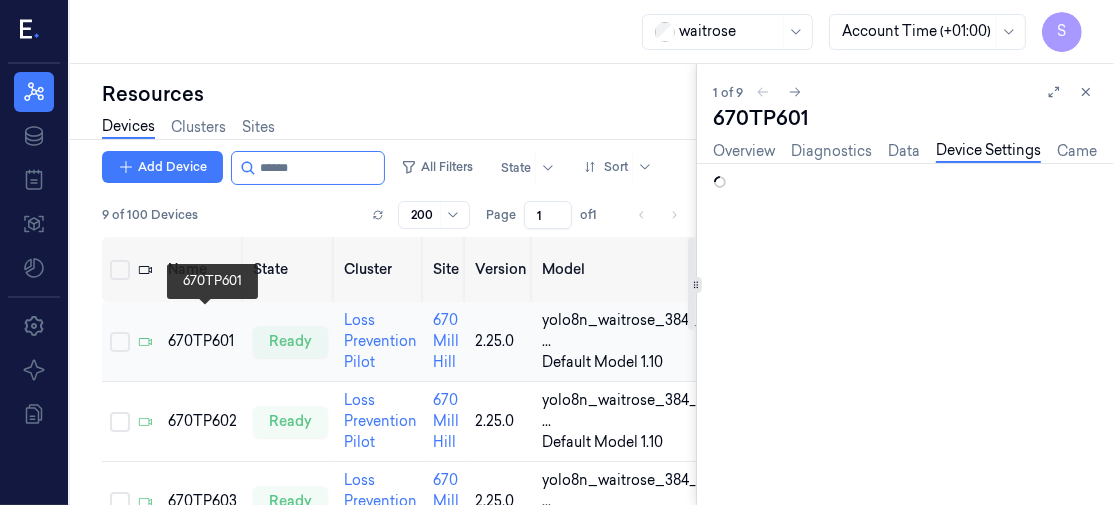 scroll, scrollTop: 0, scrollLeft: 0, axis: both 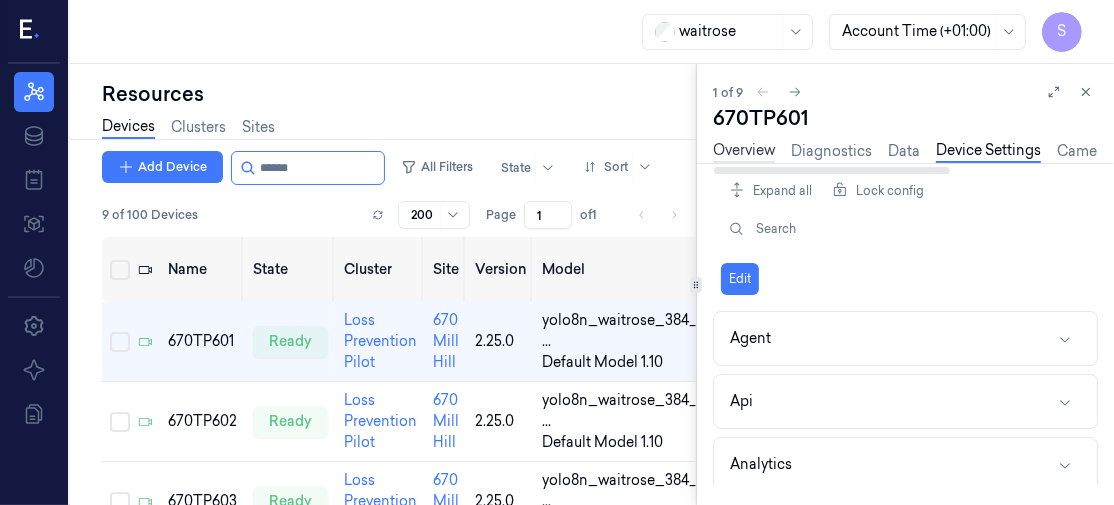 click on "Overview" at bounding box center (744, 151) 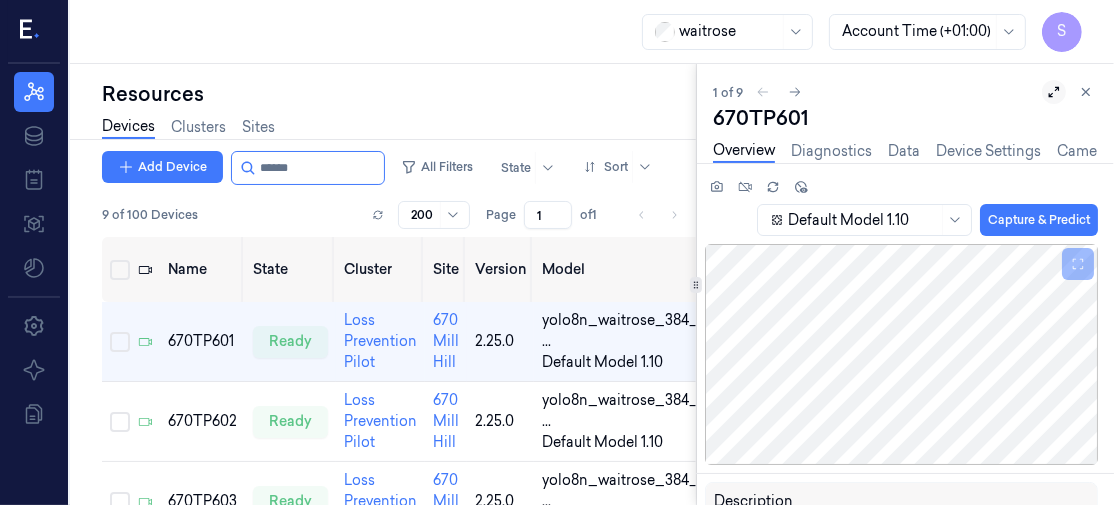 click 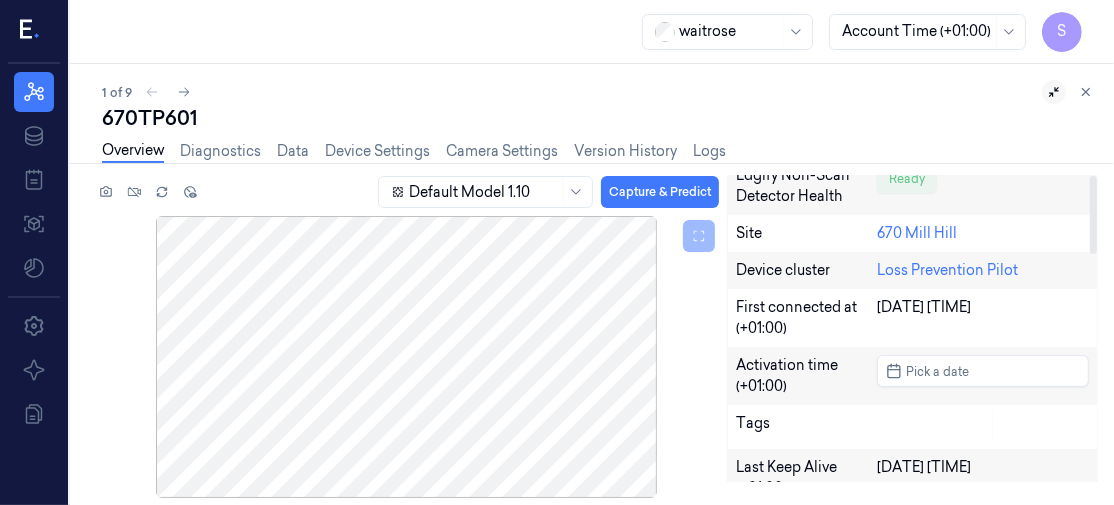 scroll, scrollTop: 0, scrollLeft: 0, axis: both 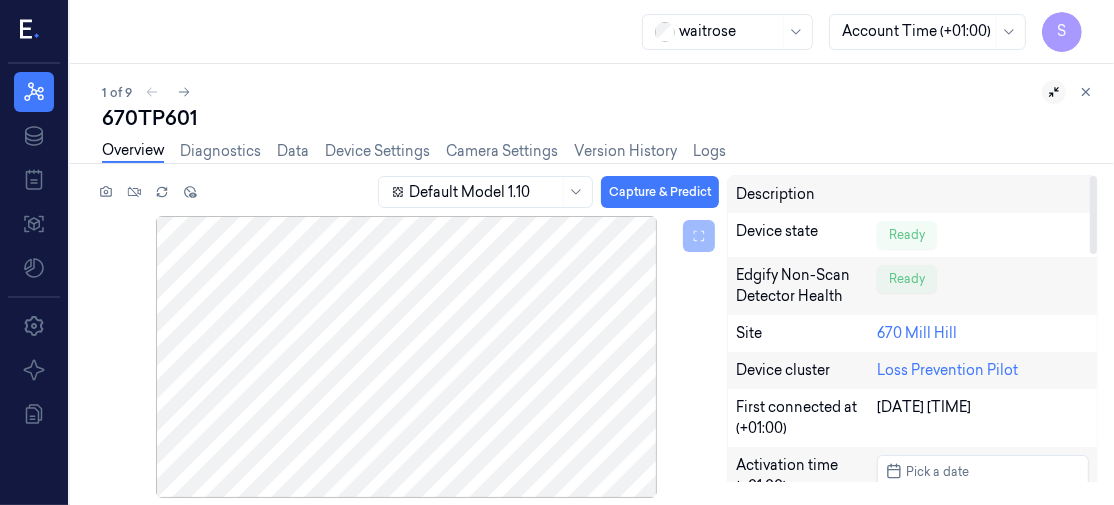 drag, startPoint x: 1091, startPoint y: 191, endPoint x: 1085, endPoint y: 167, distance: 24.738634 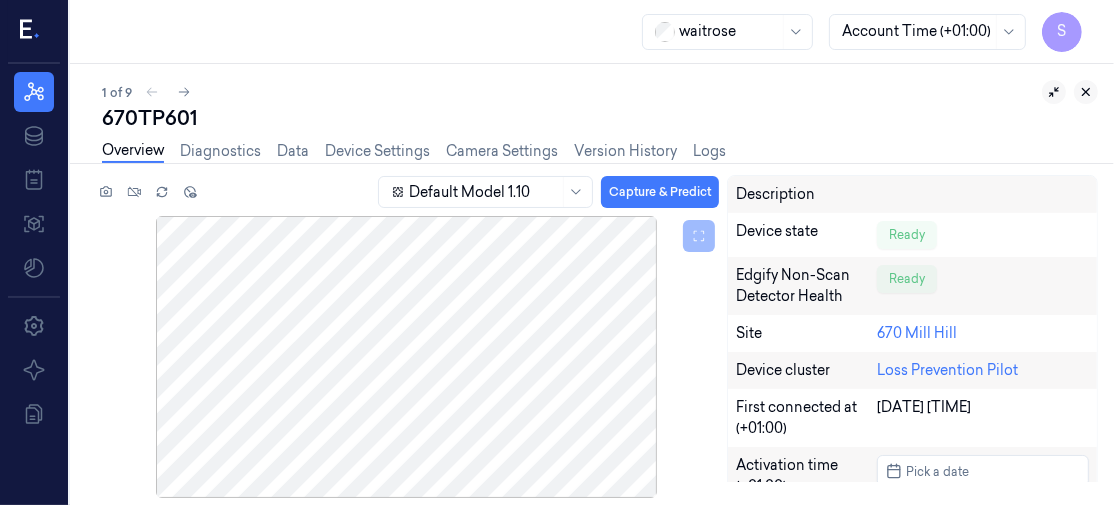 click 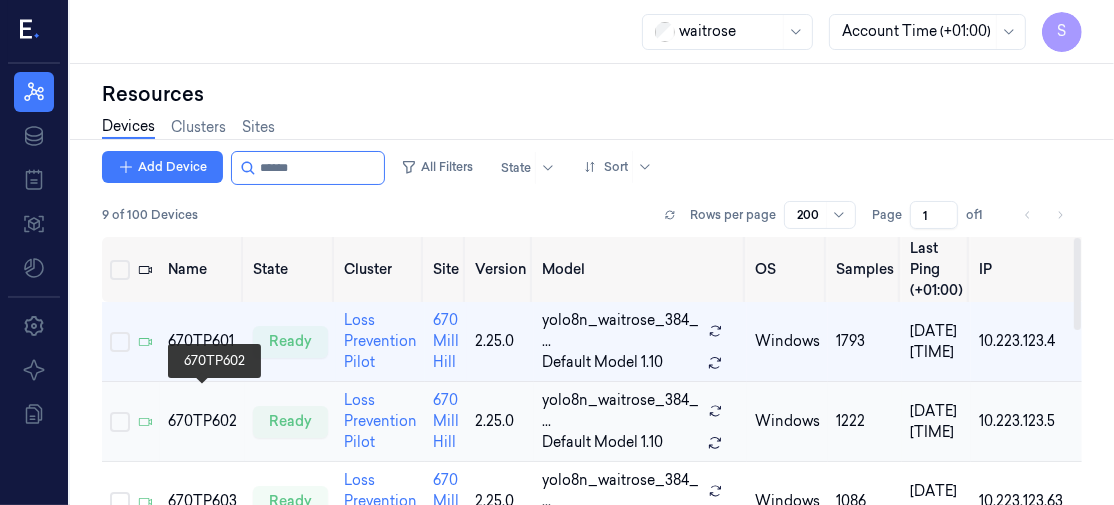 click on "670TP602" at bounding box center [202, 421] 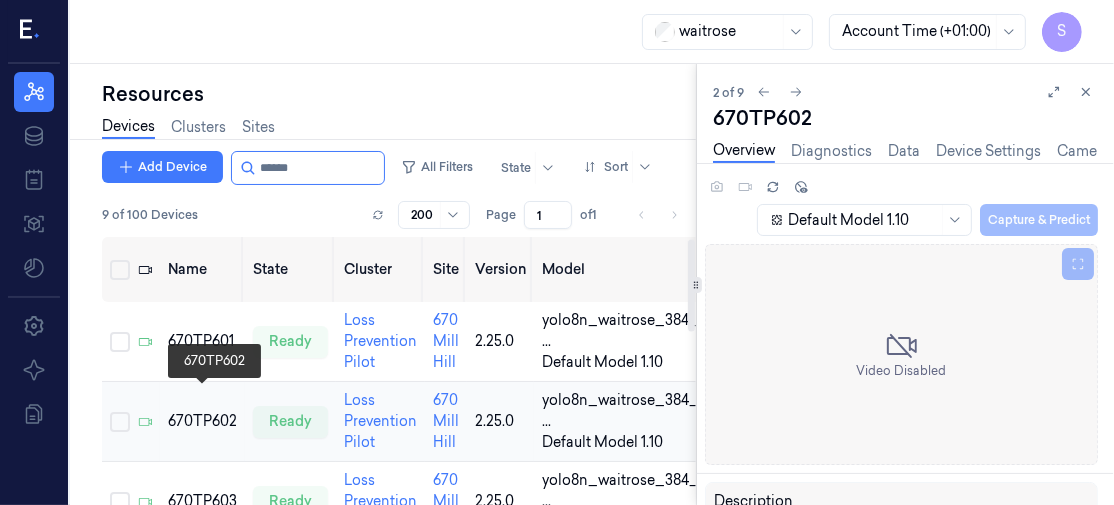 scroll, scrollTop: 0, scrollLeft: 0, axis: both 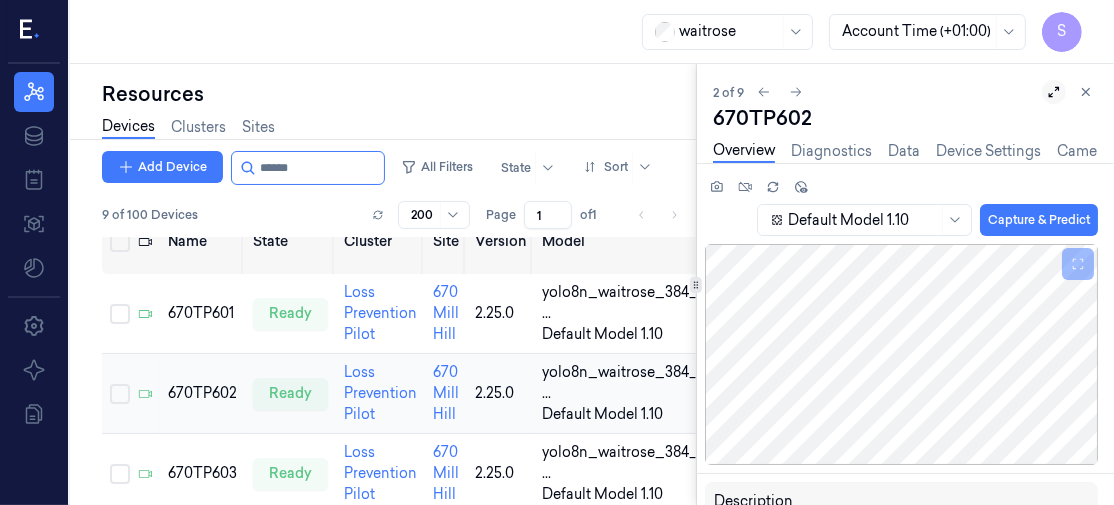 click 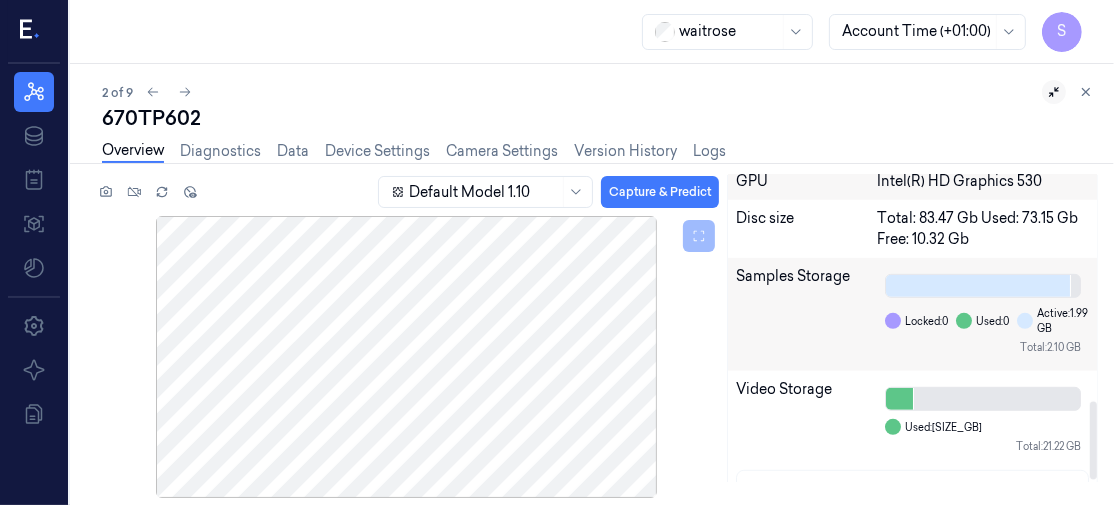 scroll, scrollTop: 904, scrollLeft: 0, axis: vertical 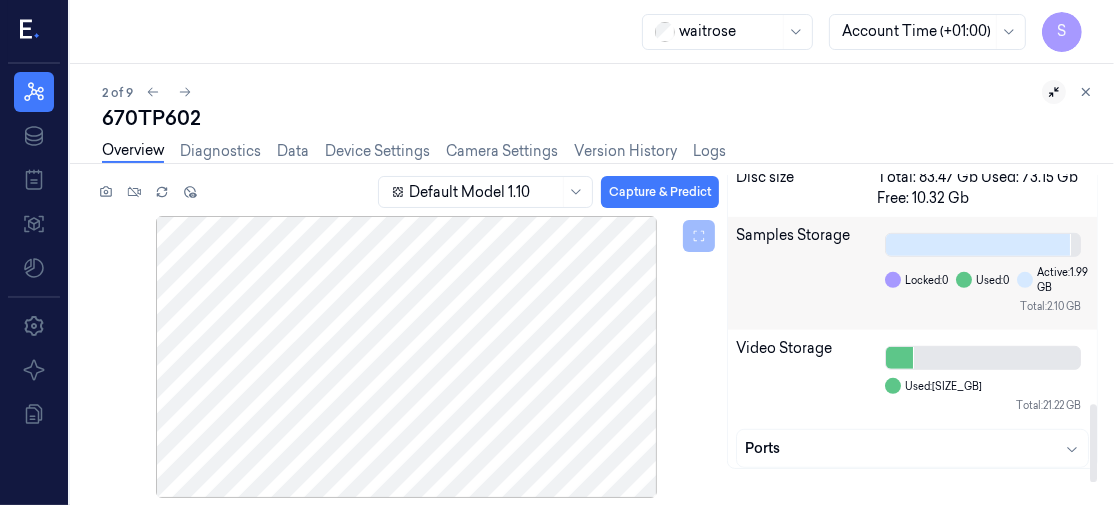 drag, startPoint x: 1094, startPoint y: 213, endPoint x: 1088, endPoint y: 466, distance: 253.07114 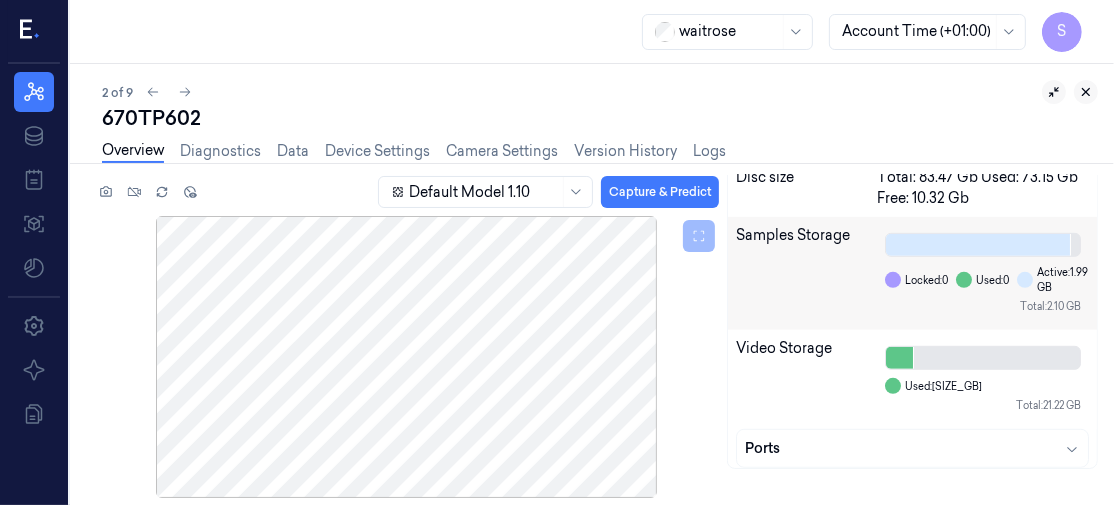 click 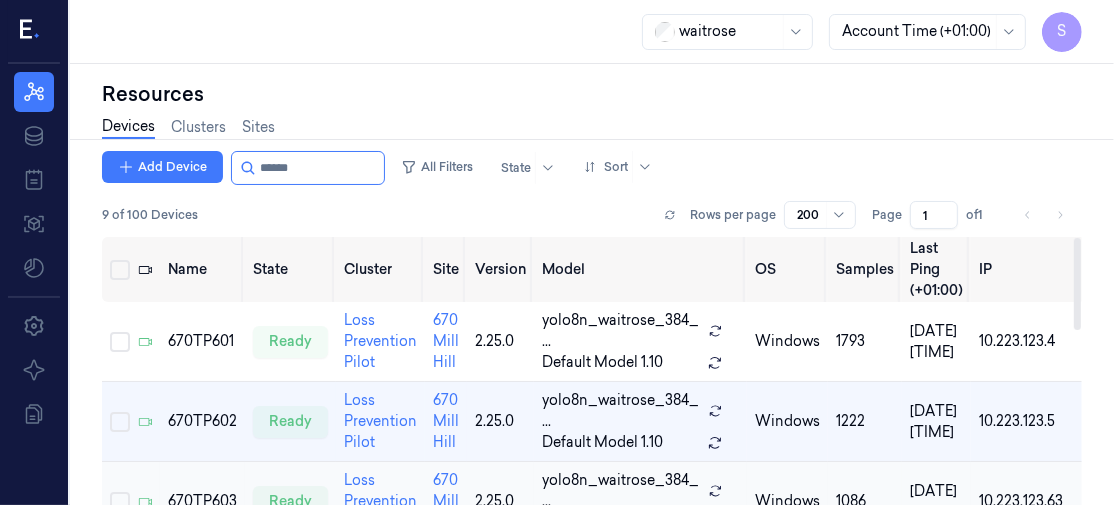 click on "670TP603" at bounding box center [202, 502] 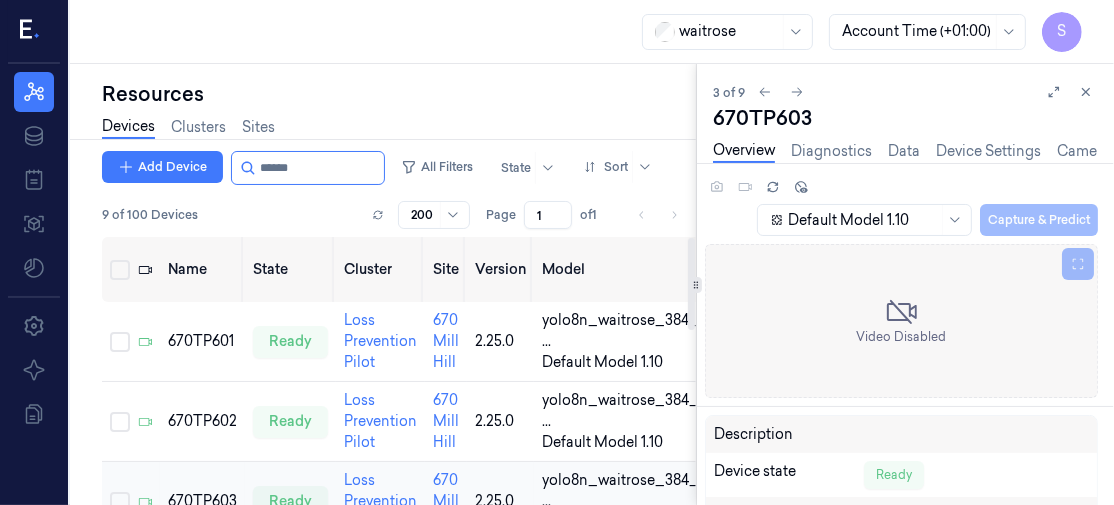 scroll, scrollTop: 0, scrollLeft: 0, axis: both 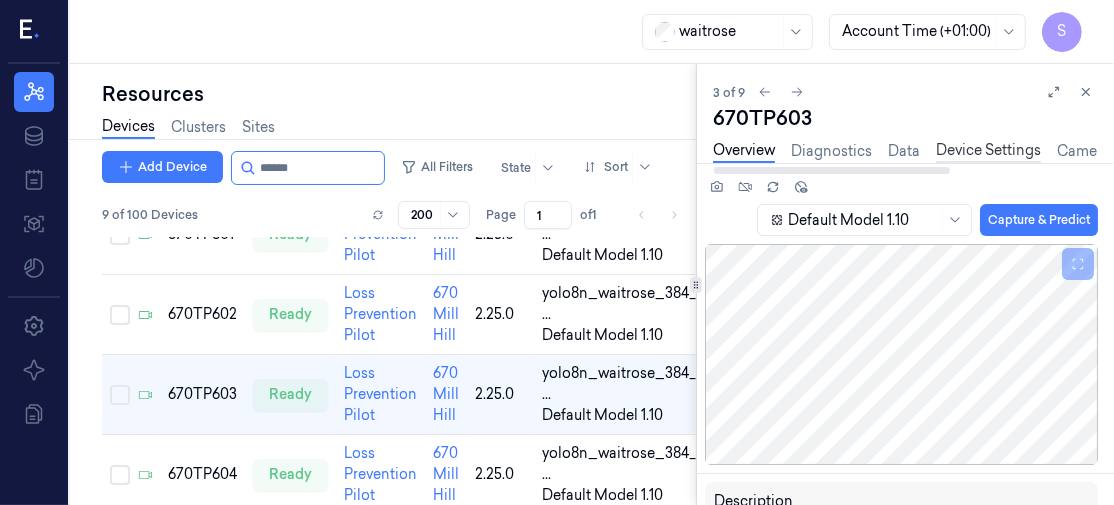 click on "Device Settings" at bounding box center [988, 151] 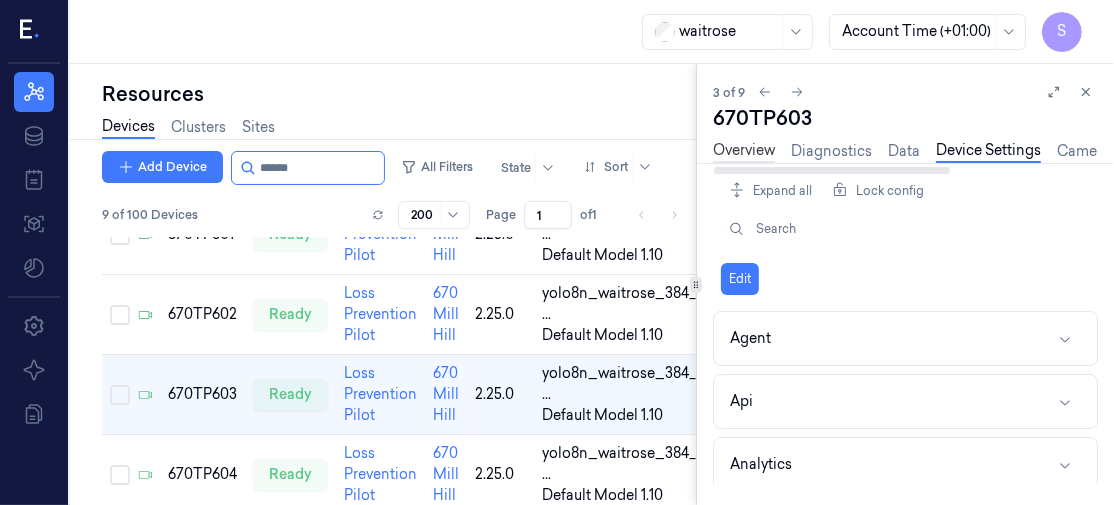 click on "Overview" at bounding box center (744, 151) 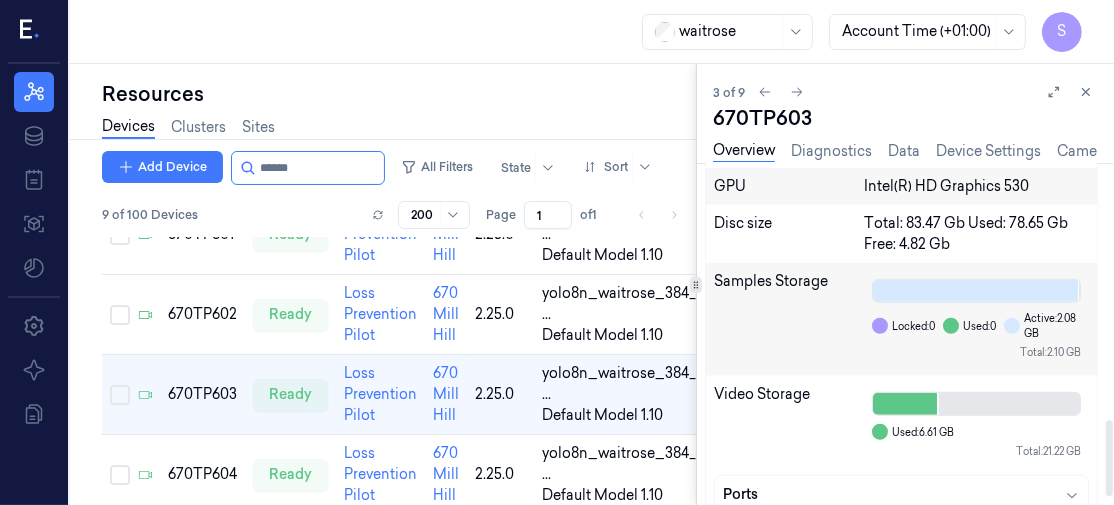 scroll, scrollTop: 1187, scrollLeft: 0, axis: vertical 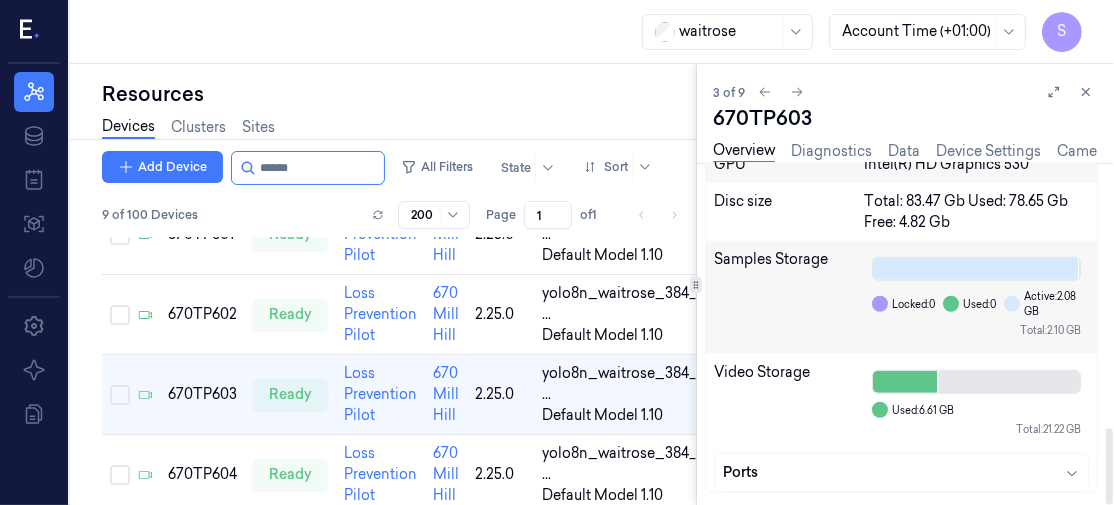 drag, startPoint x: 1107, startPoint y: 213, endPoint x: 1112, endPoint y: 496, distance: 283.04416 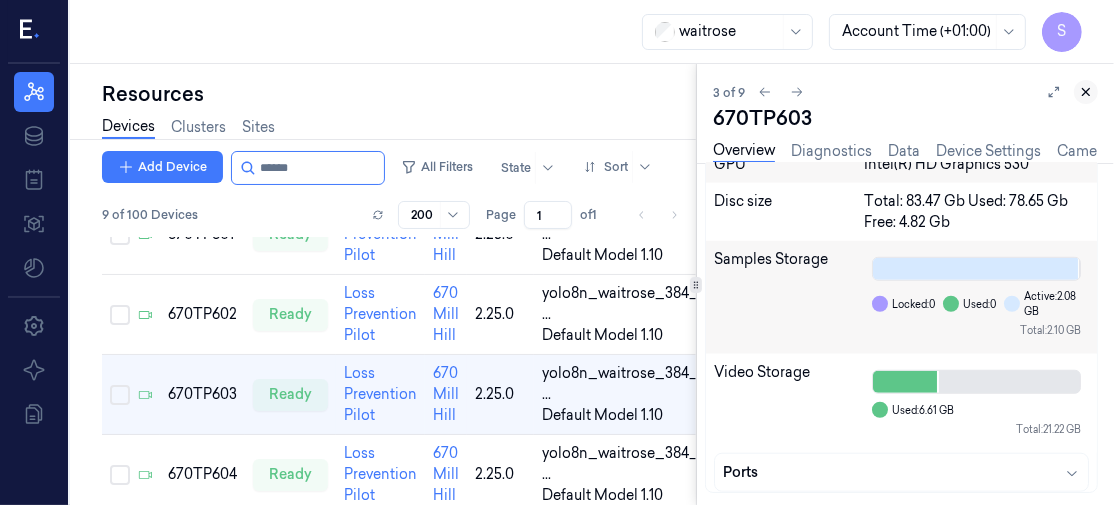 click 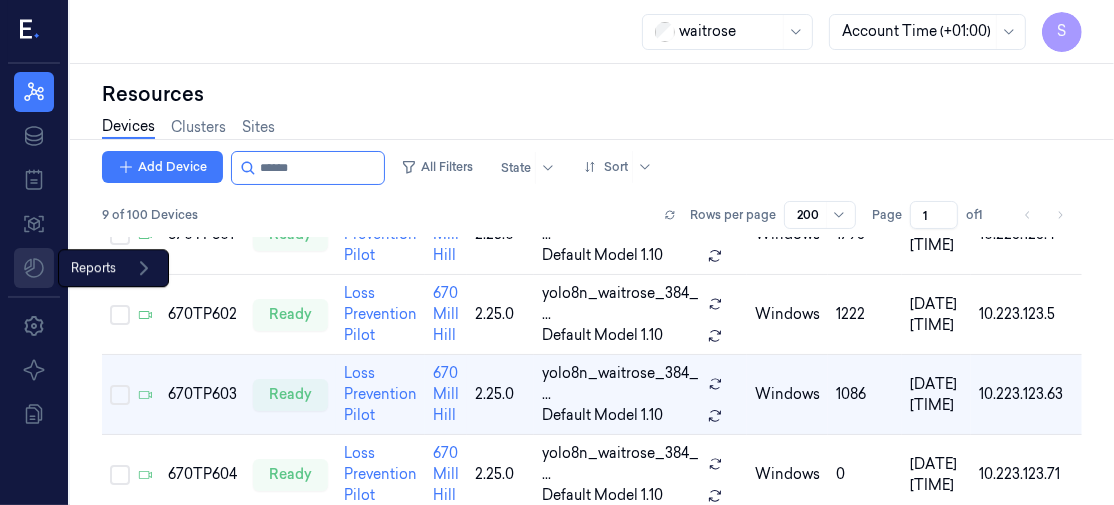 click on "S Resources Data Jobs Models Reports Reports Settings About Documentation waitrose Account Time ([TIMEZONE]) S Resources Devices Clusters Sites Add Device All Filters State Sort 9 of 100 Devices Rows per page 200 Page 1 of  1 Name State Cluster Site Version Model OS Samples Last Ping ([TIMEZONE]) [IP ADDRESS] 670TP601 ready Loss Prevention Pilot 670 Mill Hill 2.25.0 yolo8n_waitrose_384_ ... Default Model 1.10 windows 1793 [DATE] [TIME] [IP ADDRESS] 670TP602 ready Loss Prevention Pilot 670 Mill Hill 2.25.0 yolo8n_waitrose_384_ ... Default Model 1.10 windows 1222 [DATE] [TIME] [IP ADDRESS] 670TP603 ready Loss Prevention Pilot 670 Mill Hill 2.25.0 yolo8n_waitrose_384_ ... Default Model 1.10 windows 1086 [DATE] [TIME] [IP ADDRESS] 670TP604 ready Loss Prevention Pilot 670 Mill Hill 2.25.0 yolo8n_waitrose_384_ ... Default Model 1.10 windows 0 [DATE] [TIME] [IP ADDRESS] 670TP605 ready Loss Prevention Pilot 670 Mill Hill 2.25.0 yolo8n_waitrose_384_ ... Default Model 1.10 windows 1764 [IP ADDRESS] 0" at bounding box center (557, 252) 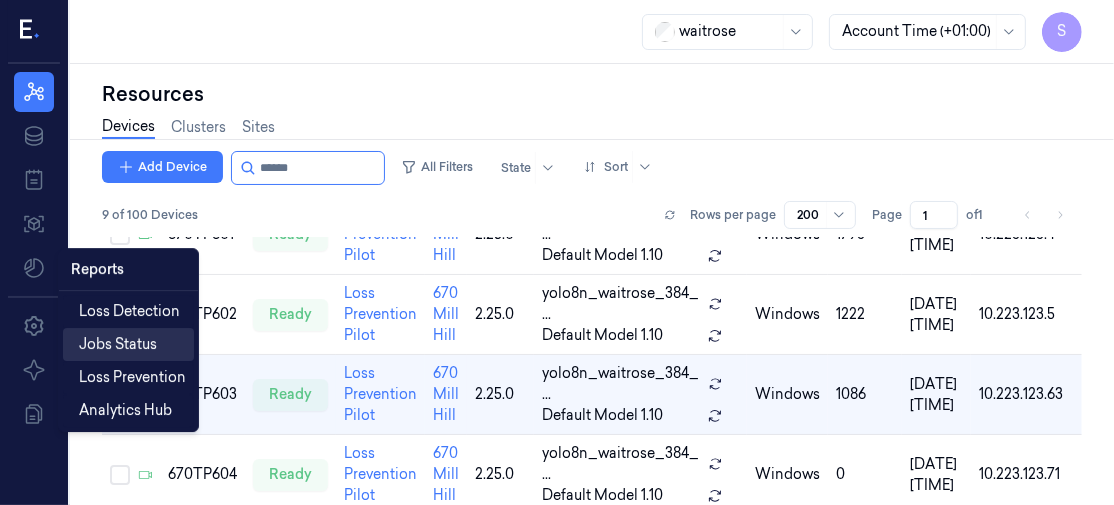 click on "Jobs Status" at bounding box center [118, 344] 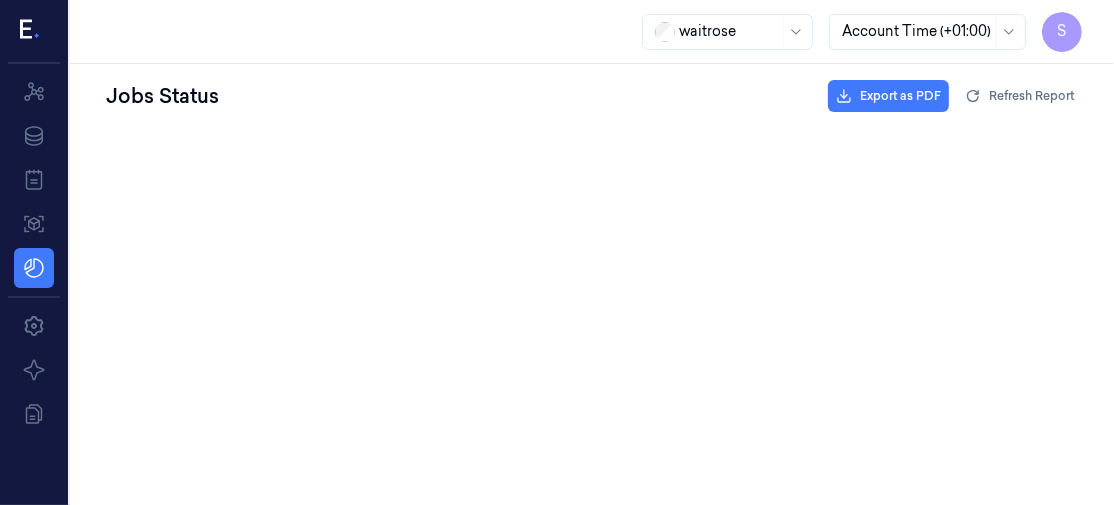 scroll, scrollTop: 0, scrollLeft: 0, axis: both 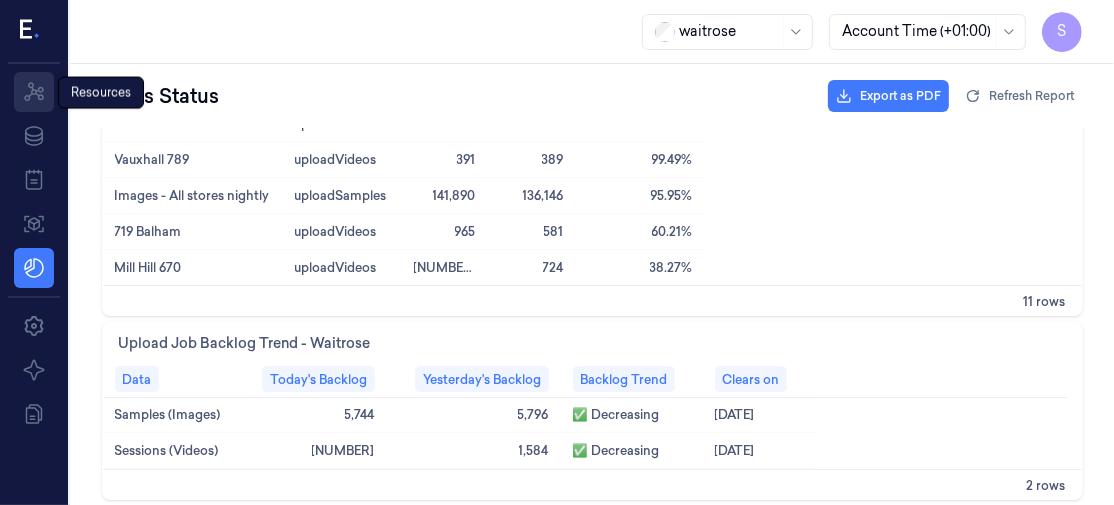 click 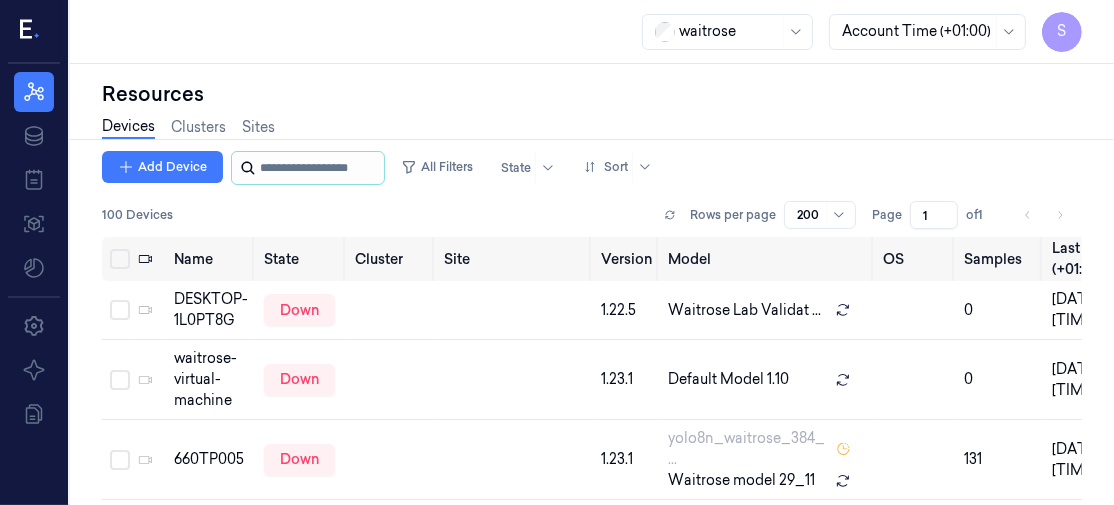 click at bounding box center (320, 168) 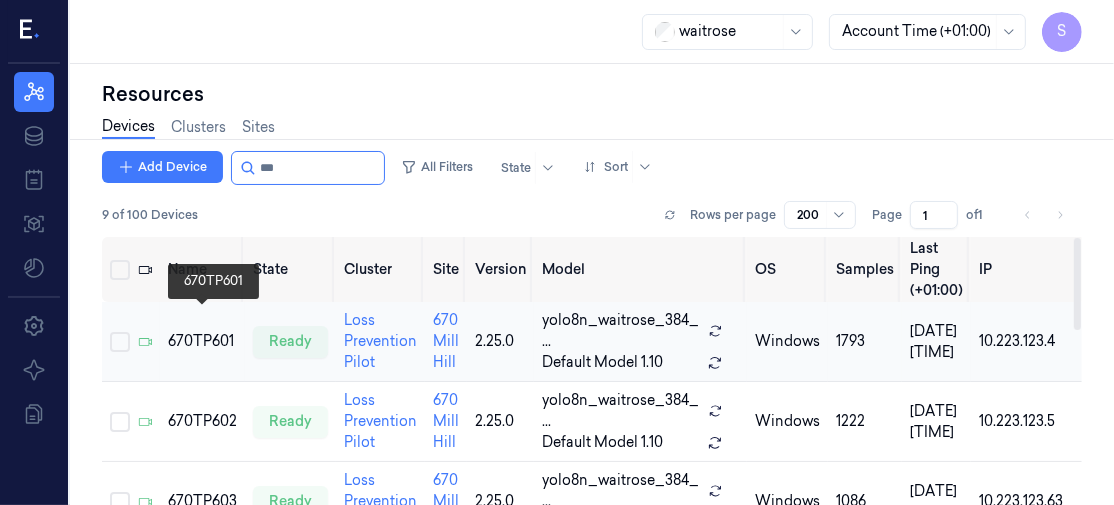 type on "***" 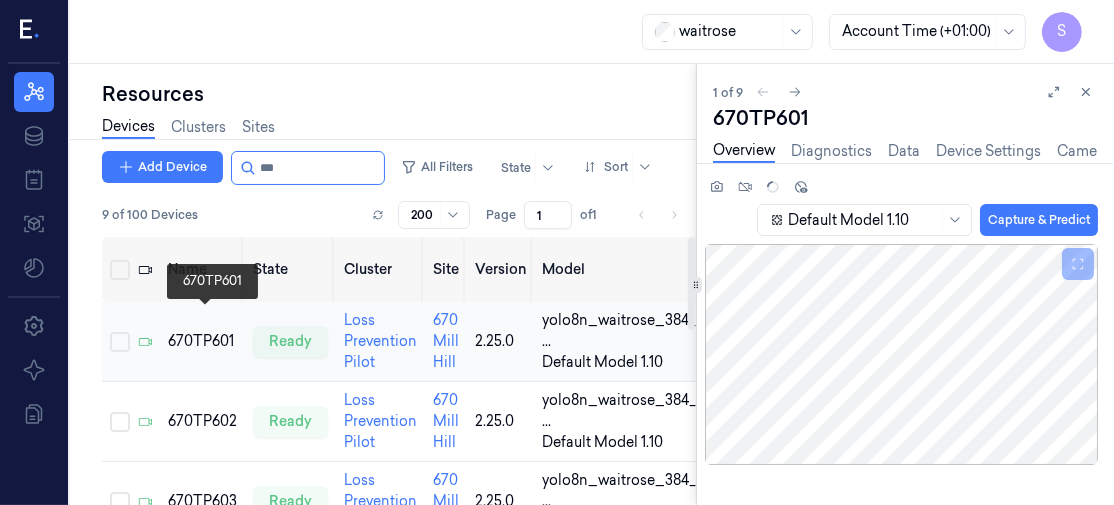 scroll, scrollTop: 0, scrollLeft: 0, axis: both 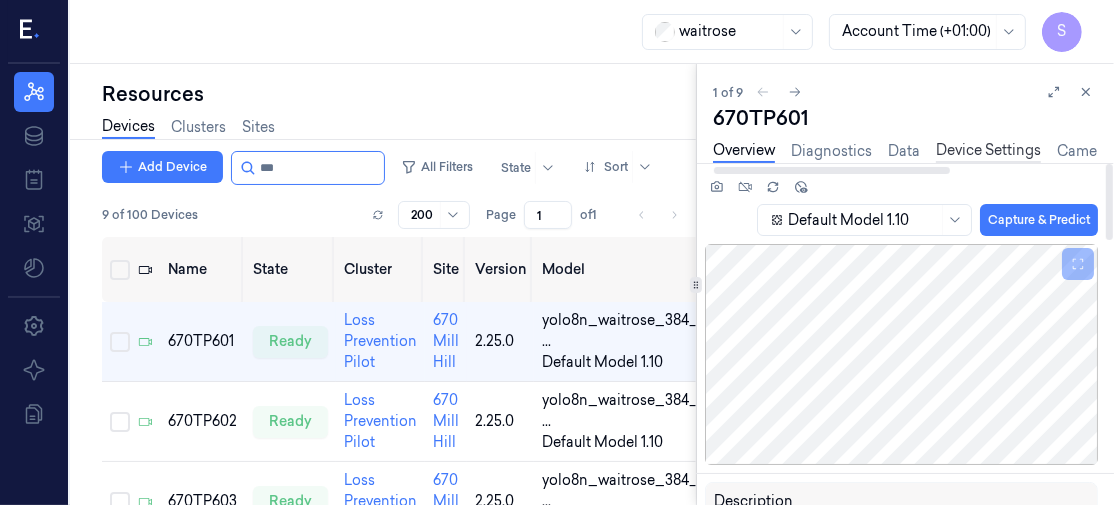 click on "Device Settings" at bounding box center [988, 151] 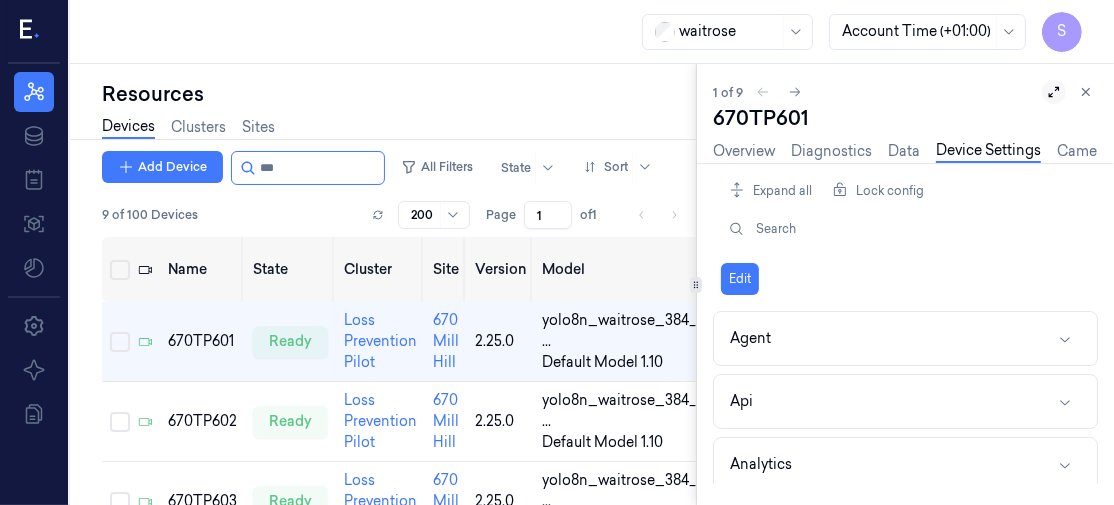 click 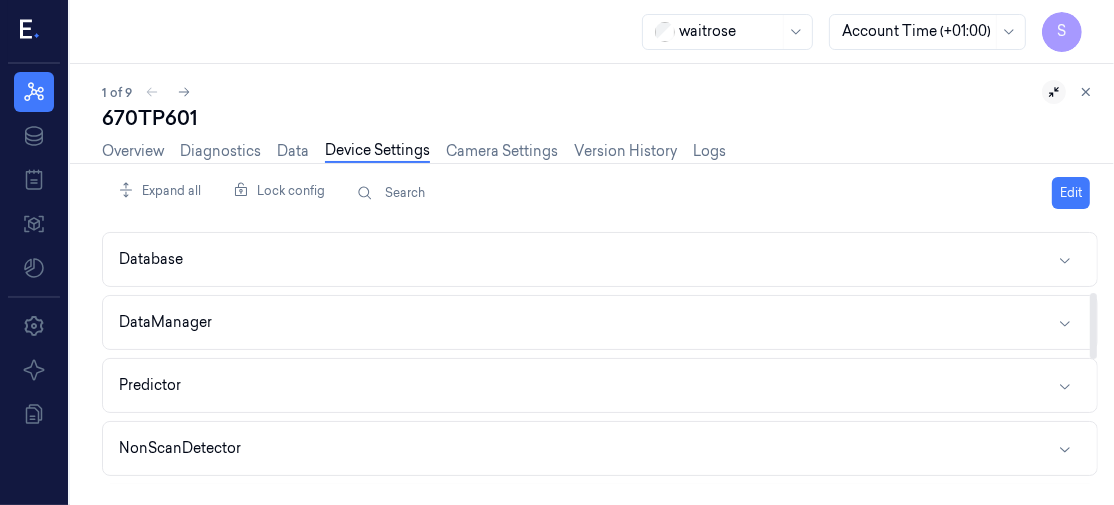 scroll, scrollTop: 252, scrollLeft: 0, axis: vertical 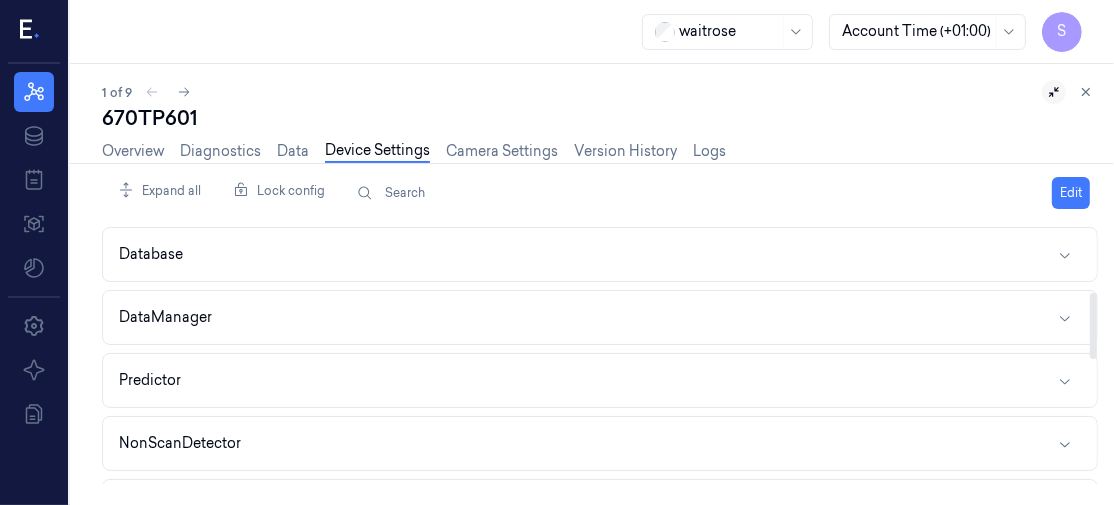 drag, startPoint x: 1092, startPoint y: 255, endPoint x: 1095, endPoint y: 320, distance: 65.06919 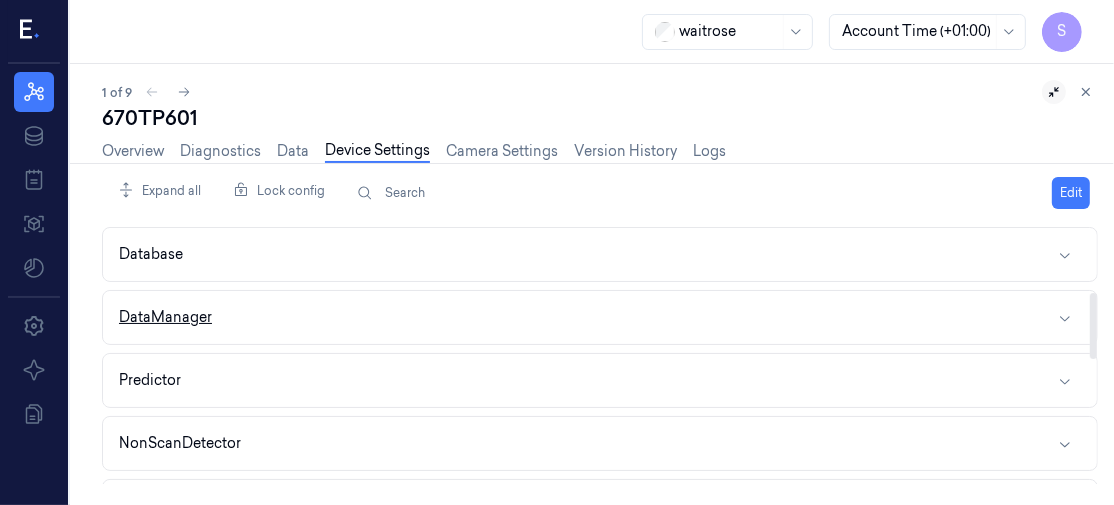 click 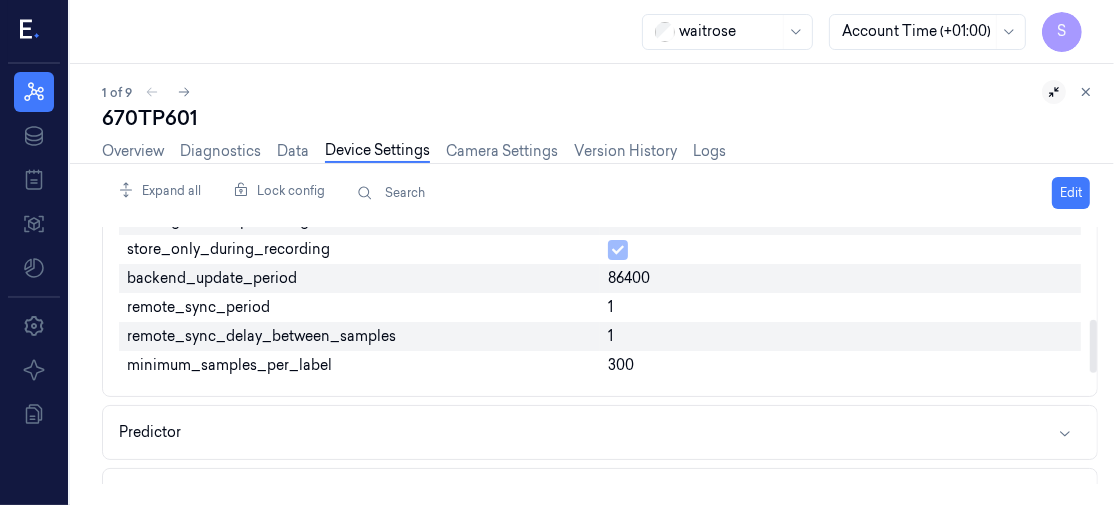 scroll, scrollTop: 447, scrollLeft: 0, axis: vertical 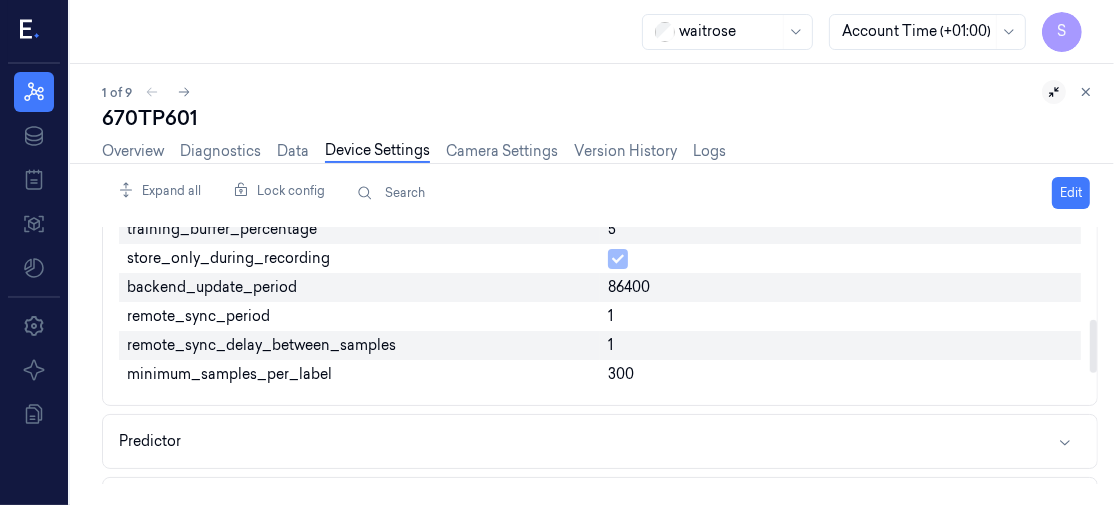 drag, startPoint x: 1093, startPoint y: 297, endPoint x: 1096, endPoint y: 337, distance: 40.112343 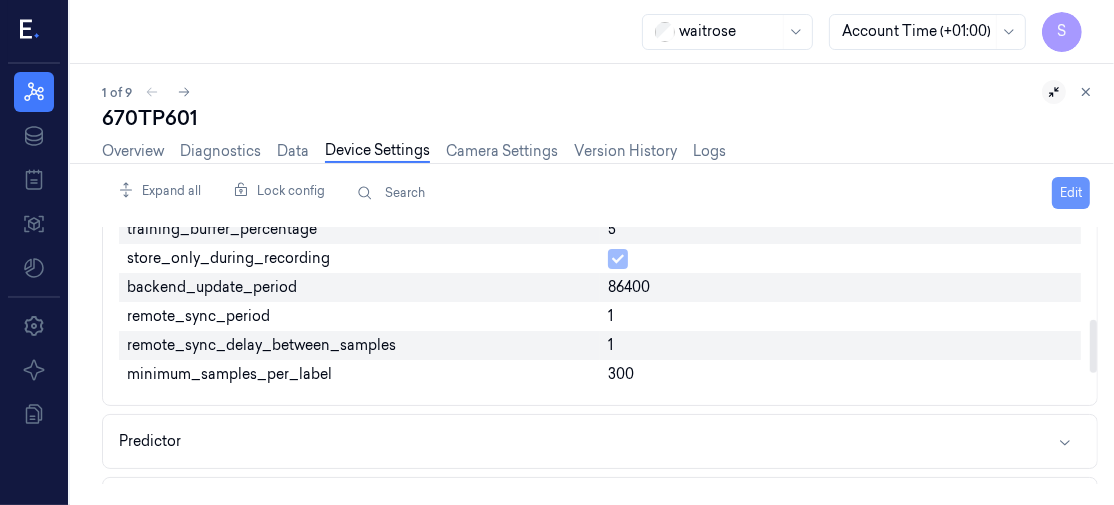 click on "Edit" at bounding box center [1071, 193] 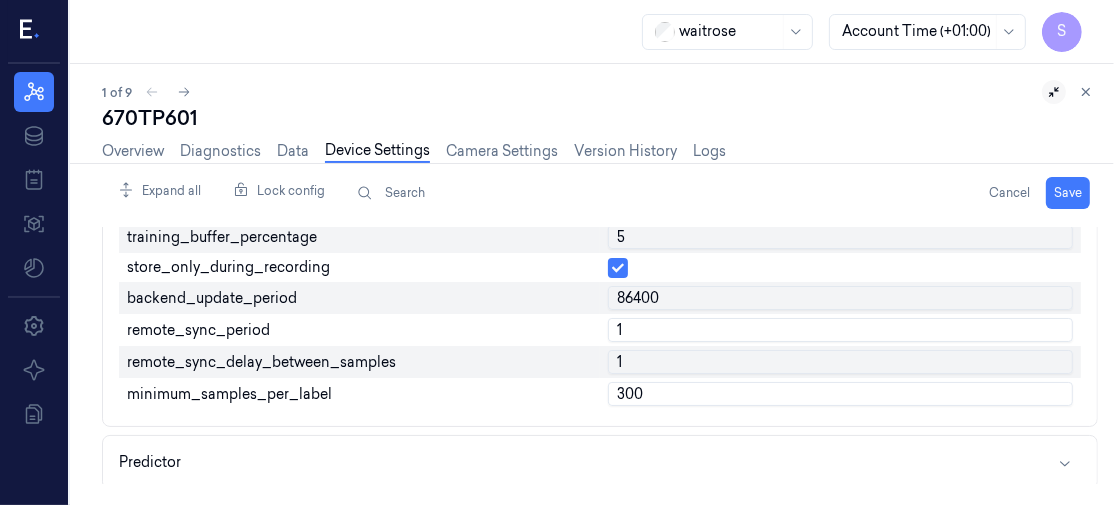 scroll, scrollTop: 455, scrollLeft: 0, axis: vertical 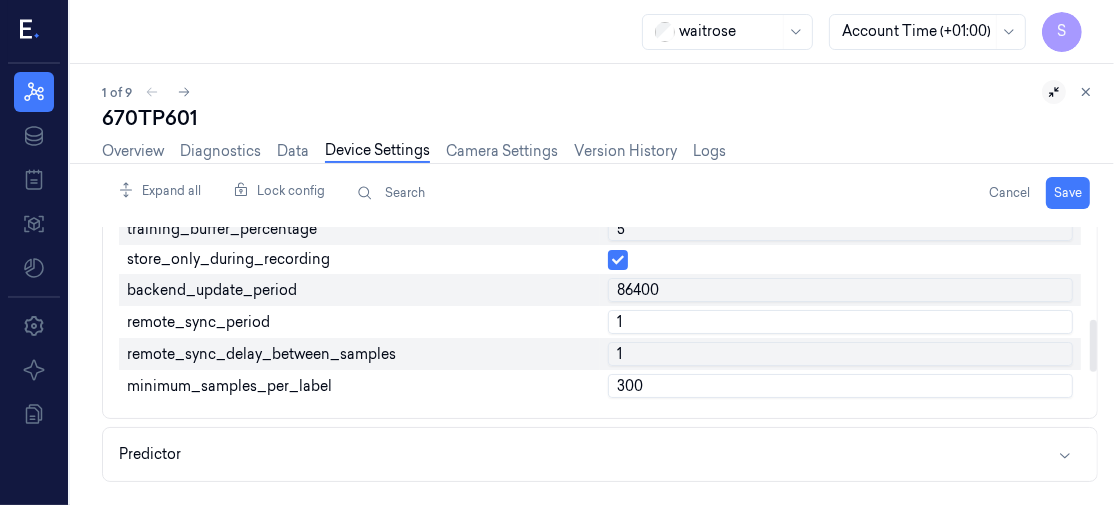click on "1" at bounding box center [840, 322] 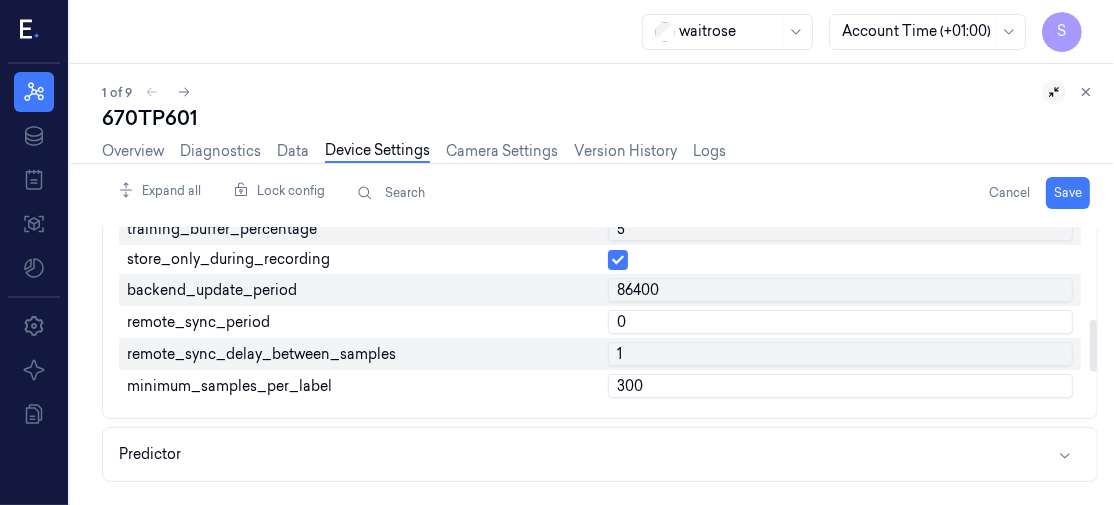 type on "0" 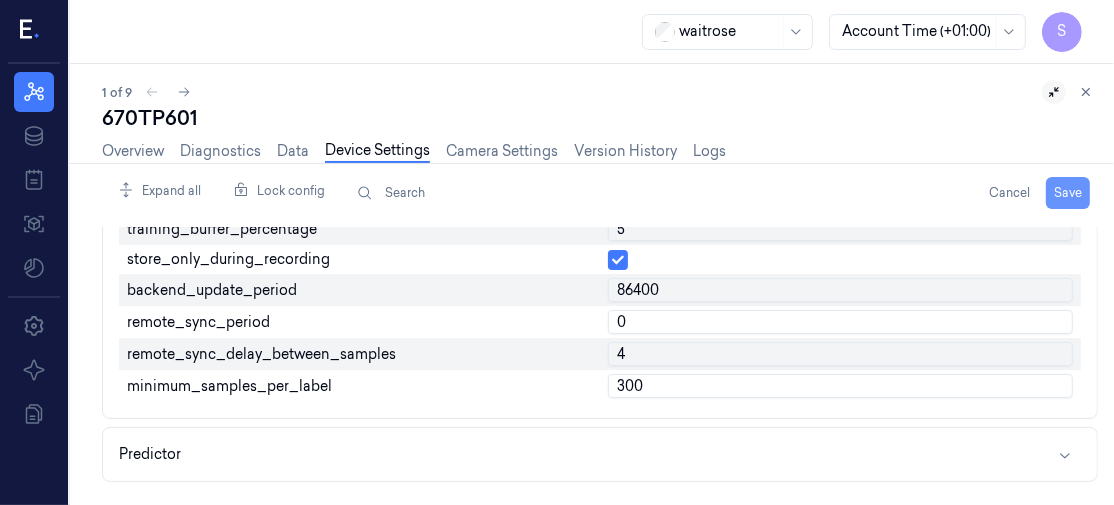 type on "4" 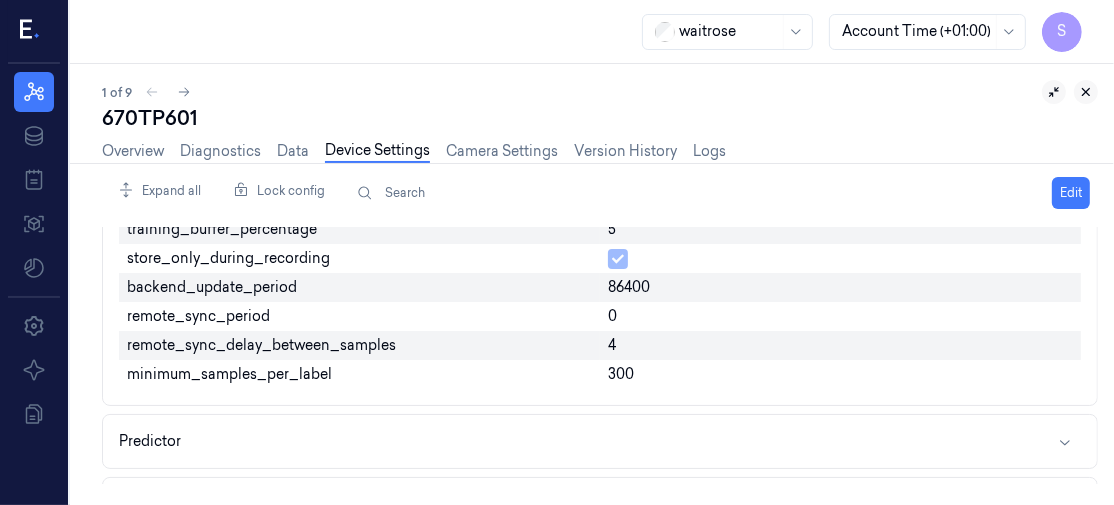 click 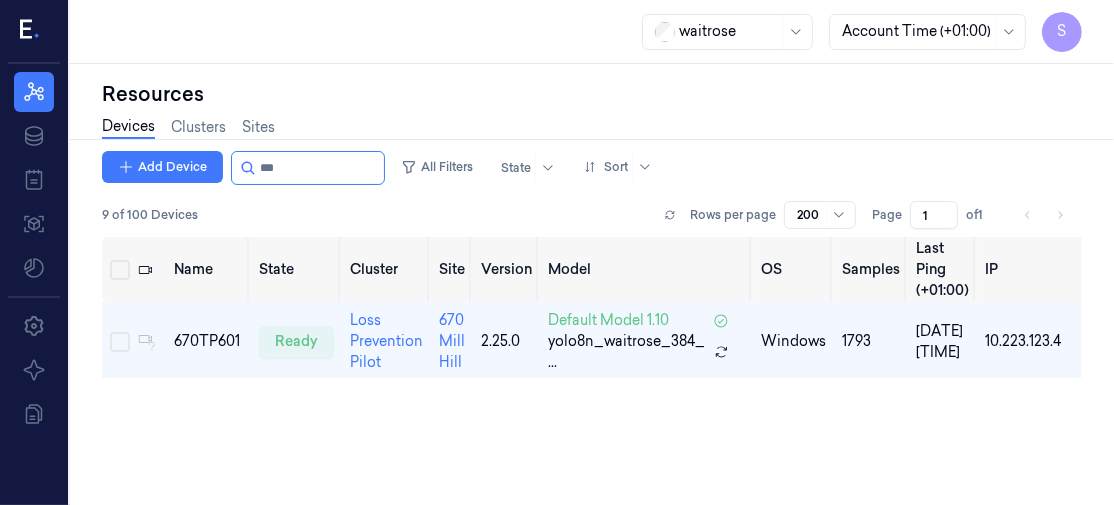 scroll, scrollTop: 0, scrollLeft: 0, axis: both 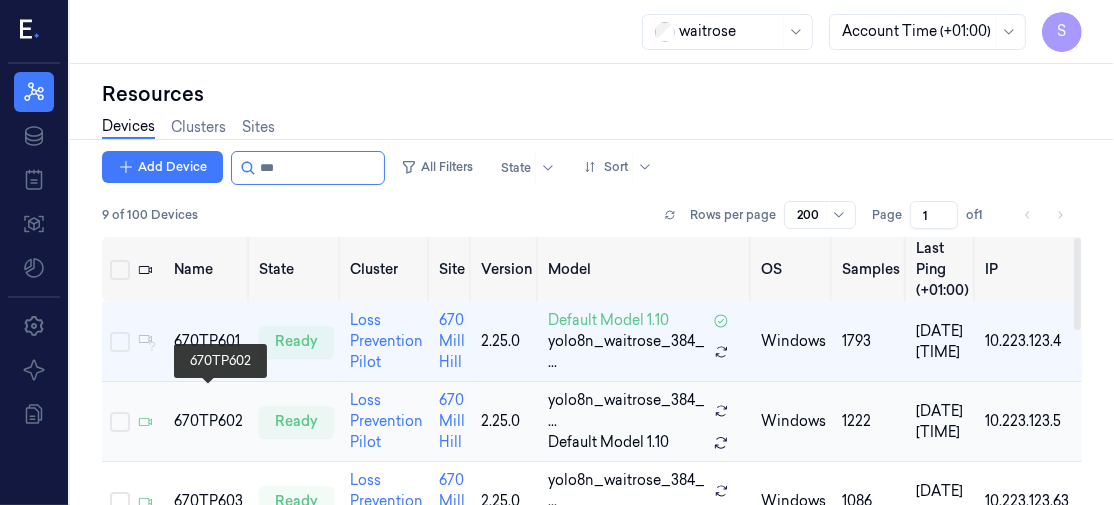 click on "670TP602" at bounding box center (208, 421) 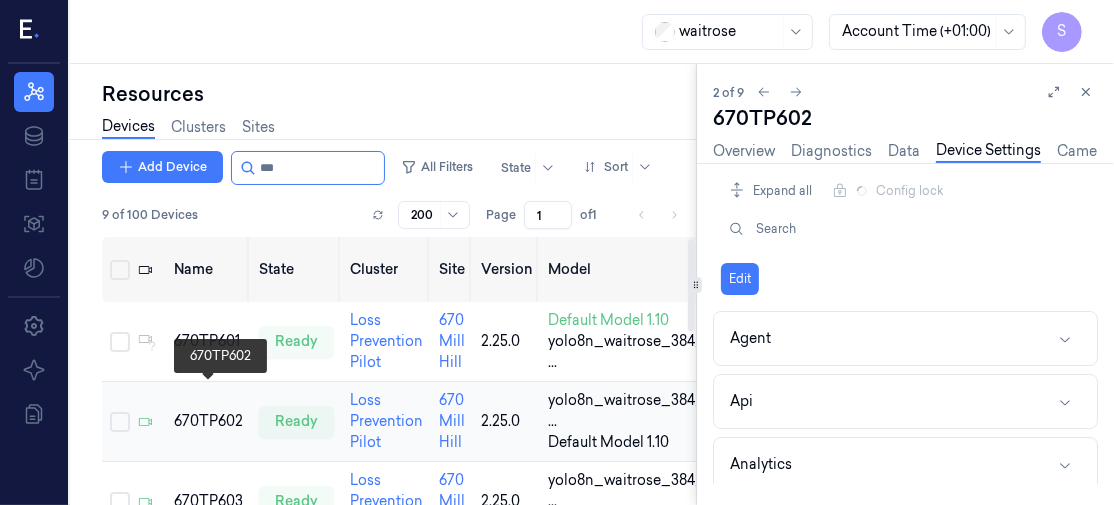scroll, scrollTop: 0, scrollLeft: 0, axis: both 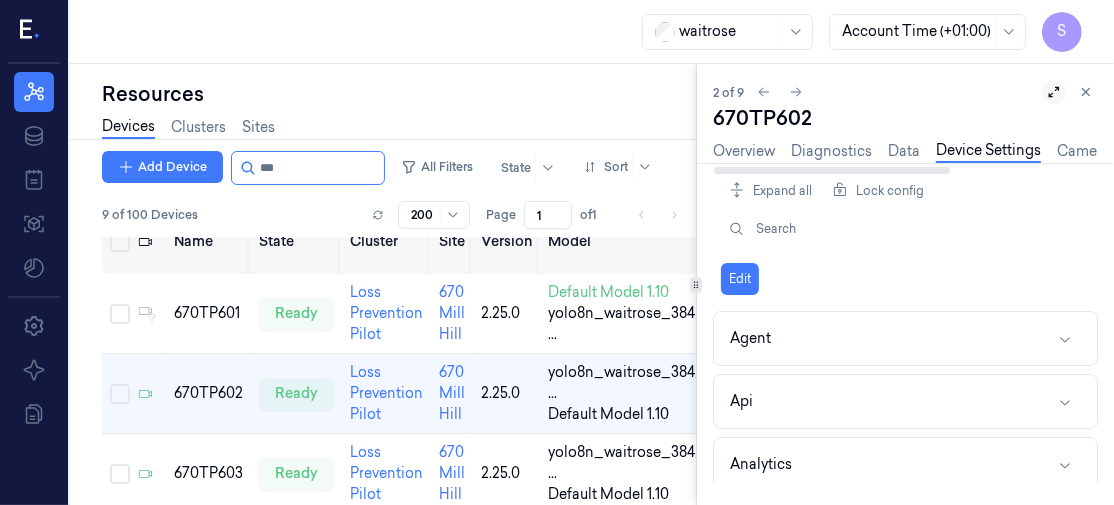 click 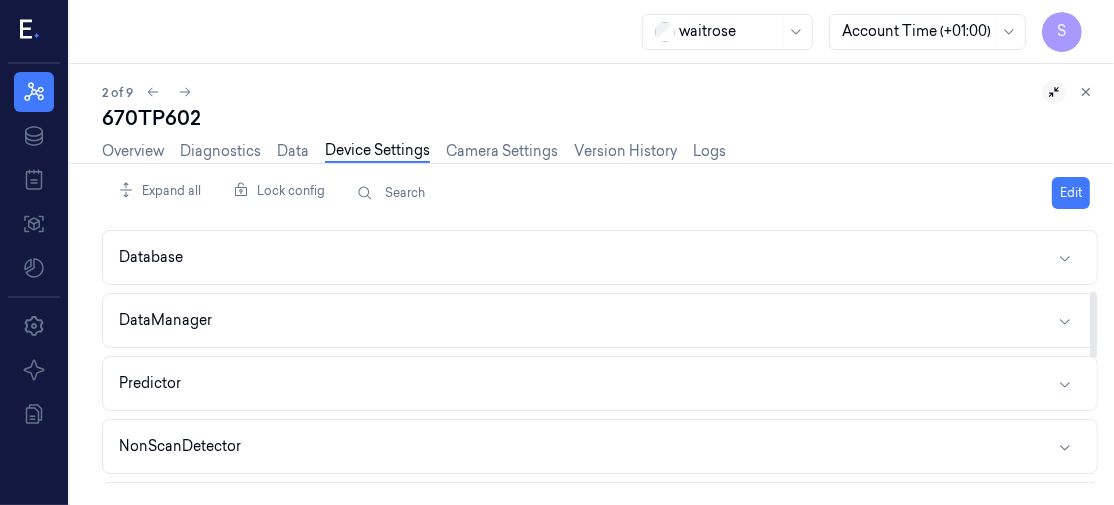 scroll, scrollTop: 272, scrollLeft: 0, axis: vertical 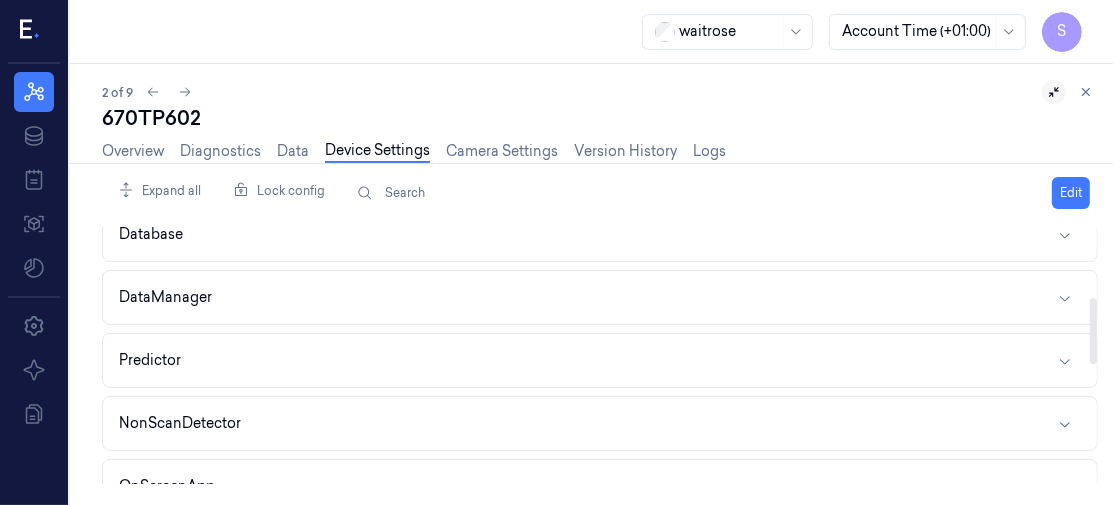 drag, startPoint x: 1089, startPoint y: 241, endPoint x: 1097, endPoint y: 311, distance: 70.45566 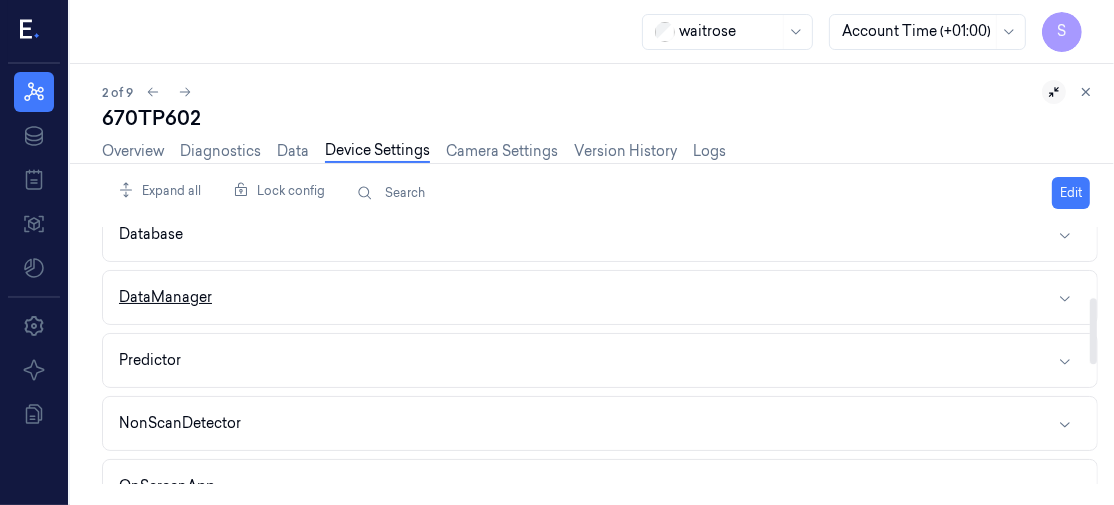 click 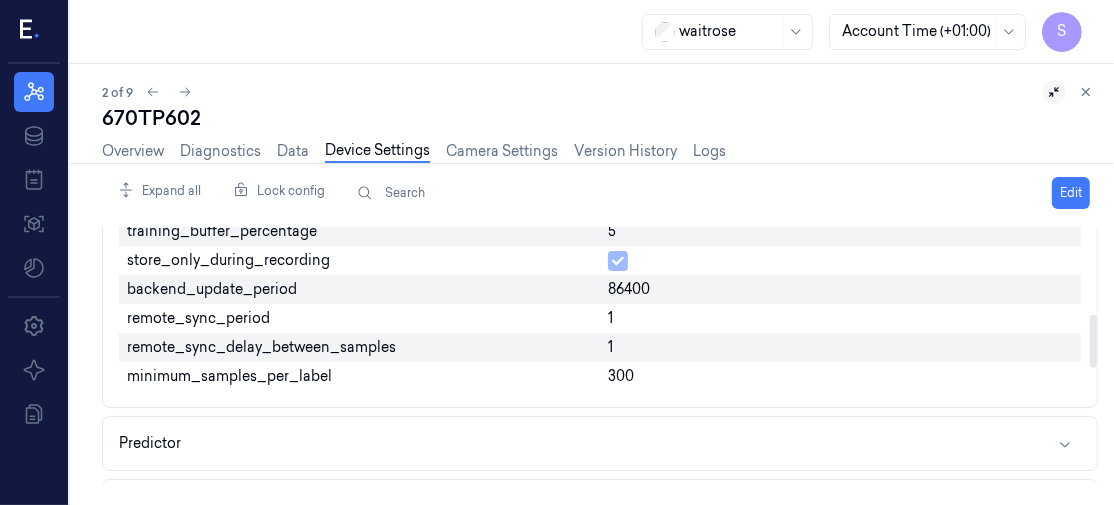 scroll, scrollTop: 462, scrollLeft: 0, axis: vertical 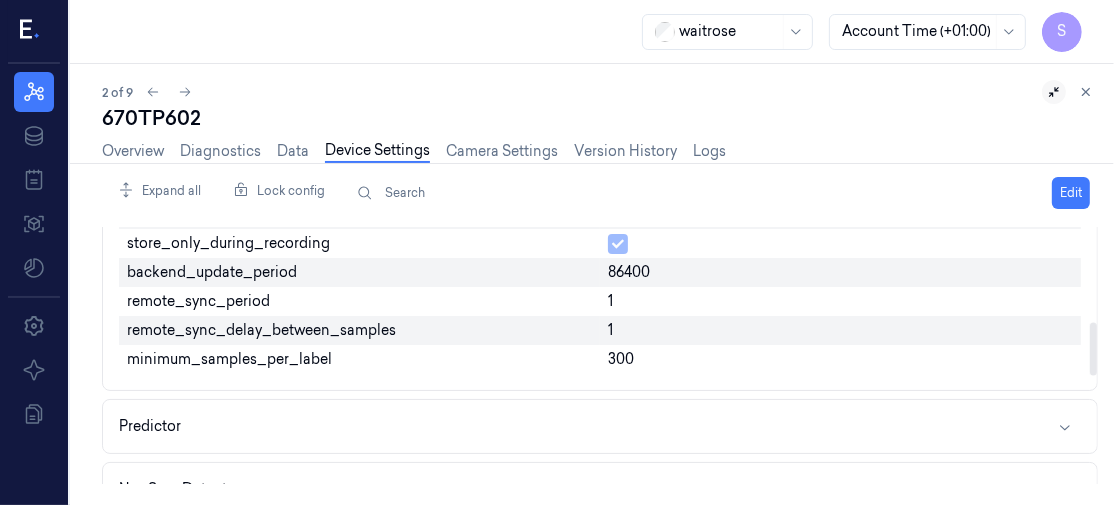 drag, startPoint x: 1092, startPoint y: 313, endPoint x: 1096, endPoint y: 351, distance: 38.209946 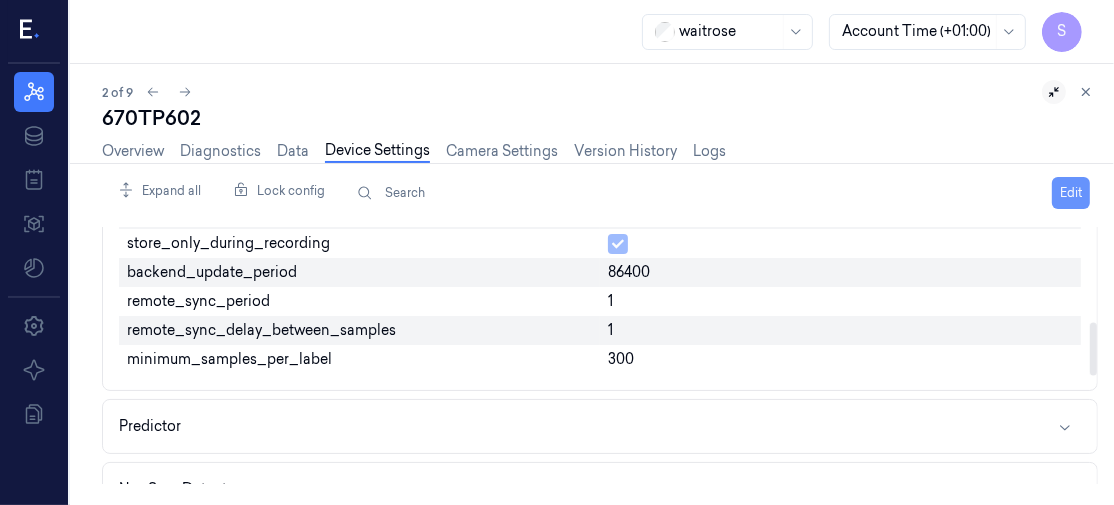click on "Edit" at bounding box center (1071, 193) 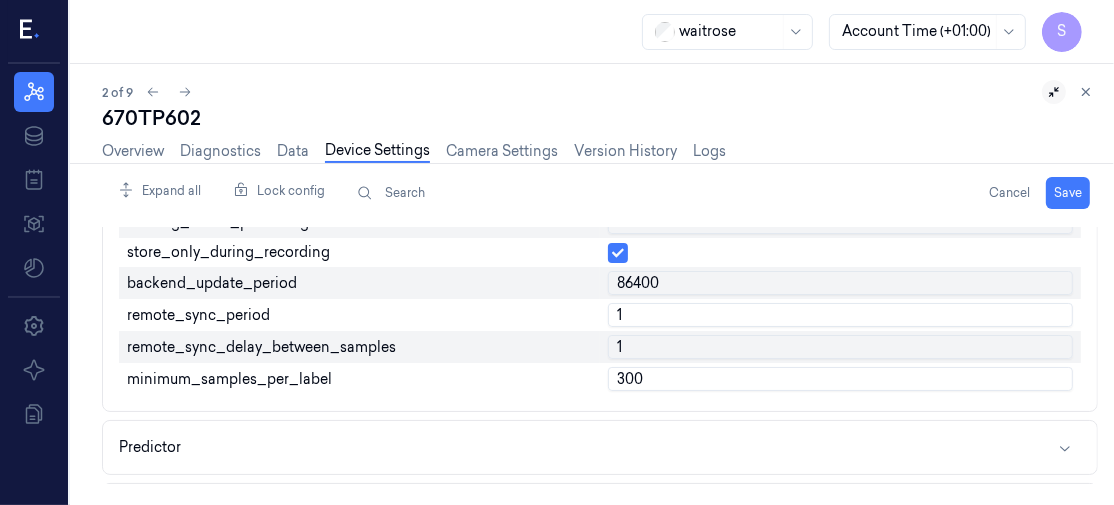 scroll, scrollTop: 471, scrollLeft: 0, axis: vertical 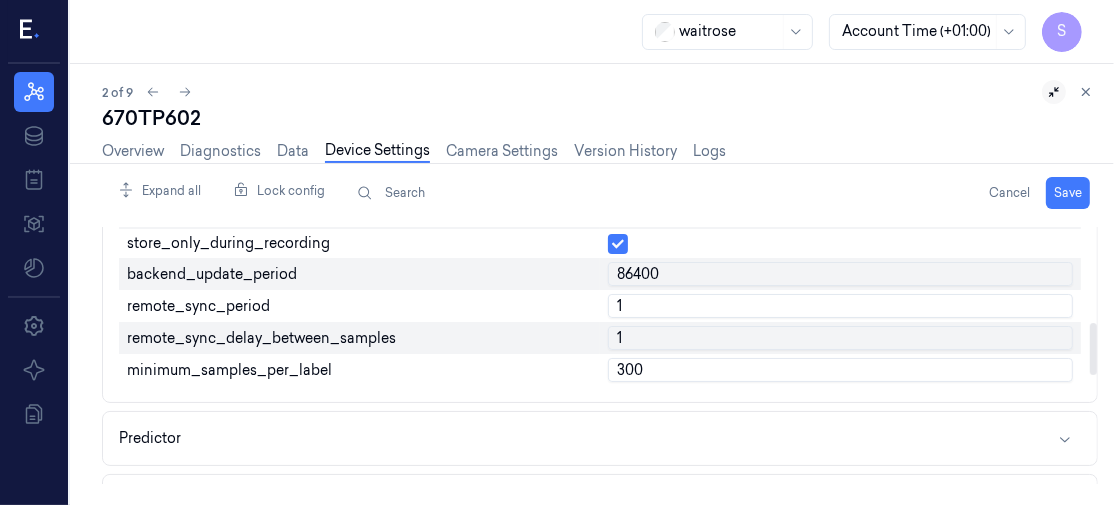 click on "1" at bounding box center [840, 306] 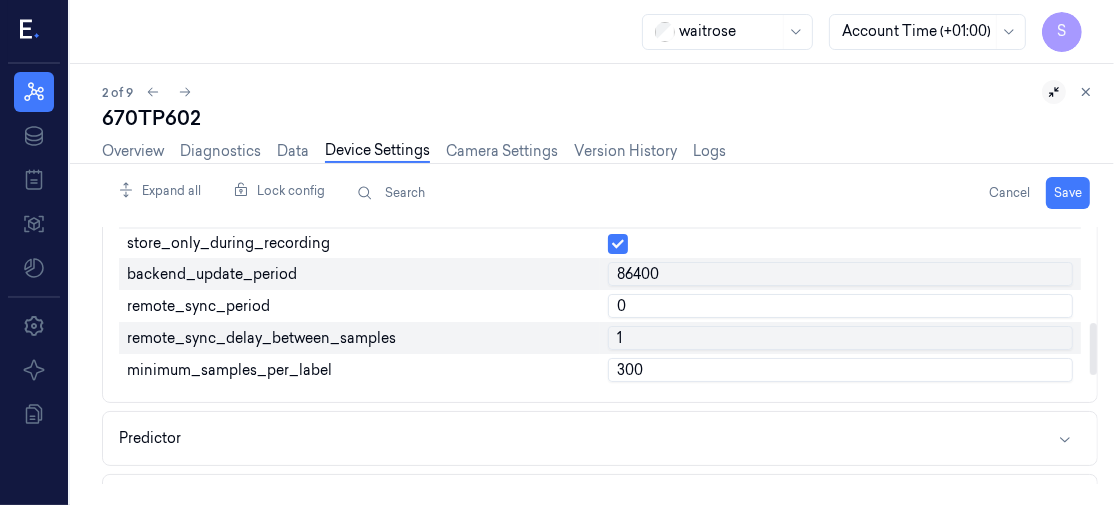 type on "0" 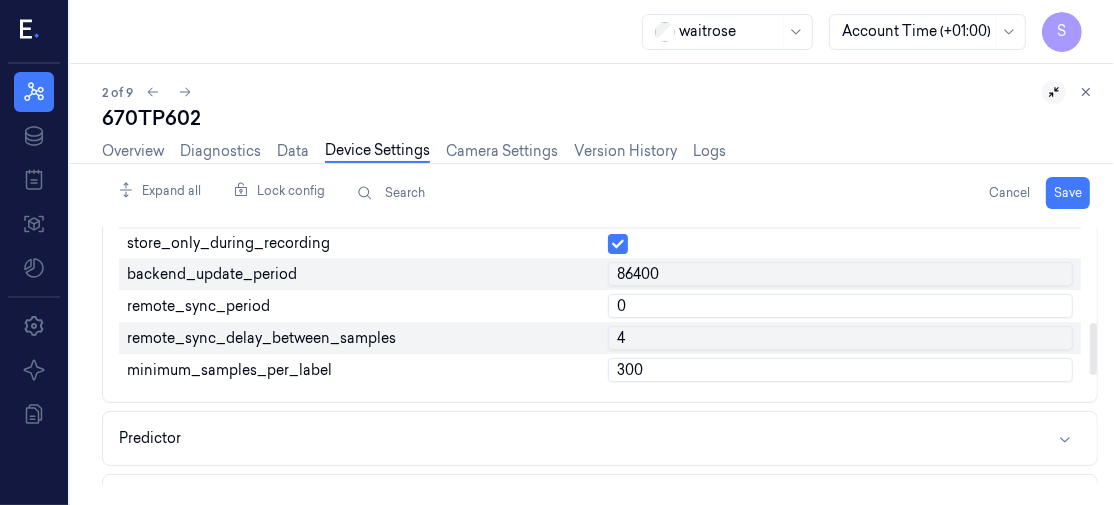 type on "4" 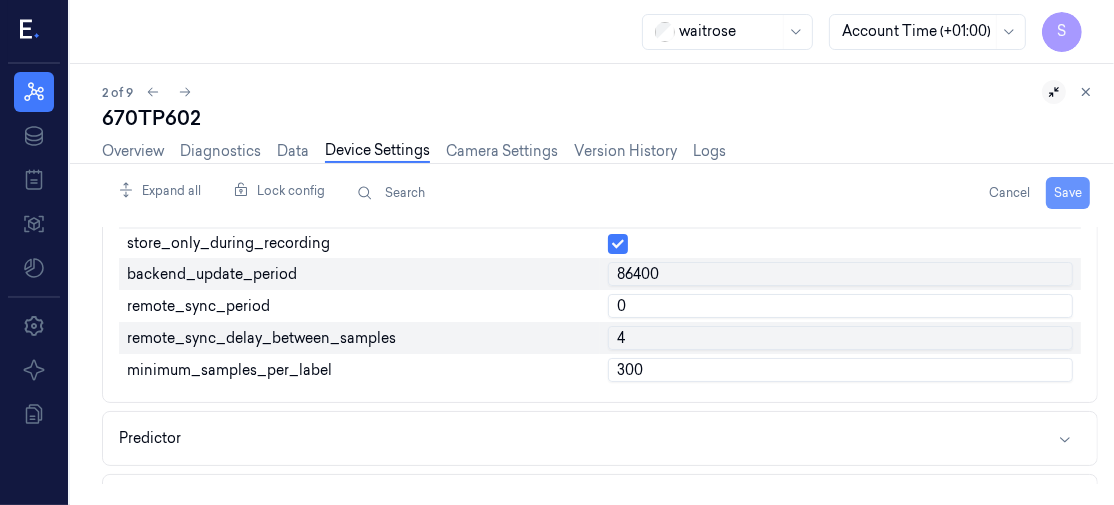 click on "Save" at bounding box center [1068, 193] 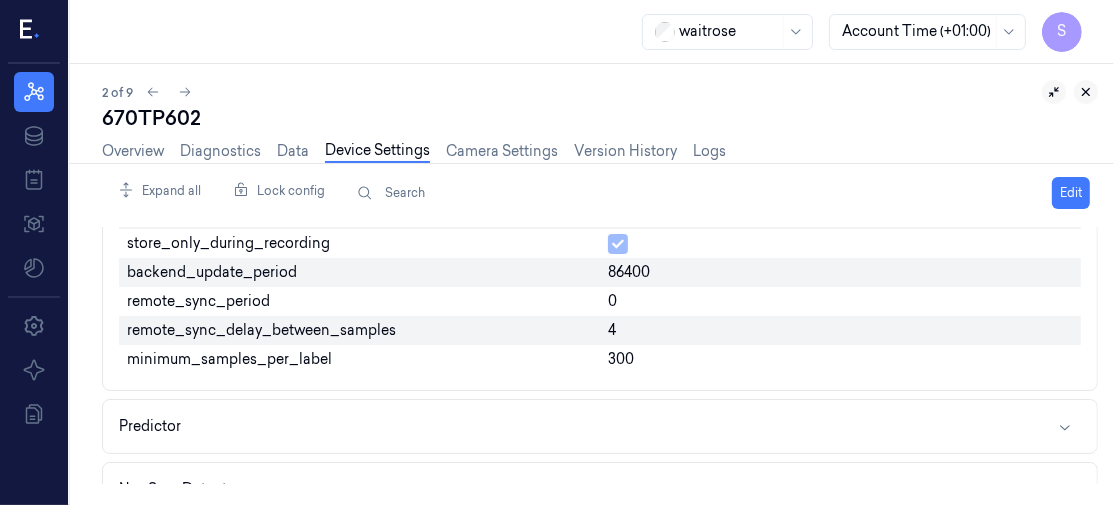 click 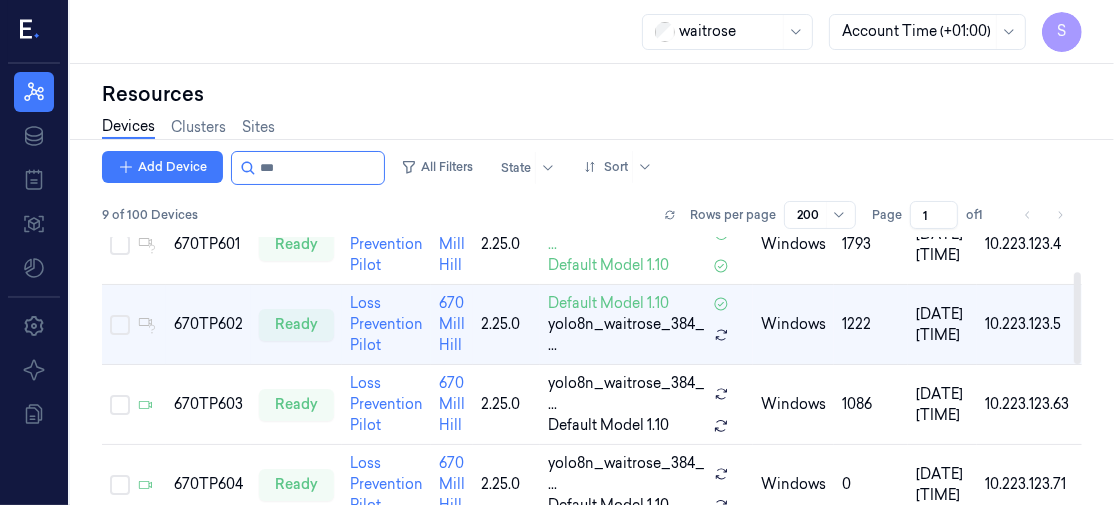 scroll, scrollTop: 99, scrollLeft: 0, axis: vertical 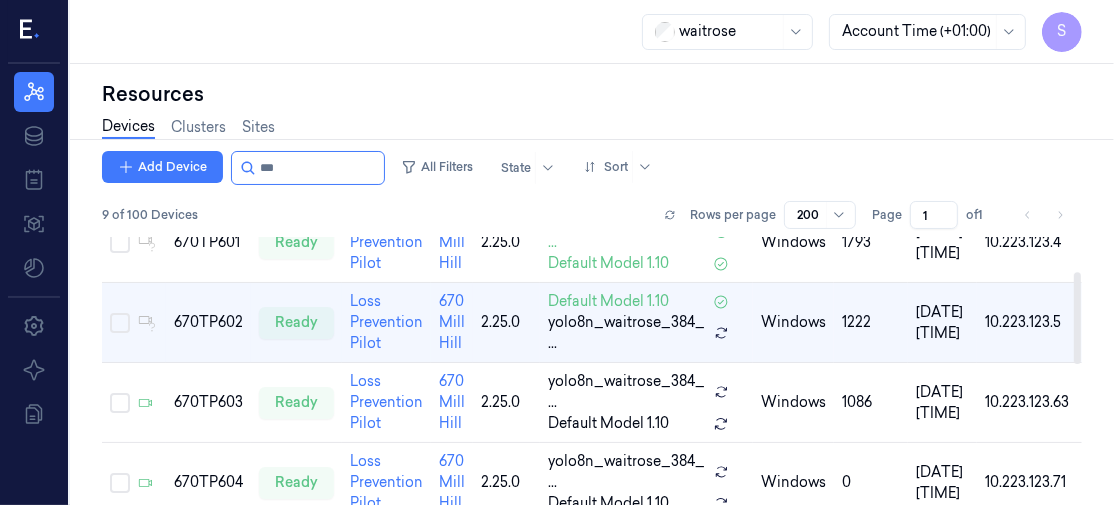 drag, startPoint x: 1075, startPoint y: 270, endPoint x: 1075, endPoint y: 304, distance: 34 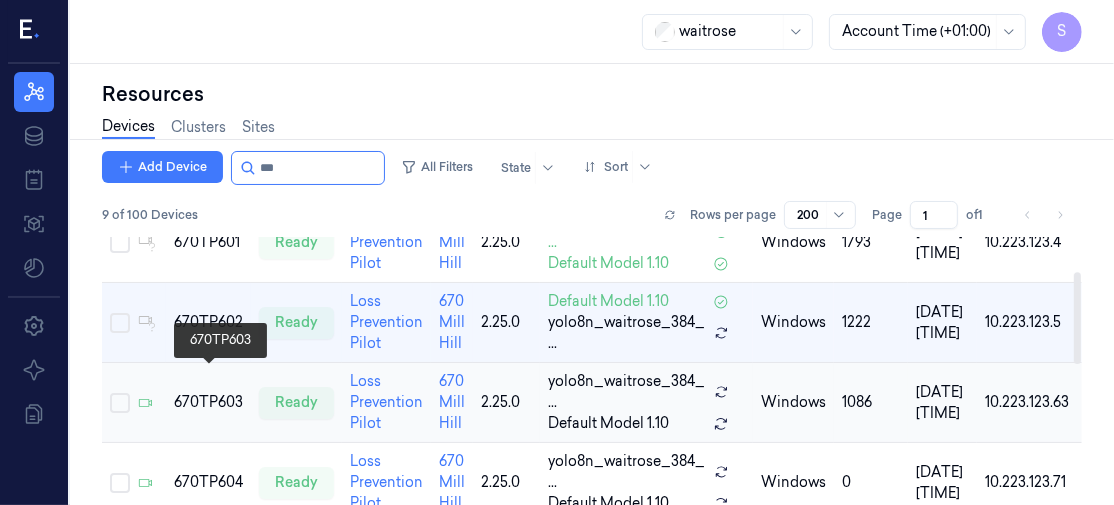 click on "670TP603" at bounding box center (208, 402) 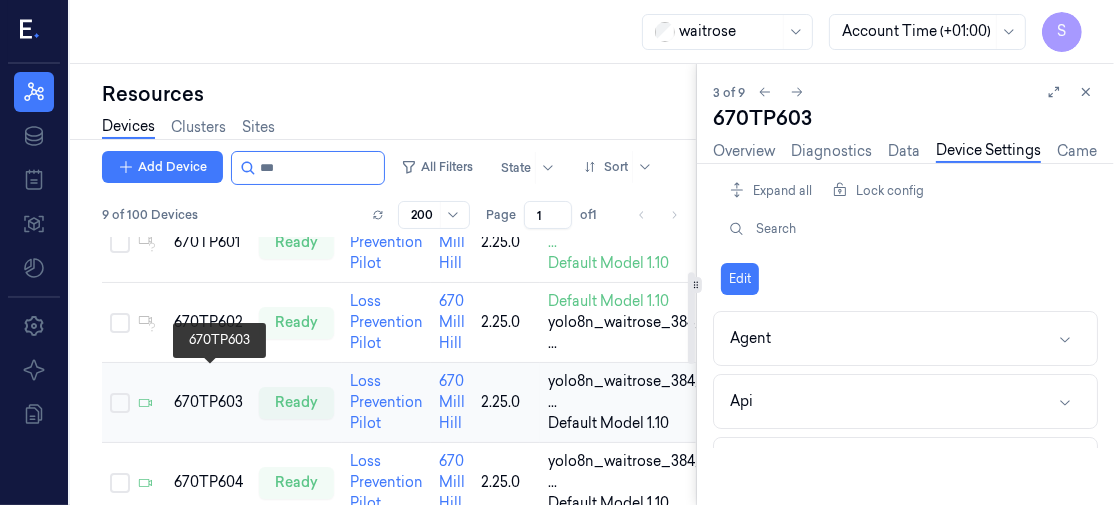 scroll, scrollTop: 0, scrollLeft: 0, axis: both 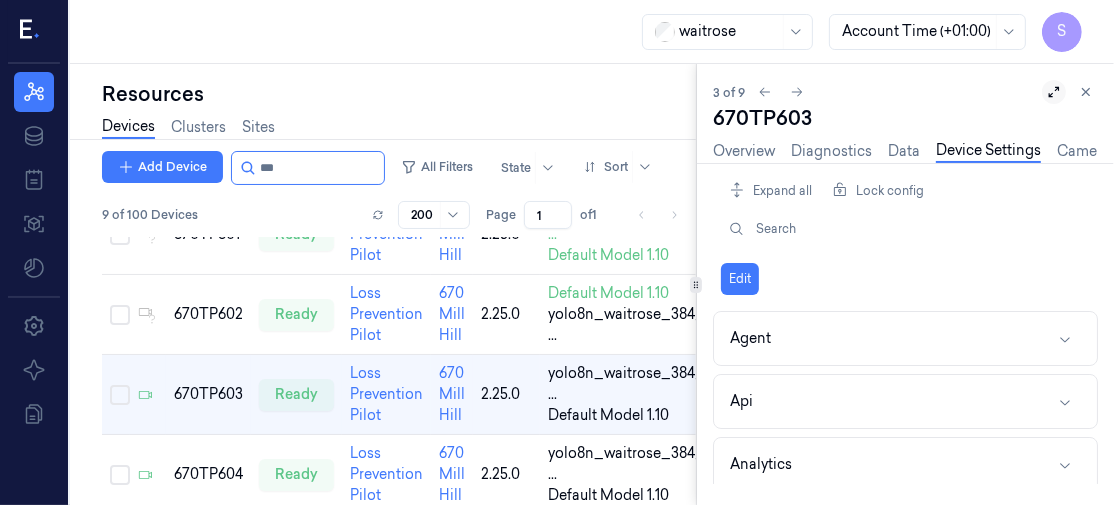 click 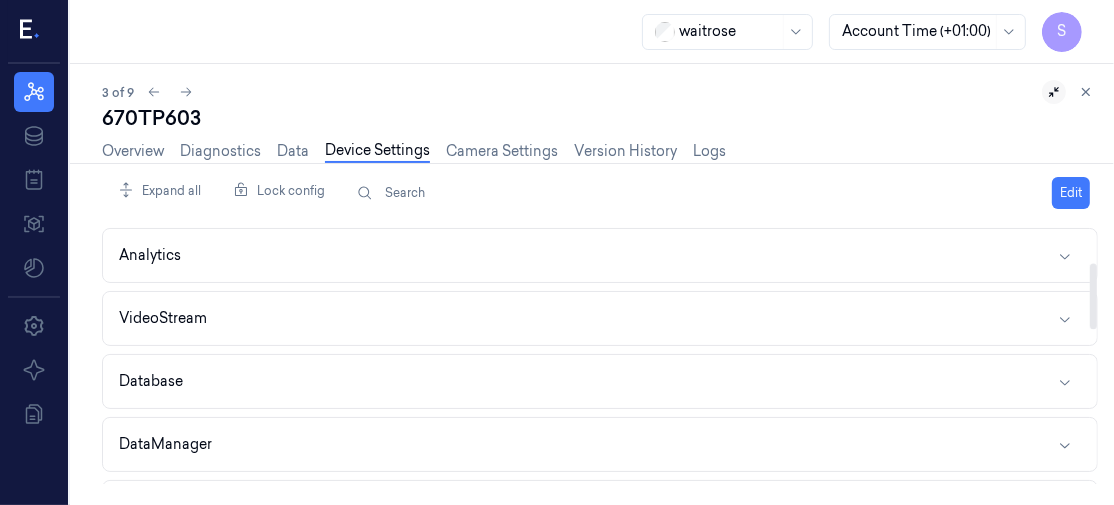scroll, scrollTop: 142, scrollLeft: 0, axis: vertical 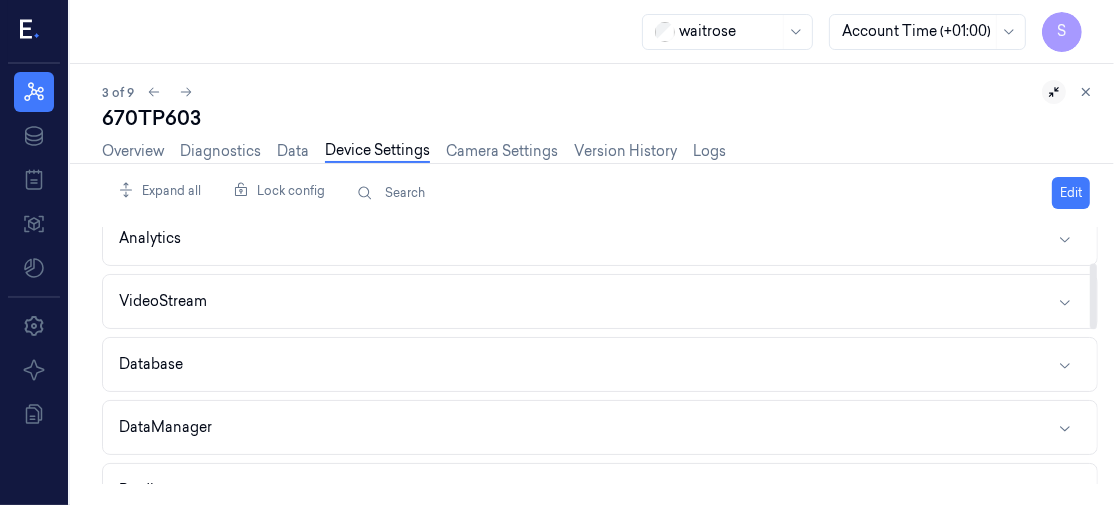 drag, startPoint x: 1095, startPoint y: 250, endPoint x: 1096, endPoint y: 286, distance: 36.013885 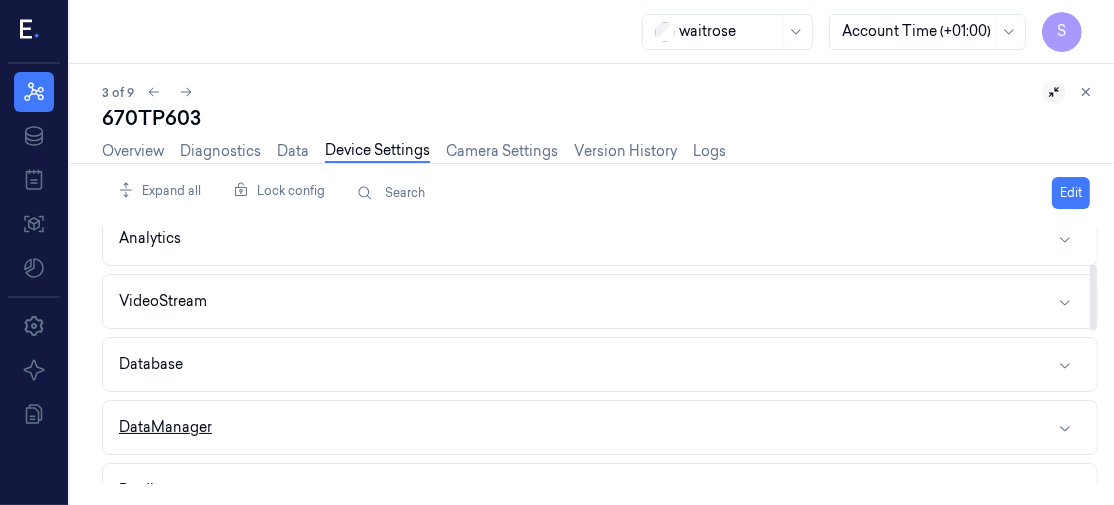click 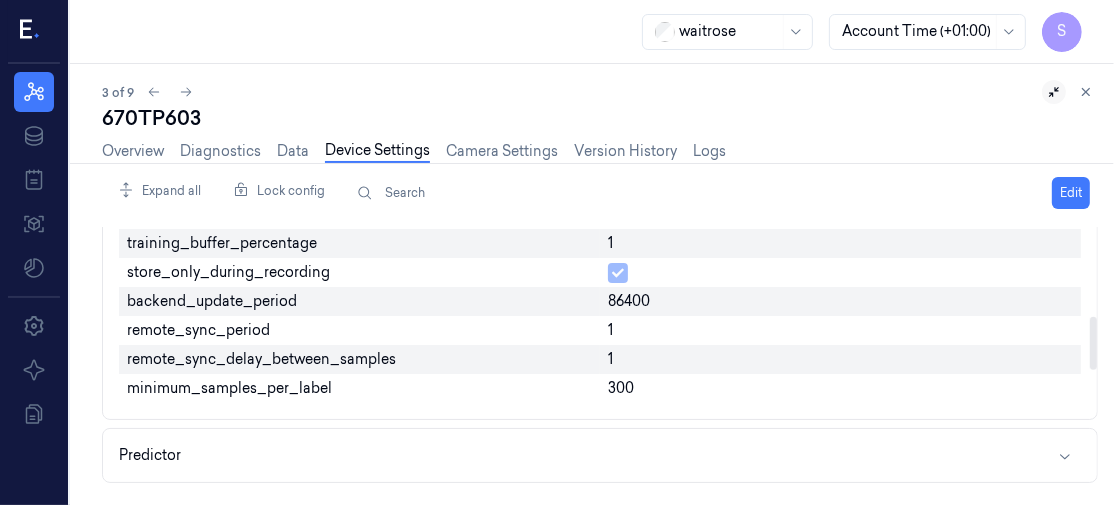 drag, startPoint x: 1092, startPoint y: 282, endPoint x: 1094, endPoint y: 343, distance: 61.03278 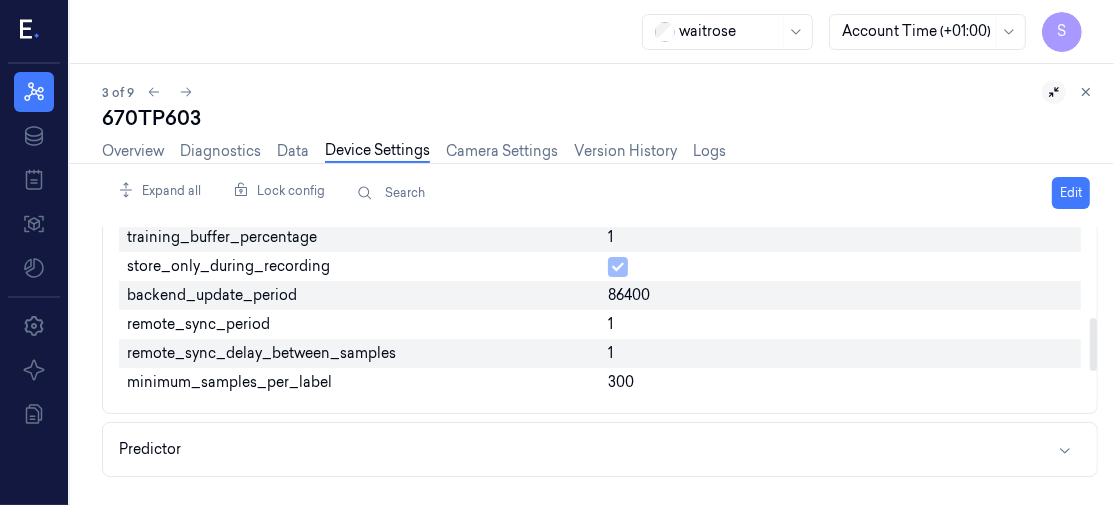 click on "1" at bounding box center [840, 324] 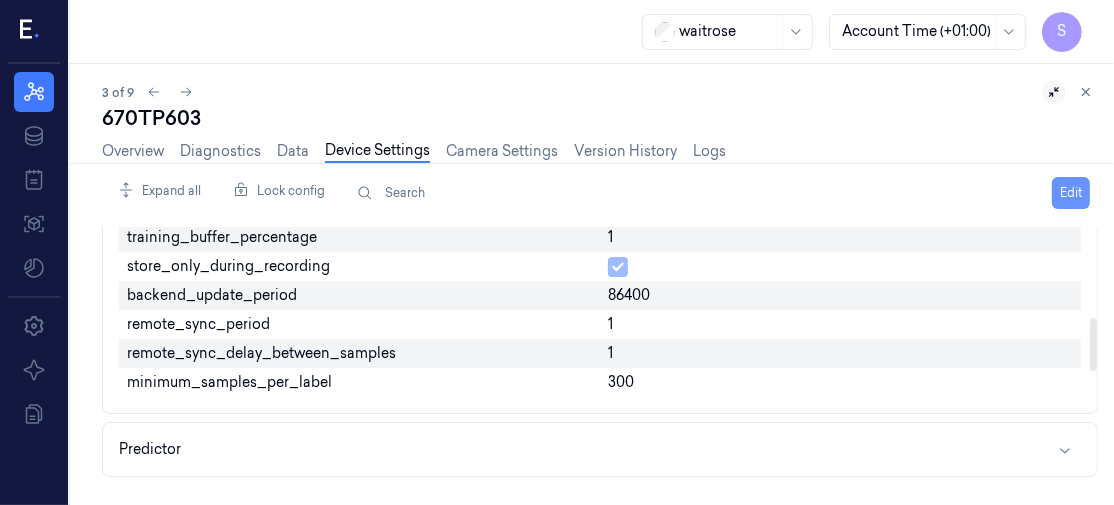 click on "Edit" at bounding box center (1071, 193) 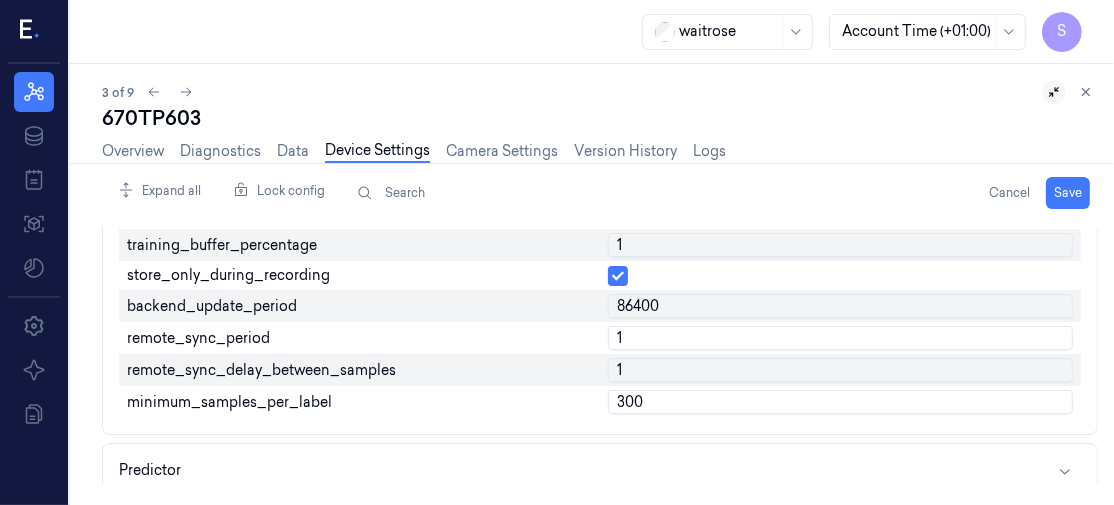 scroll, scrollTop: 446, scrollLeft: 0, axis: vertical 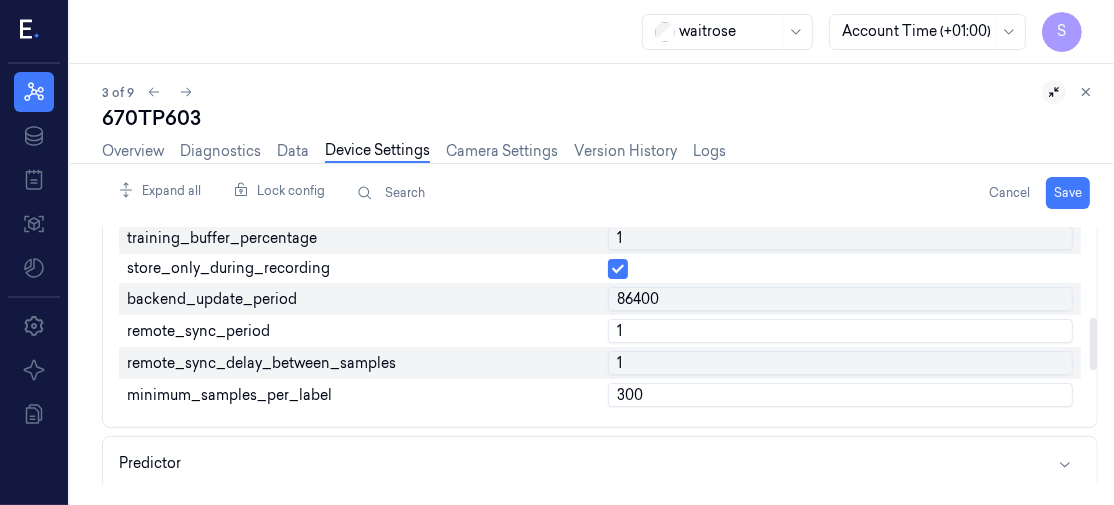 click on "1" at bounding box center [840, 331] 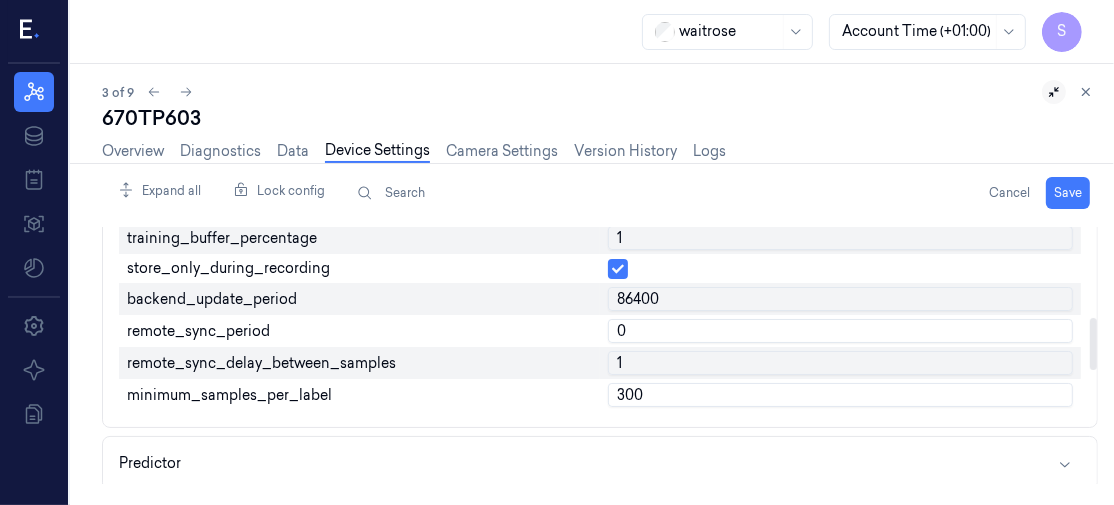 type on "0" 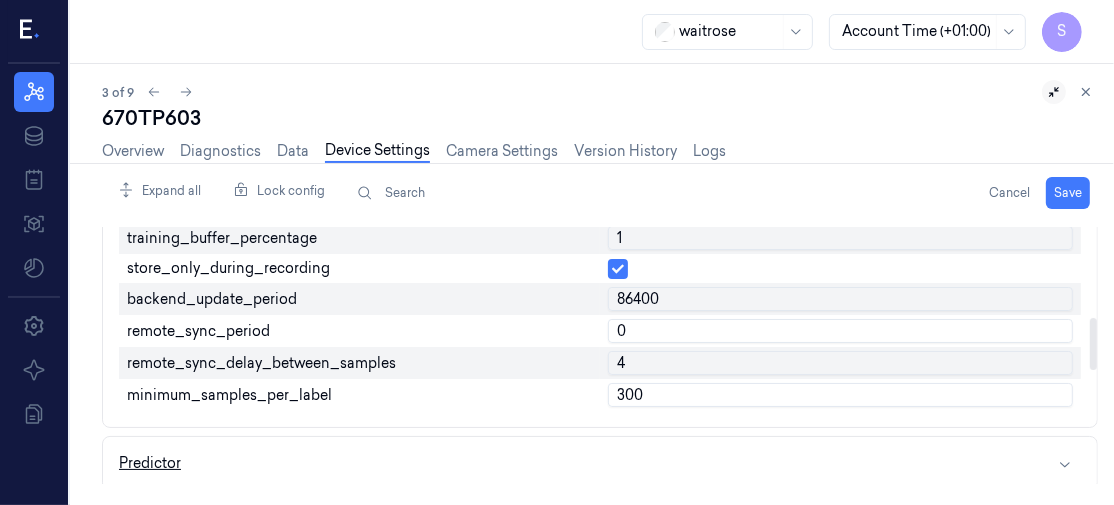 type on "4" 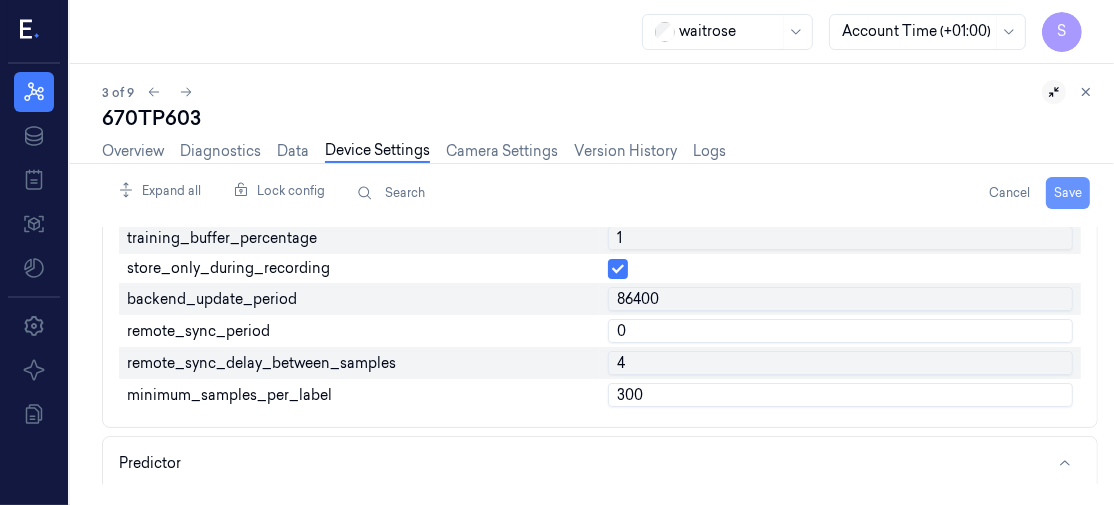 click on "Save" at bounding box center [1068, 193] 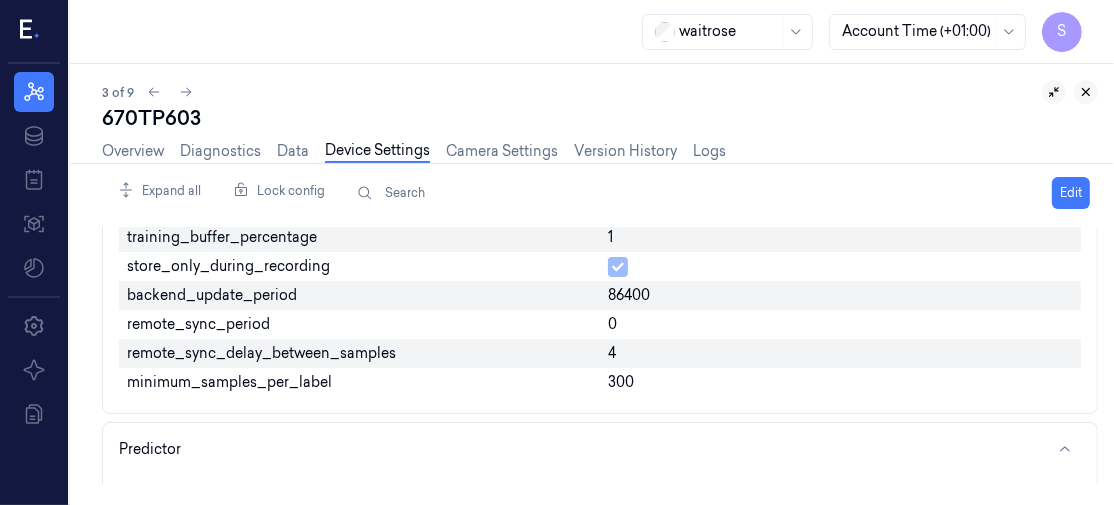 click 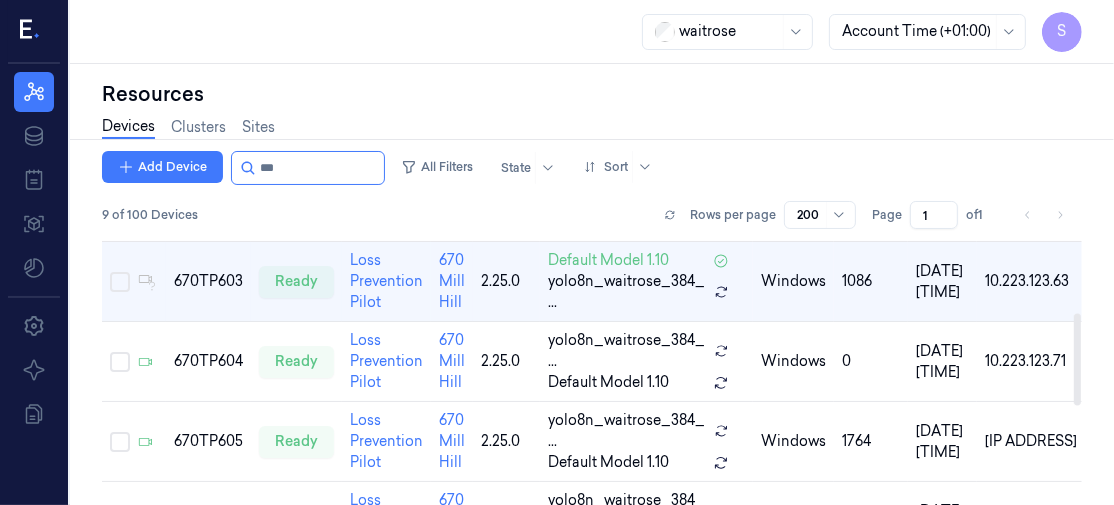 scroll, scrollTop: 216, scrollLeft: 0, axis: vertical 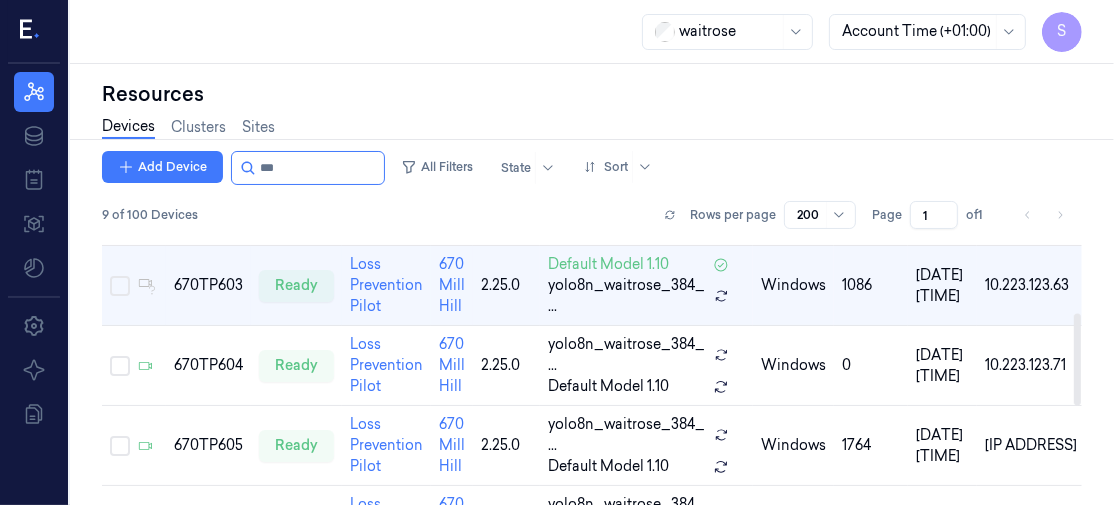 drag, startPoint x: 1080, startPoint y: 266, endPoint x: 1087, endPoint y: 342, distance: 76.321686 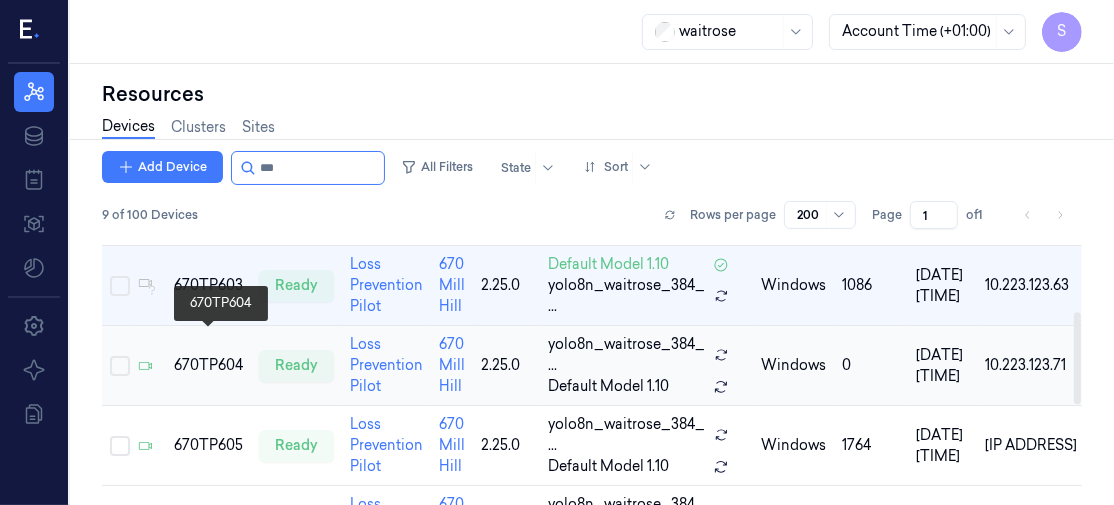 click on "670TP604" at bounding box center [208, 365] 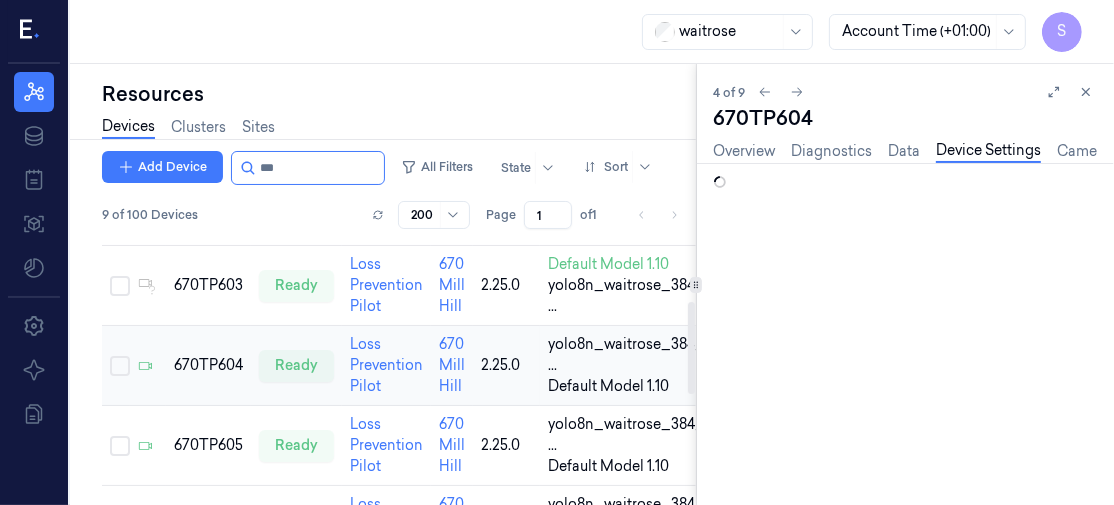 scroll, scrollTop: 0, scrollLeft: 0, axis: both 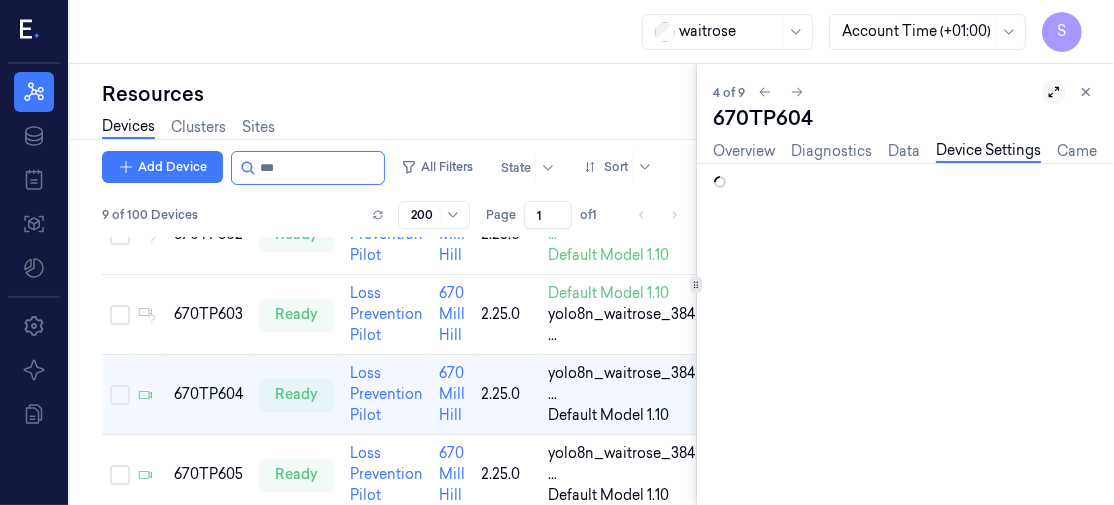 click 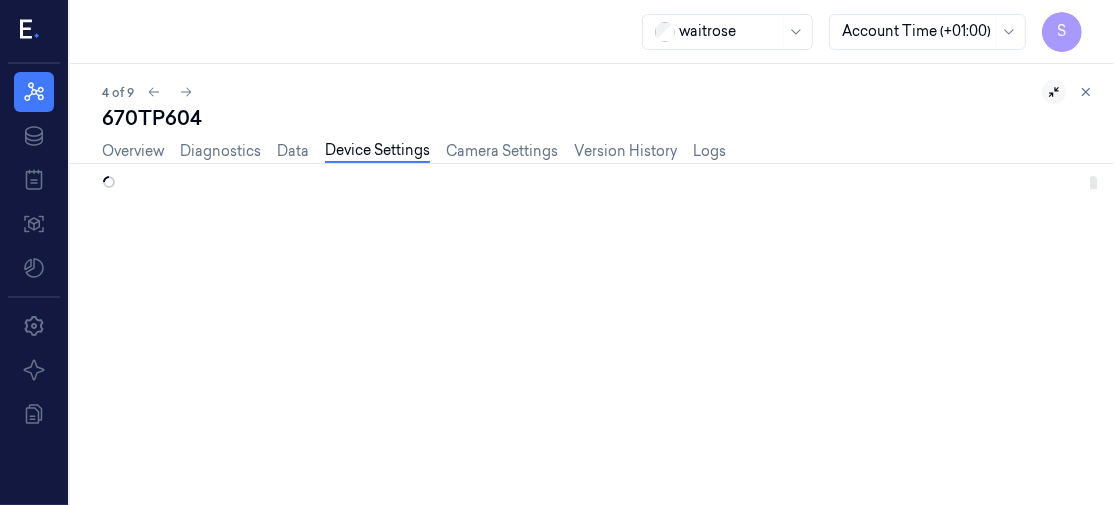 click on "Expand all Lock config Search Edit" at bounding box center [600, 340] 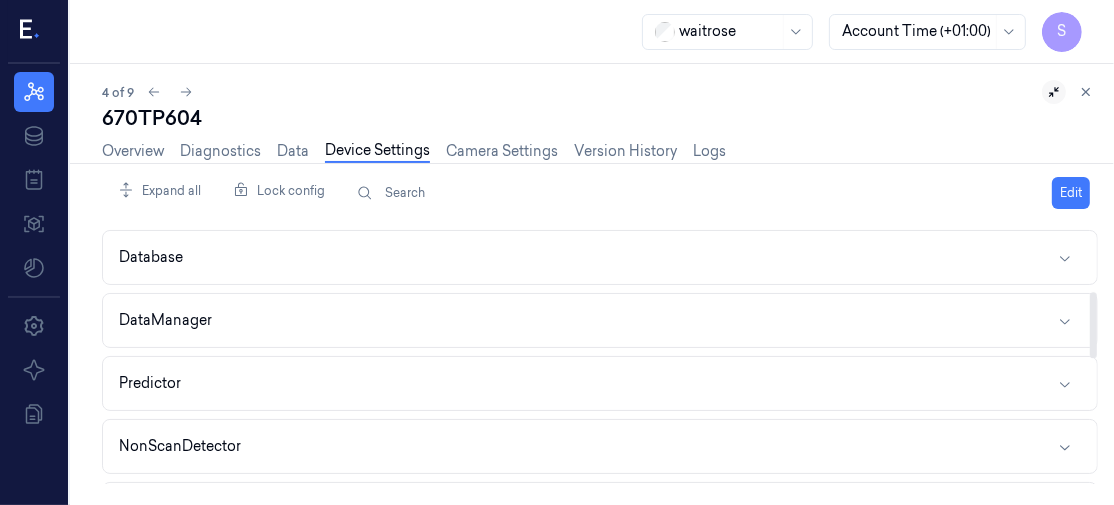 scroll, scrollTop: 256, scrollLeft: 0, axis: vertical 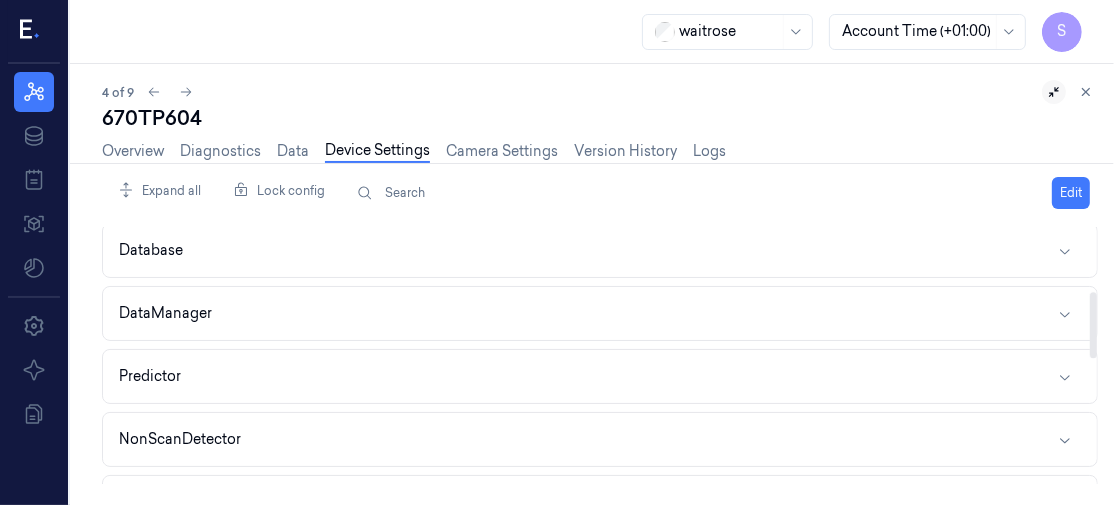 drag, startPoint x: 1093, startPoint y: 252, endPoint x: 1106, endPoint y: 318, distance: 67.26812 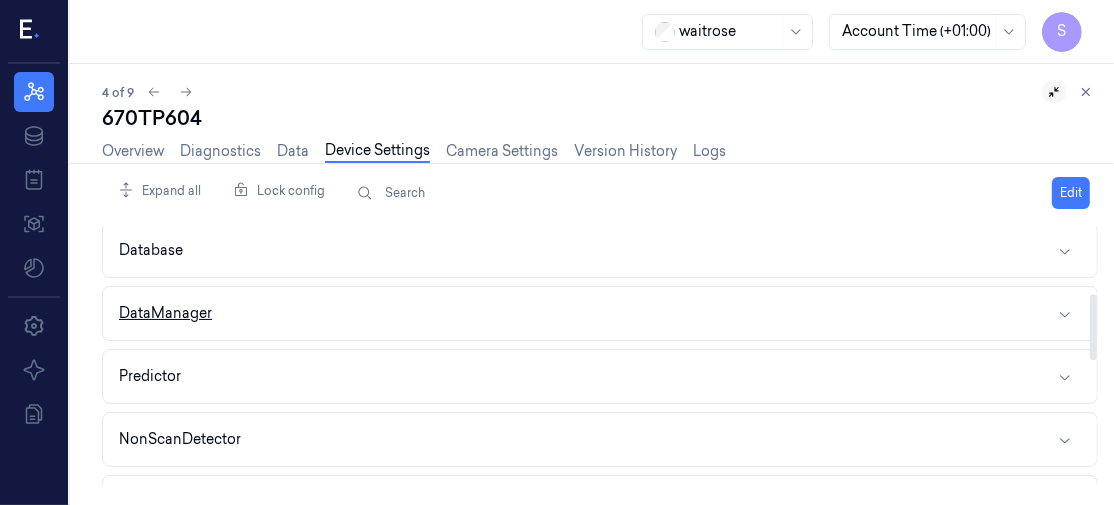 click on "DataManager" at bounding box center [600, 313] 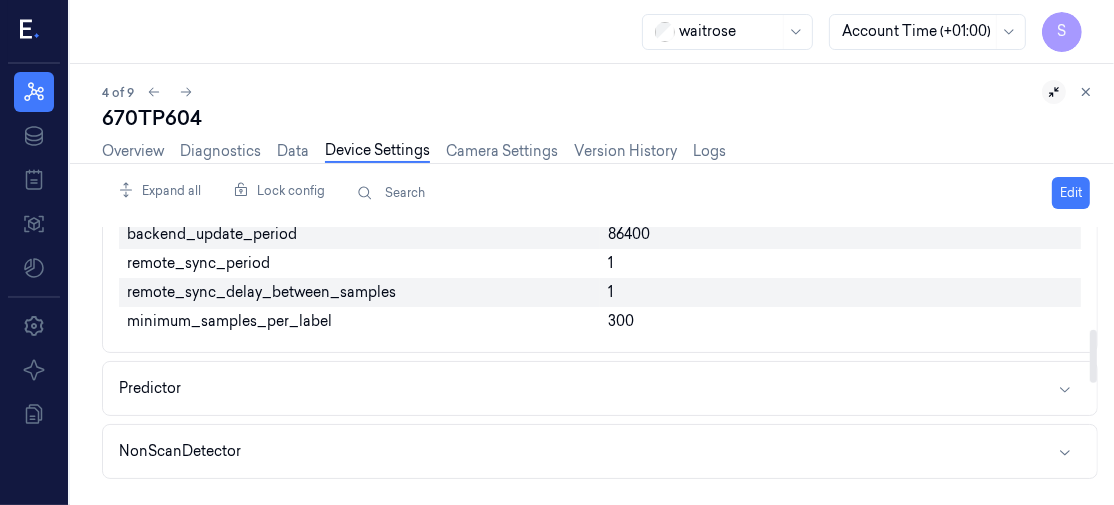 scroll, scrollTop: 497, scrollLeft: 0, axis: vertical 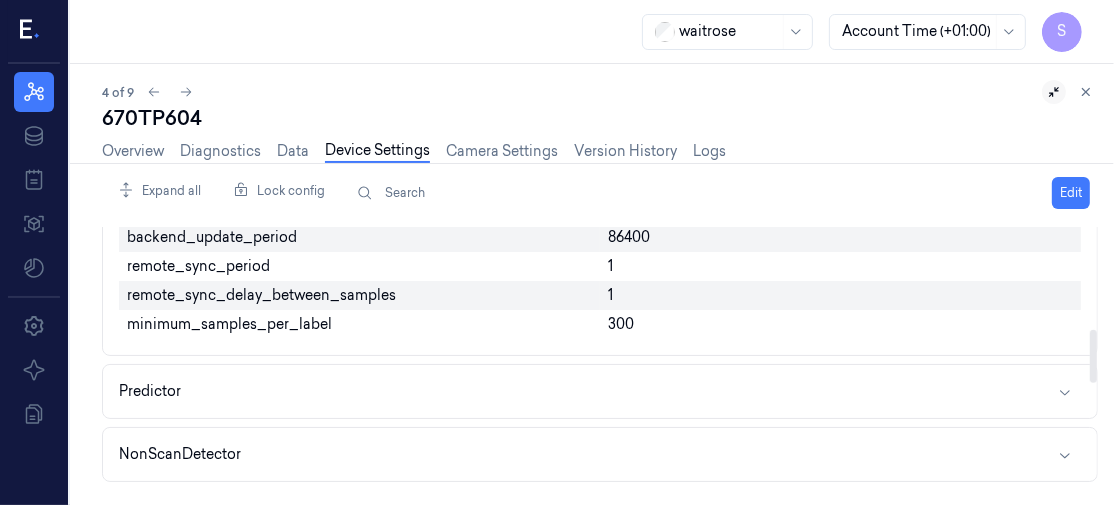 drag, startPoint x: 1092, startPoint y: 306, endPoint x: 1100, endPoint y: 355, distance: 49.648766 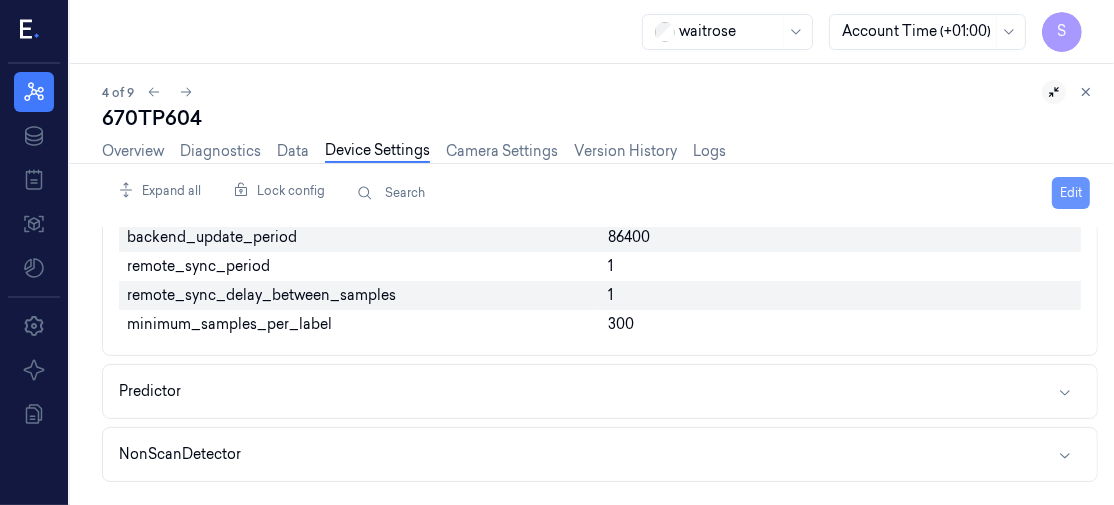 click on "Edit" at bounding box center [1071, 193] 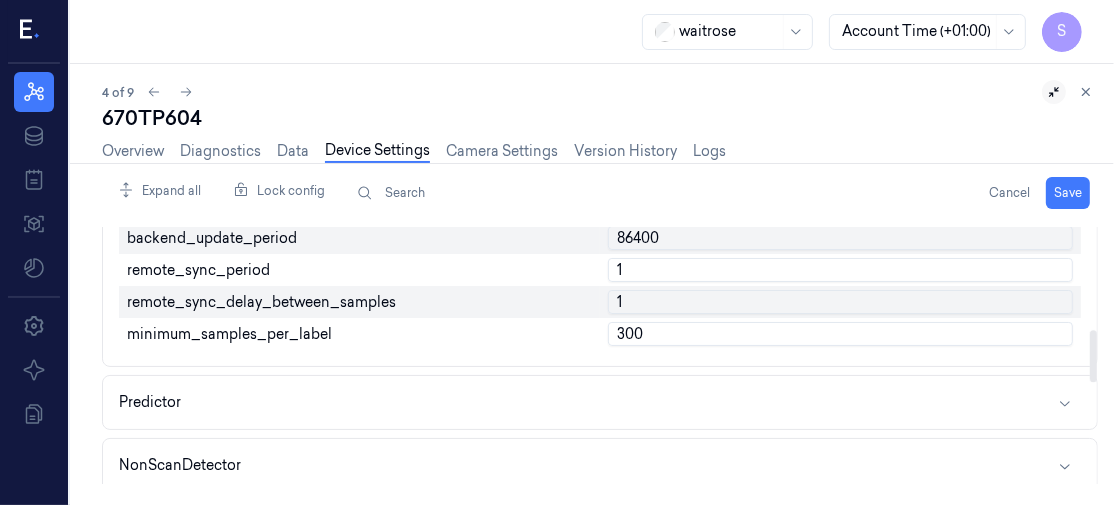 click on "1" at bounding box center [840, 270] 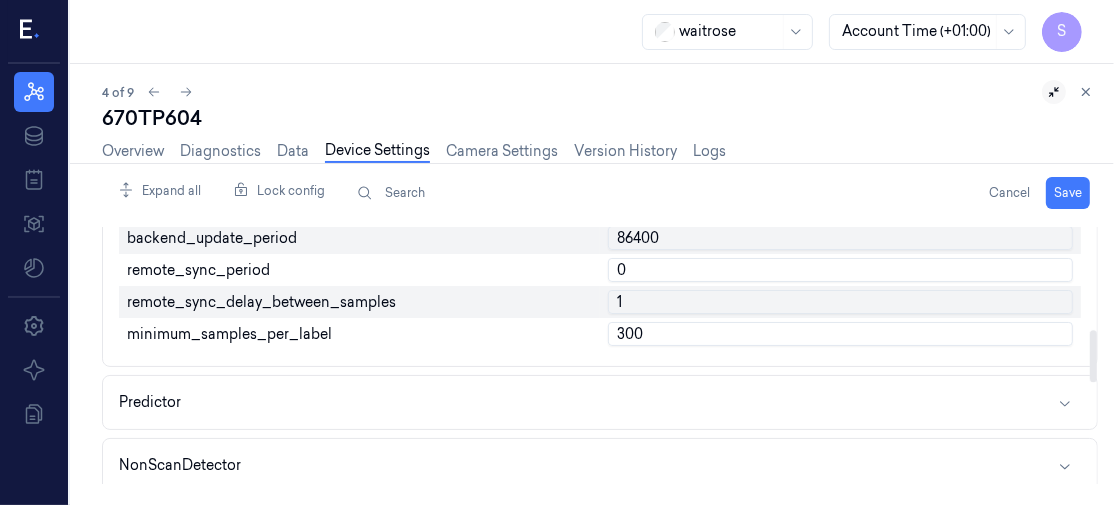 type on "0" 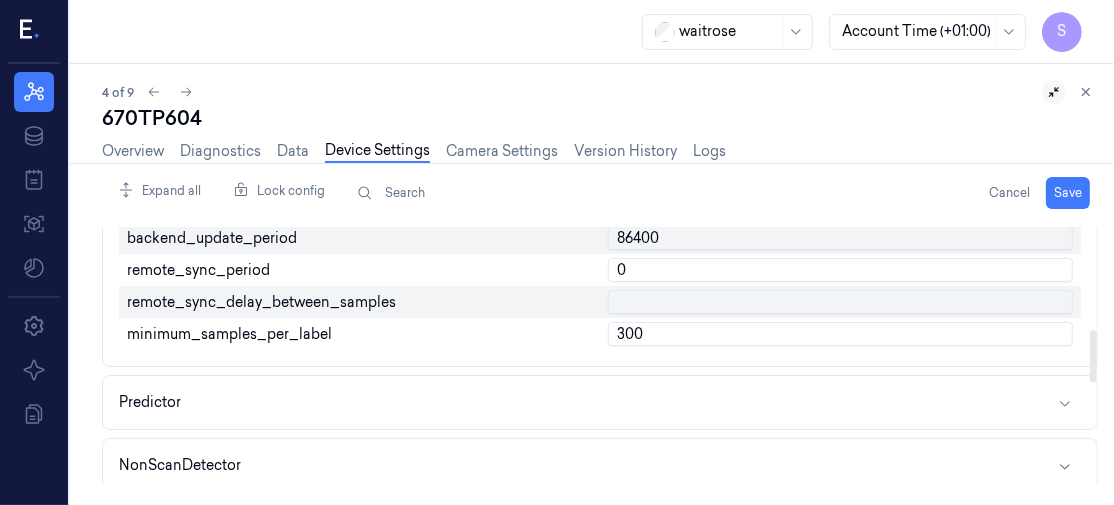 type on "5" 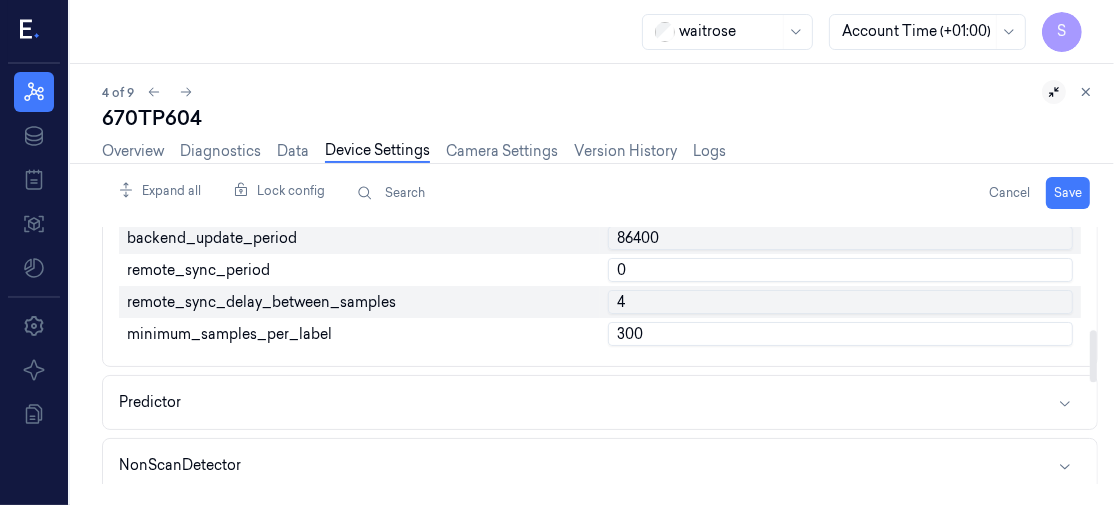 type on "4" 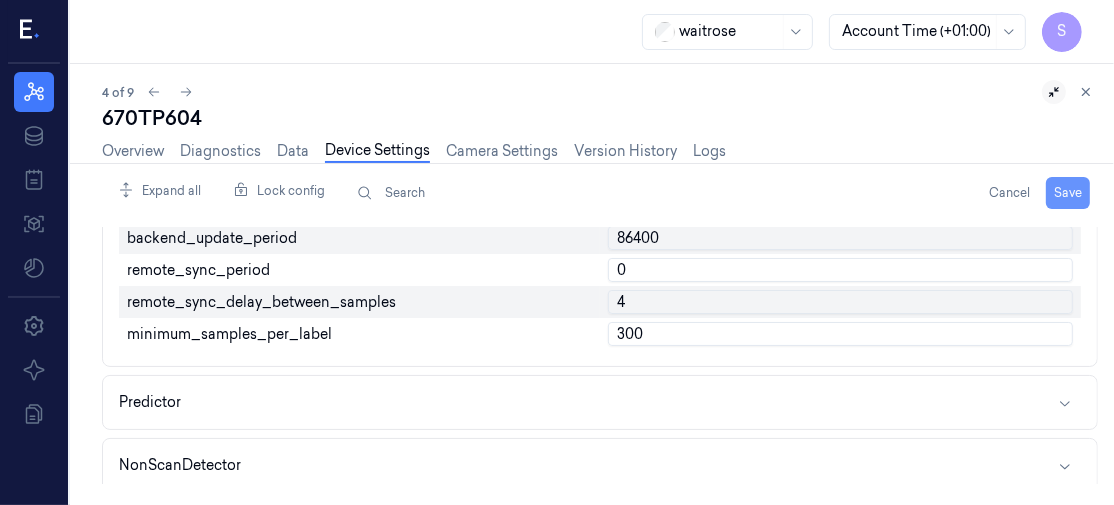 click on "Save" at bounding box center (1068, 193) 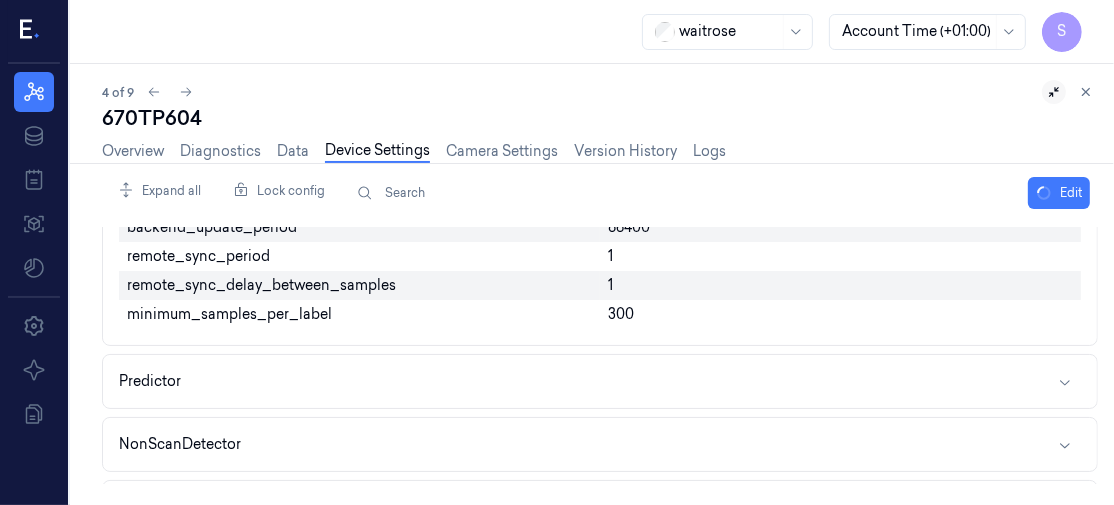 scroll, scrollTop: 497, scrollLeft: 0, axis: vertical 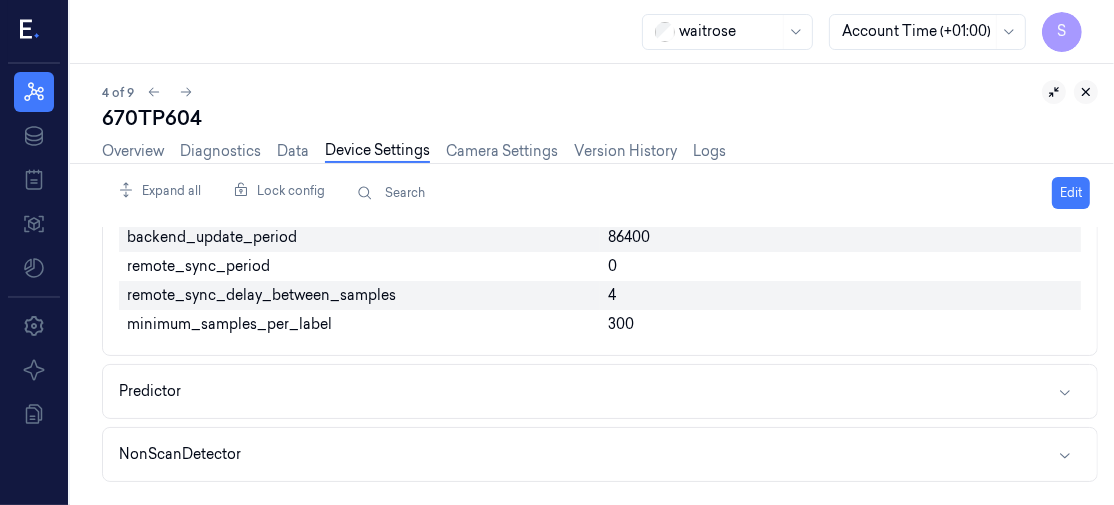 click 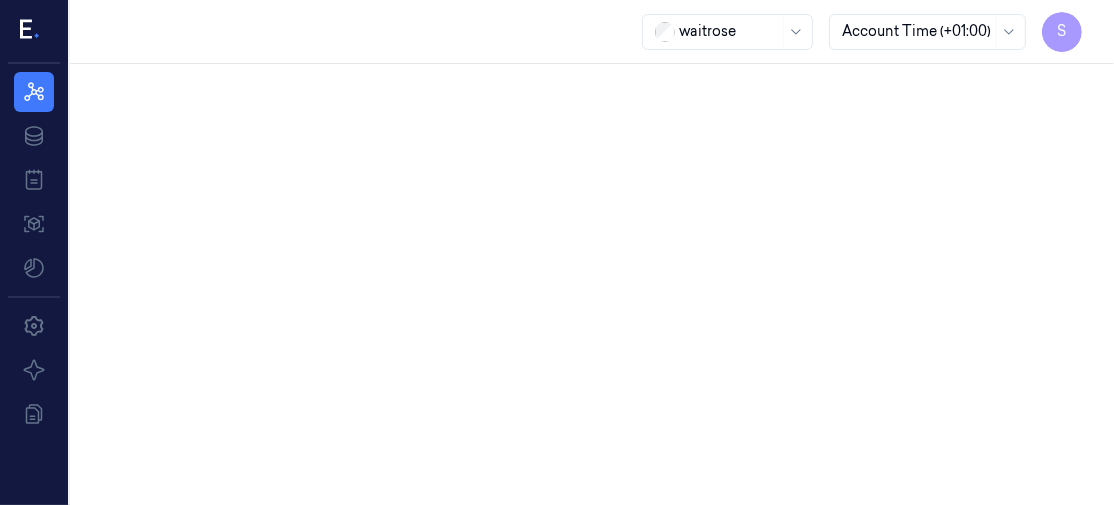scroll, scrollTop: 0, scrollLeft: 0, axis: both 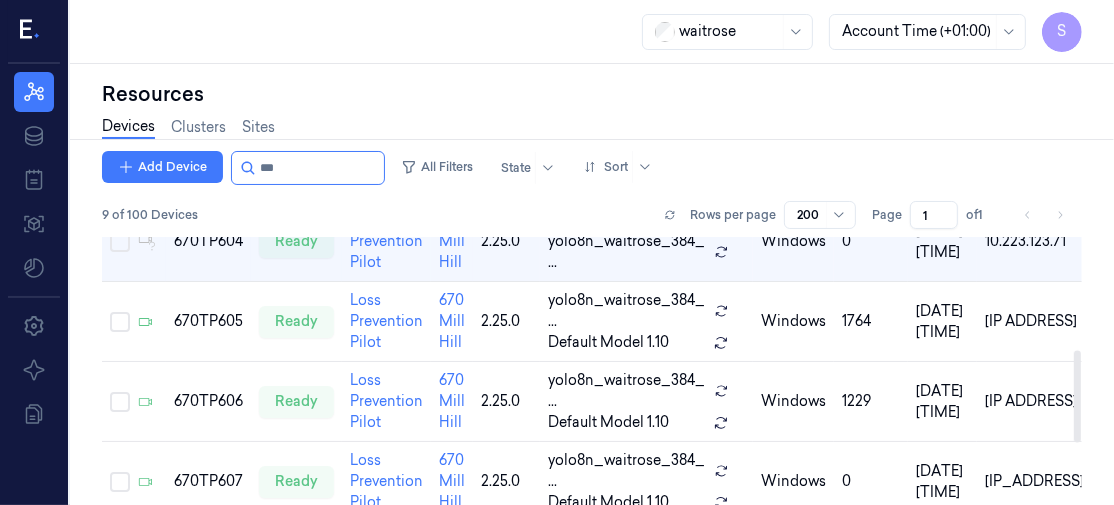 drag, startPoint x: 1078, startPoint y: 265, endPoint x: 1093, endPoint y: 381, distance: 116.965805 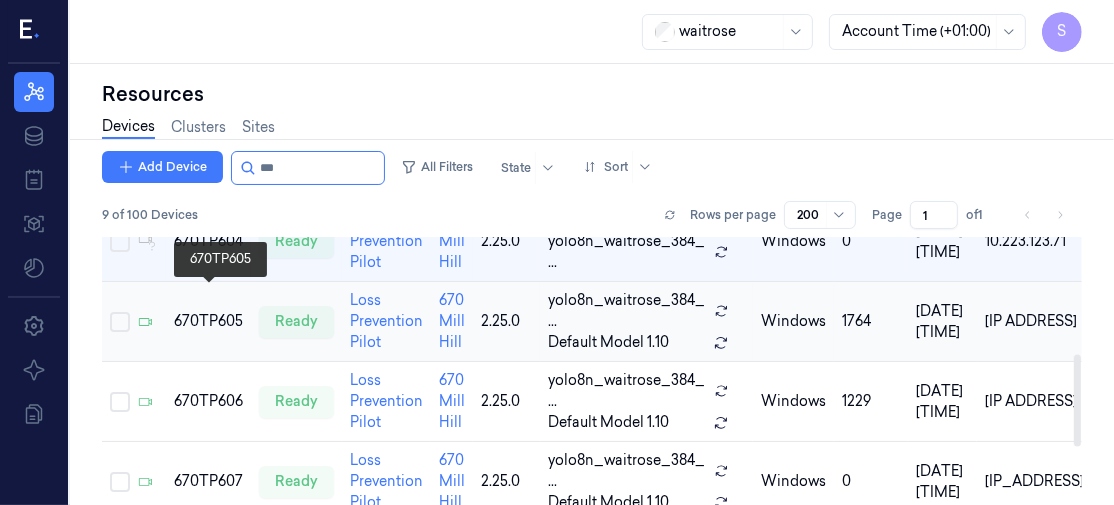 click on "670TP605" at bounding box center [208, 321] 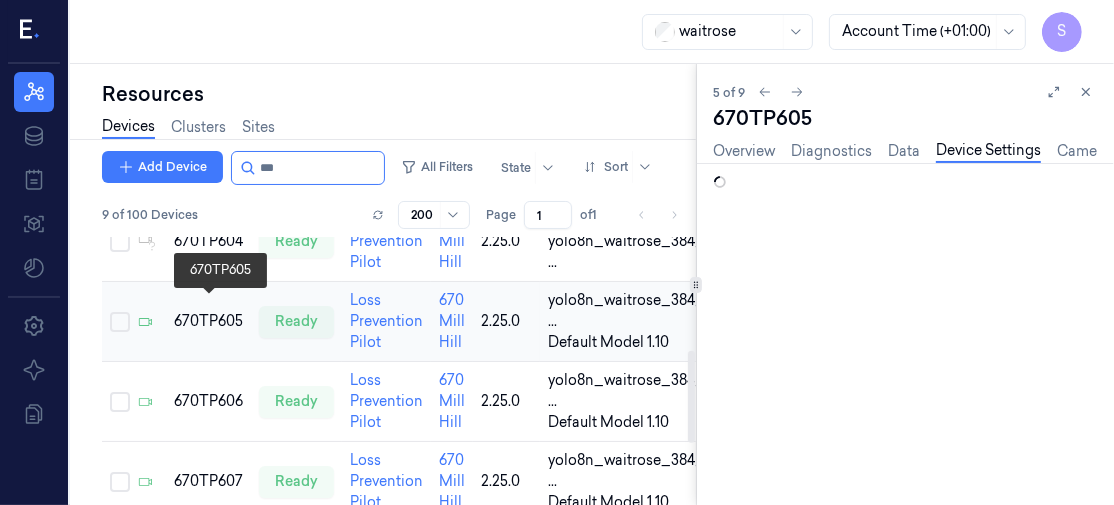 scroll, scrollTop: 0, scrollLeft: 0, axis: both 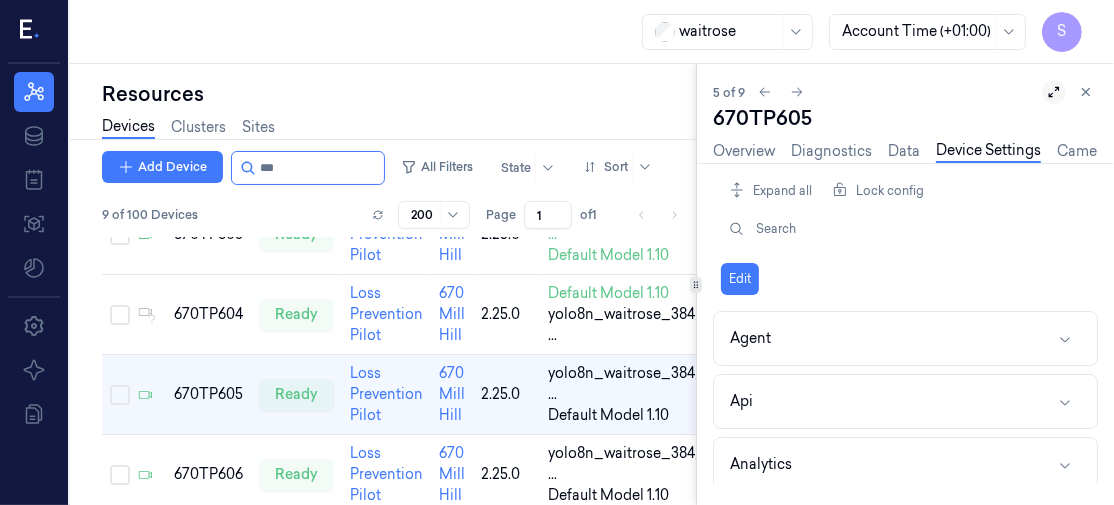 click 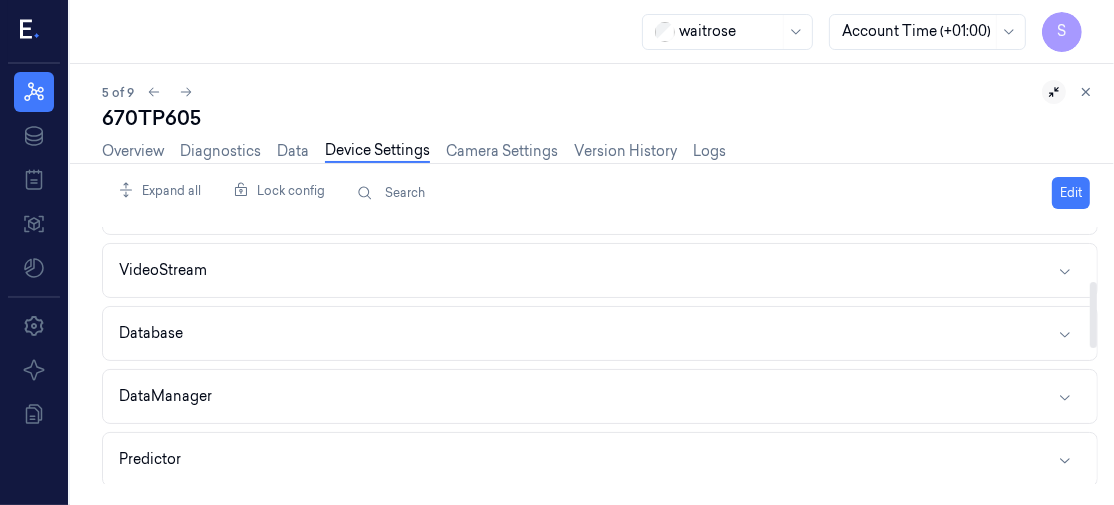 scroll, scrollTop: 229, scrollLeft: 0, axis: vertical 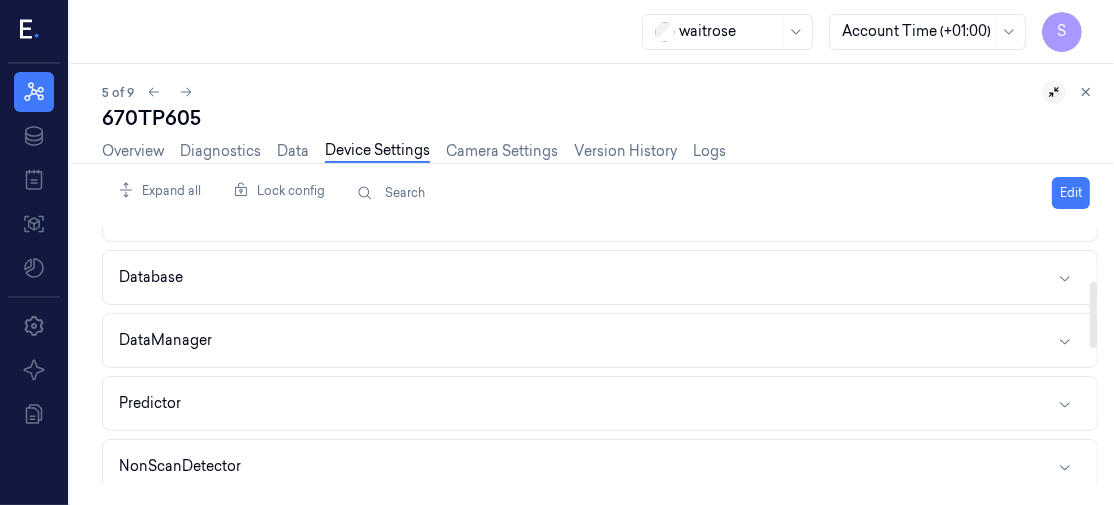 drag, startPoint x: 1091, startPoint y: 246, endPoint x: 1096, endPoint y: 306, distance: 60.207973 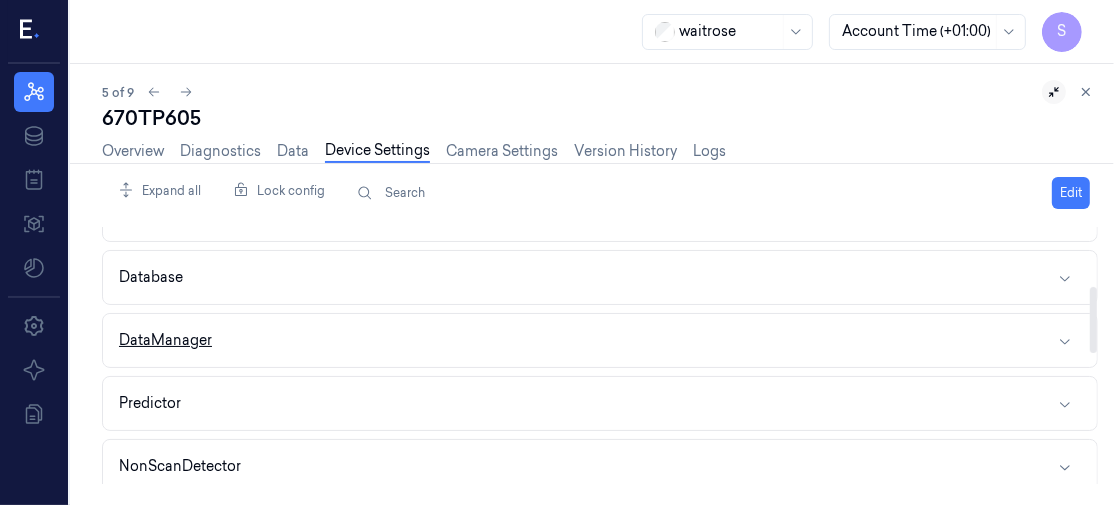 click on "DataManager" at bounding box center (600, 340) 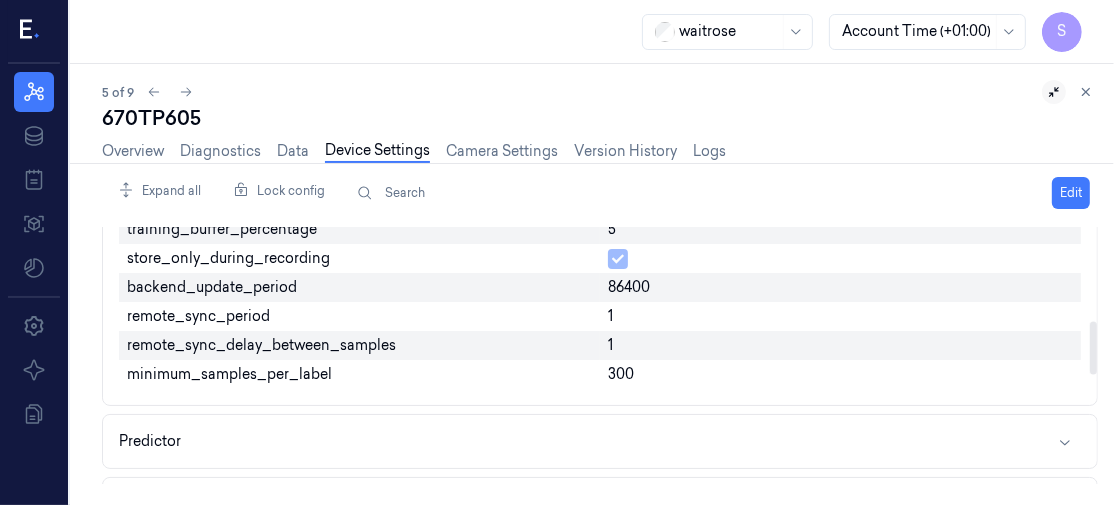 drag, startPoint x: 1090, startPoint y: 296, endPoint x: 1096, endPoint y: 341, distance: 45.39824 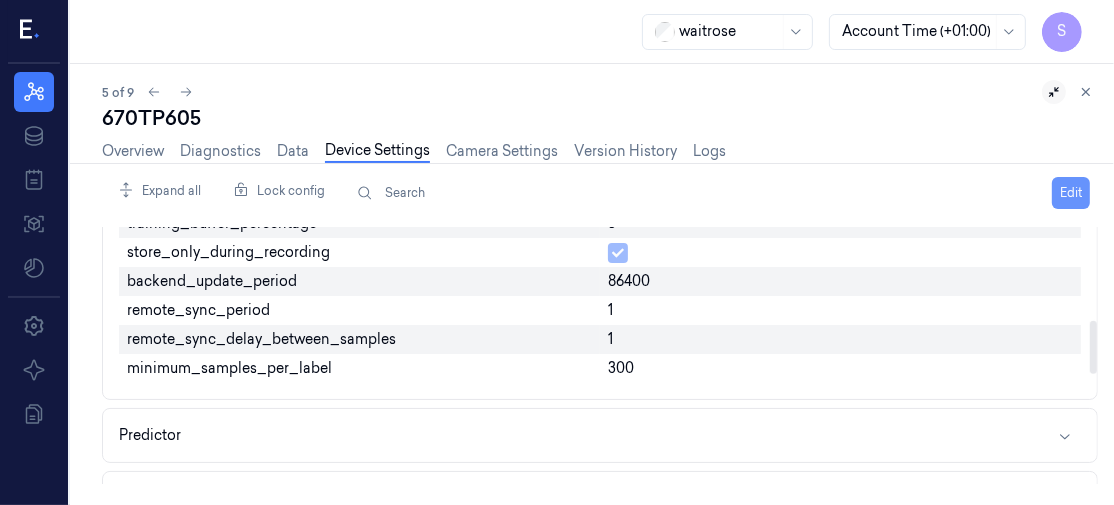 click on "Edit" at bounding box center [1071, 193] 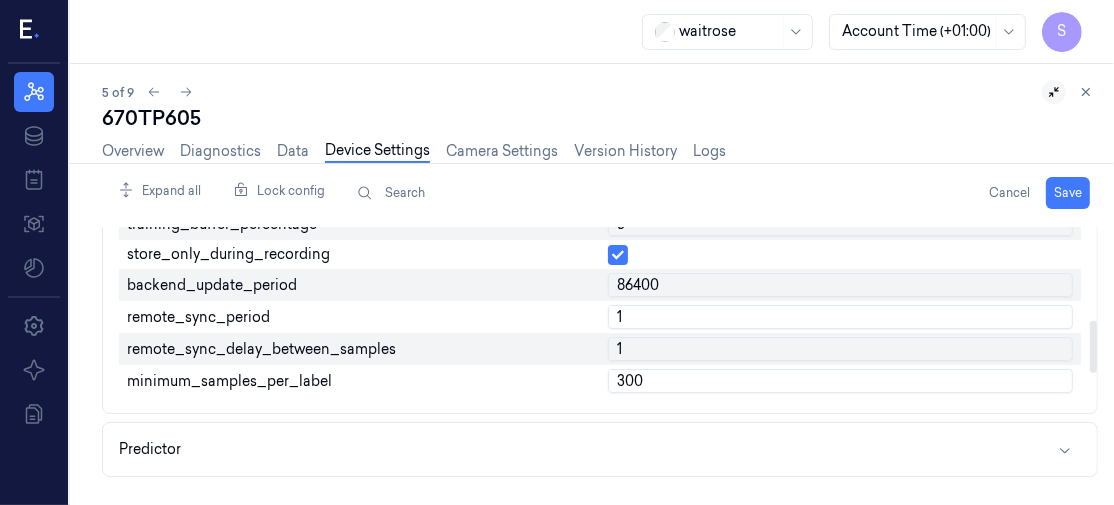 click on "1" at bounding box center [840, 317] 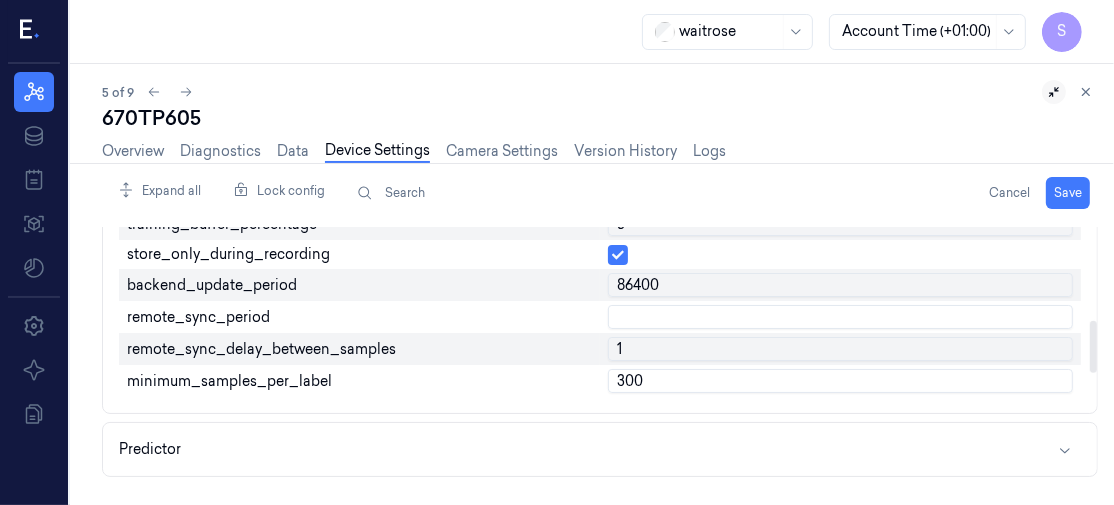 type on "9" 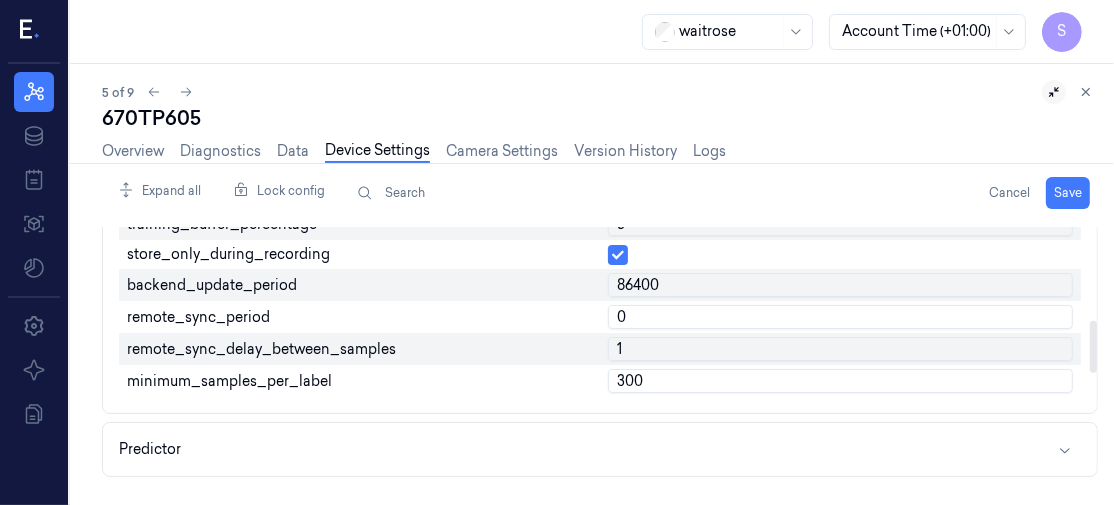 type on "0" 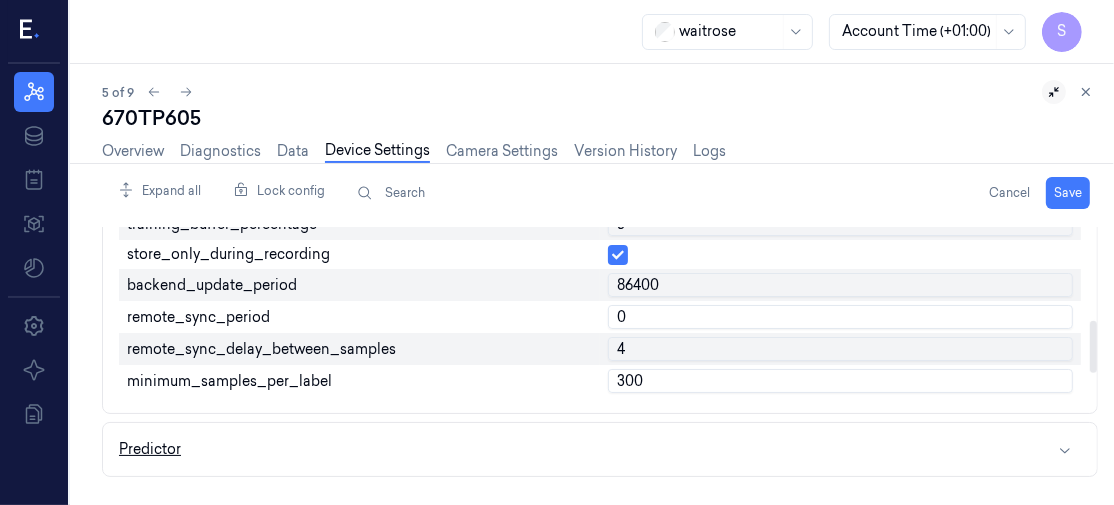 type on "4" 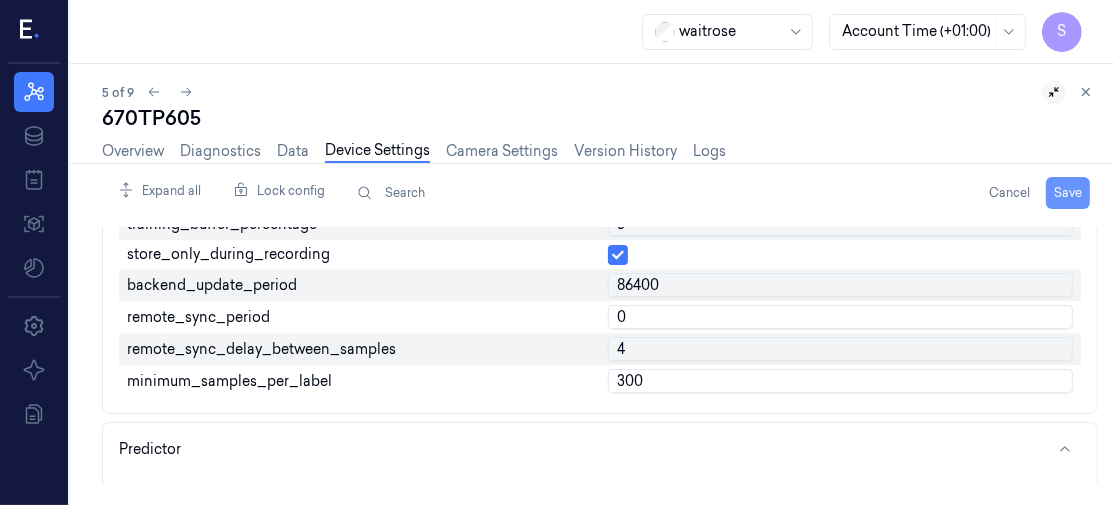 click on "Save" at bounding box center (1068, 193) 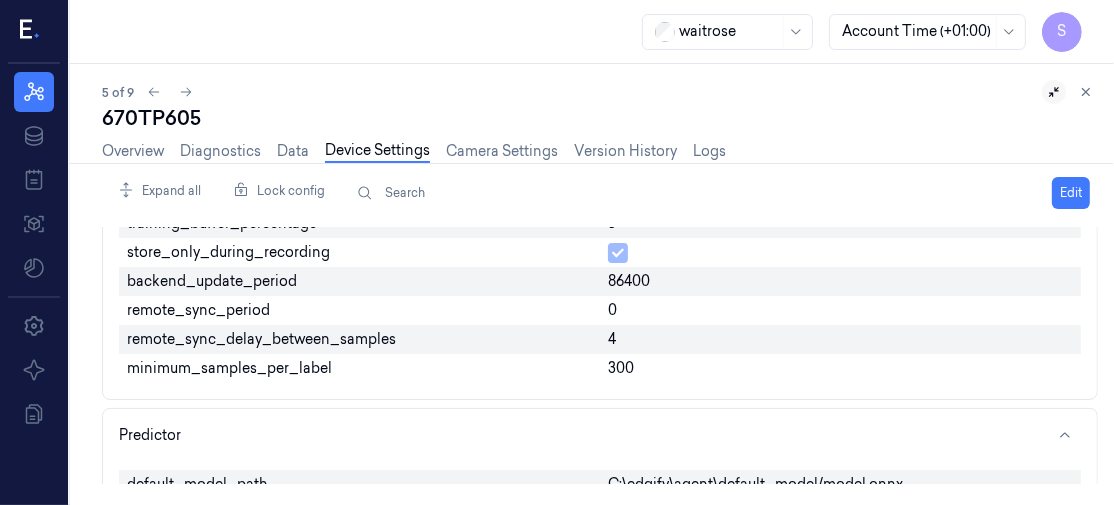 click at bounding box center [1070, 92] 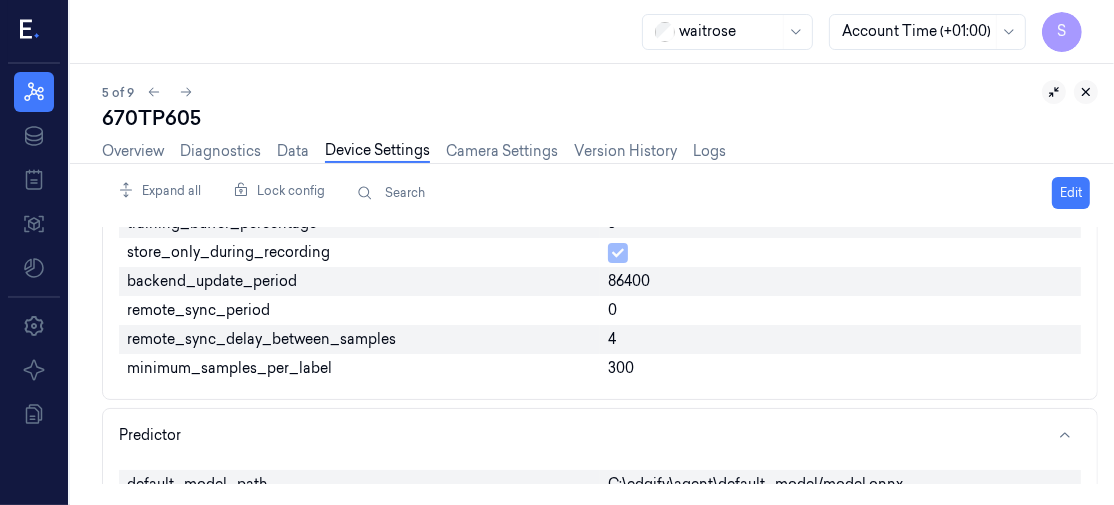 click 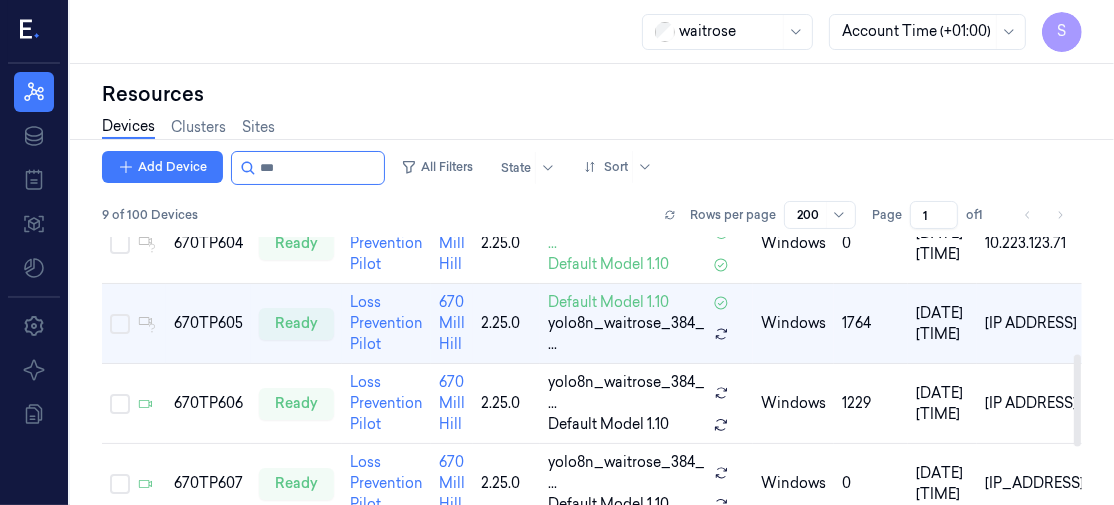 scroll, scrollTop: 336, scrollLeft: 0, axis: vertical 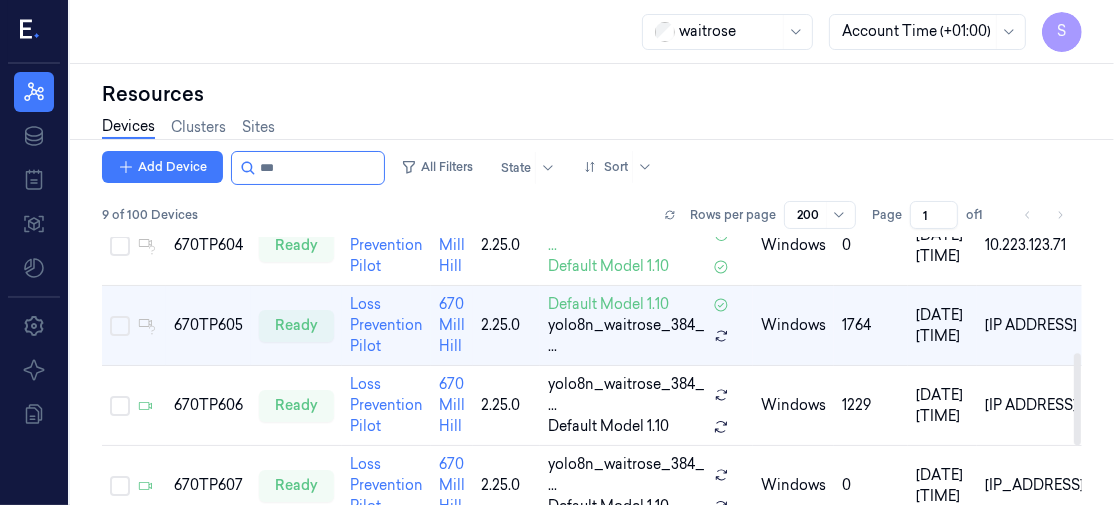 drag, startPoint x: 1078, startPoint y: 277, endPoint x: 1074, endPoint y: 392, distance: 115.06954 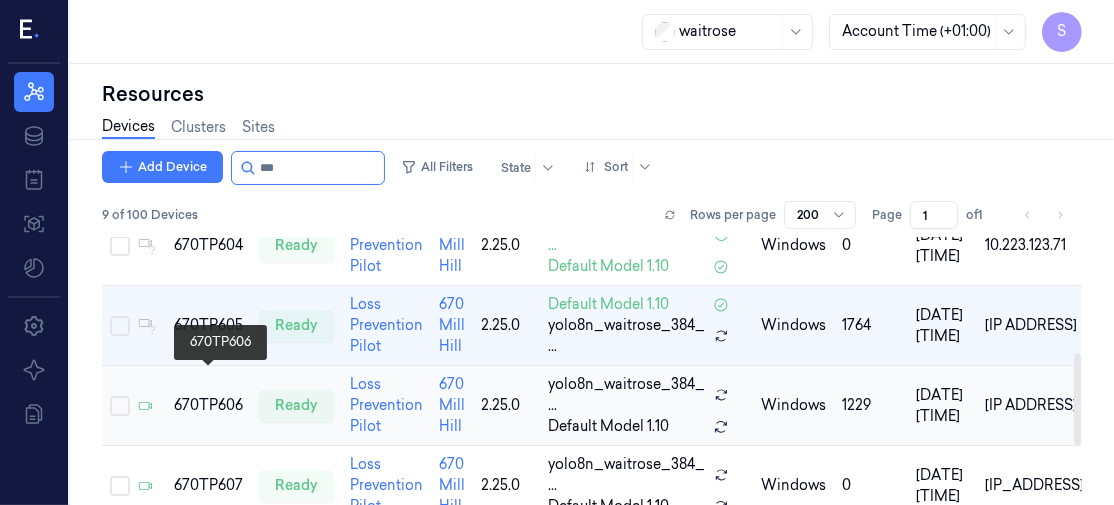 click on "670TP606" at bounding box center (208, 405) 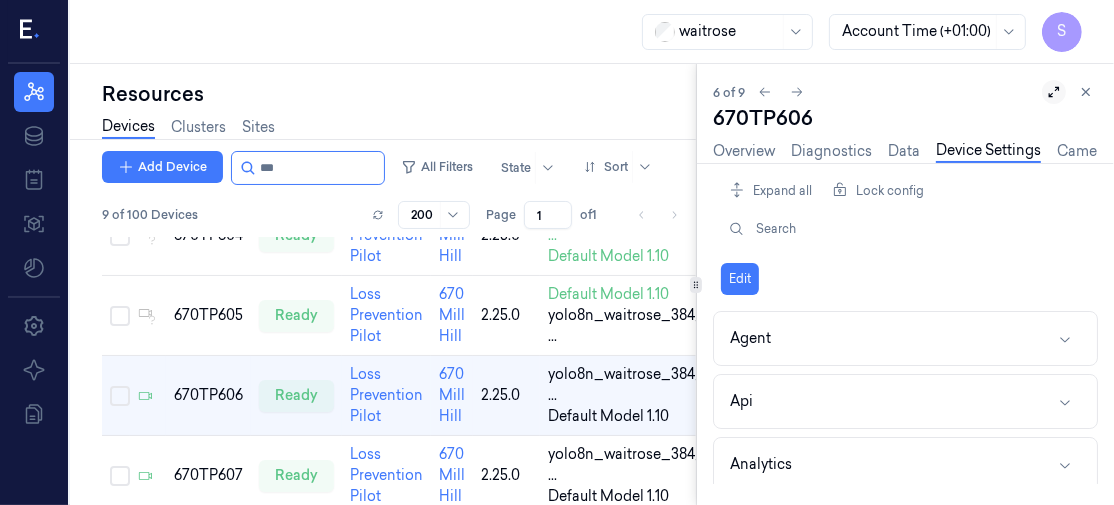 click at bounding box center [1054, 92] 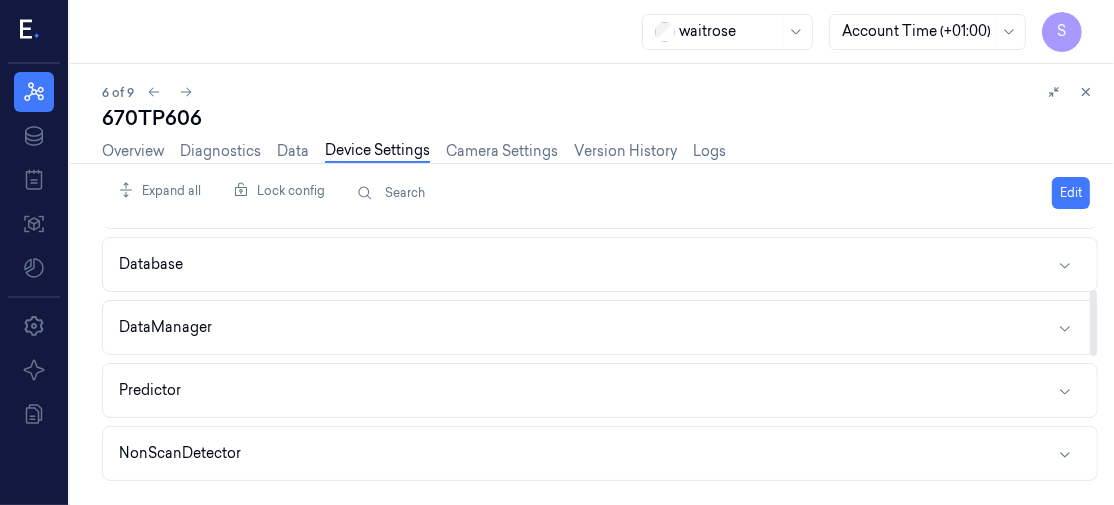 scroll, scrollTop: 240, scrollLeft: 0, axis: vertical 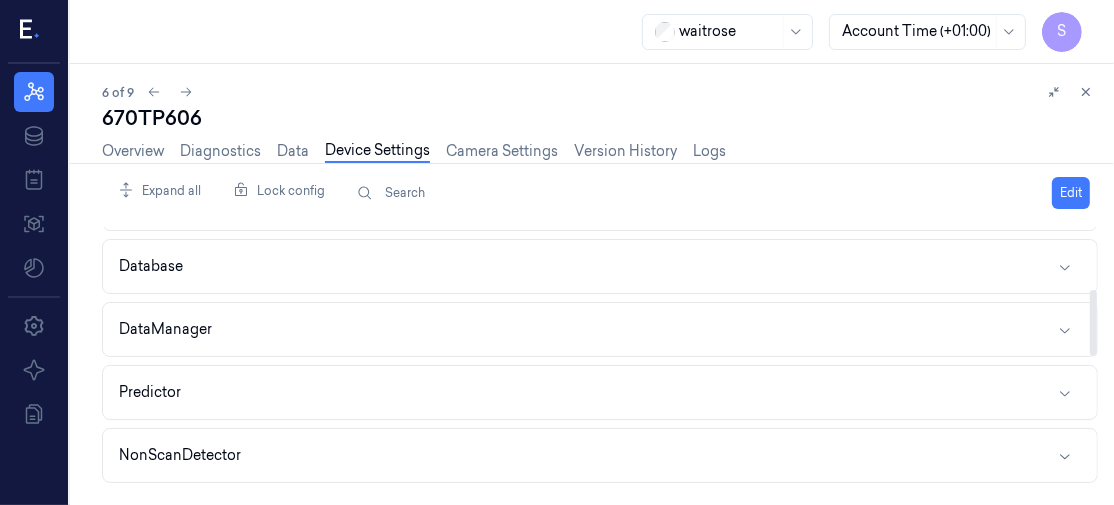 drag, startPoint x: 1093, startPoint y: 241, endPoint x: 1098, endPoint y: 303, distance: 62.201286 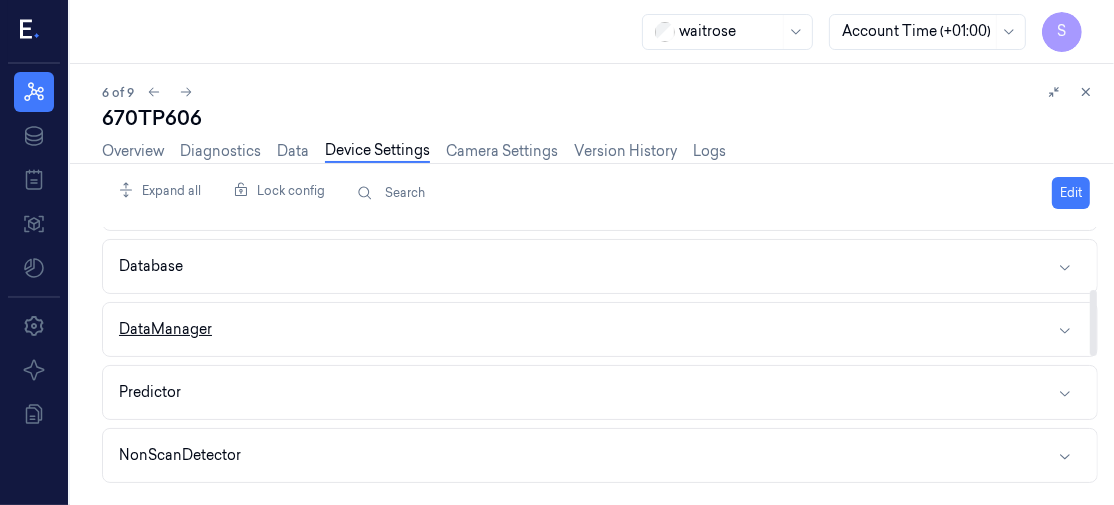 click 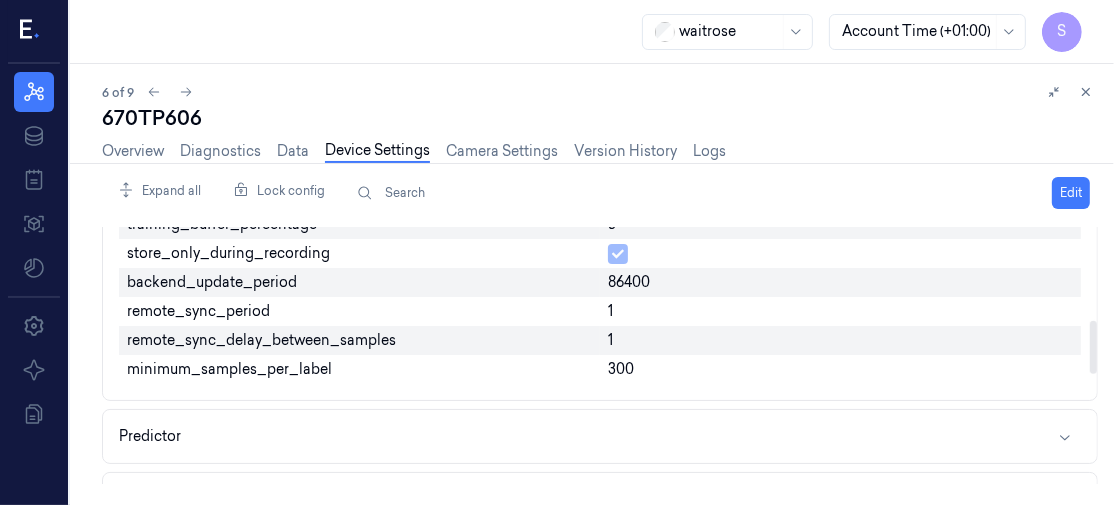 scroll, scrollTop: 446, scrollLeft: 0, axis: vertical 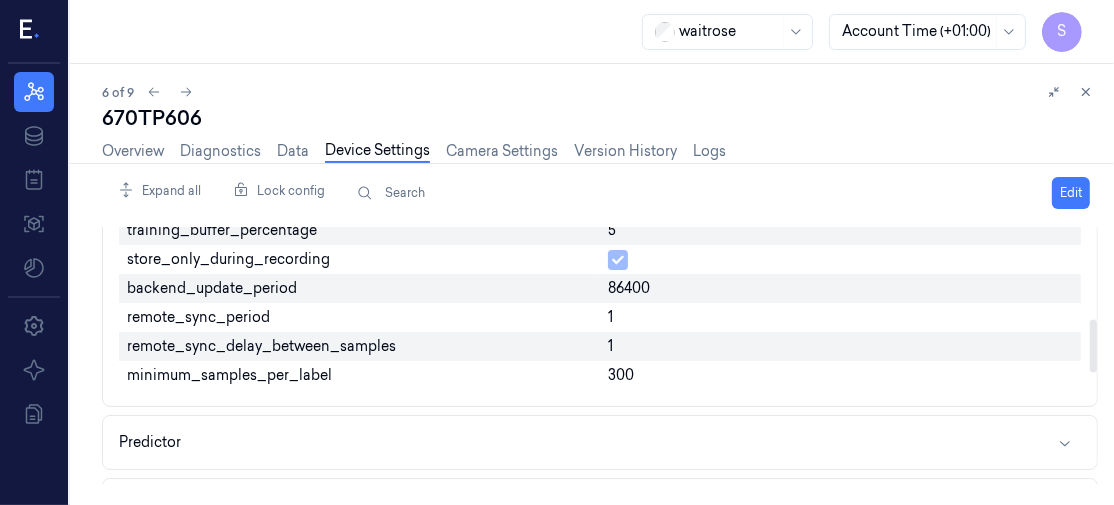 drag, startPoint x: 1095, startPoint y: 295, endPoint x: 1092, endPoint y: 337, distance: 42.107006 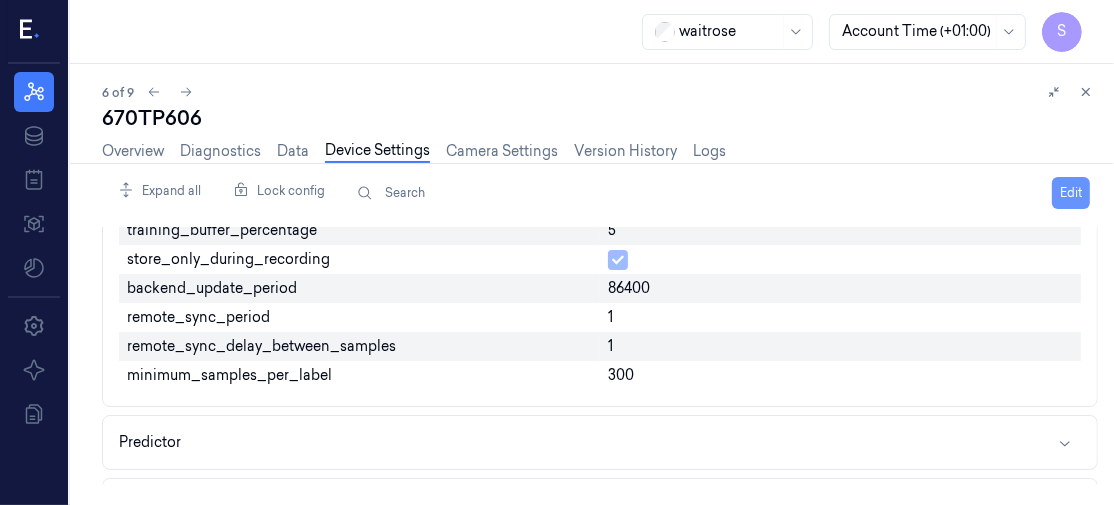 click on "Edit" at bounding box center [1071, 193] 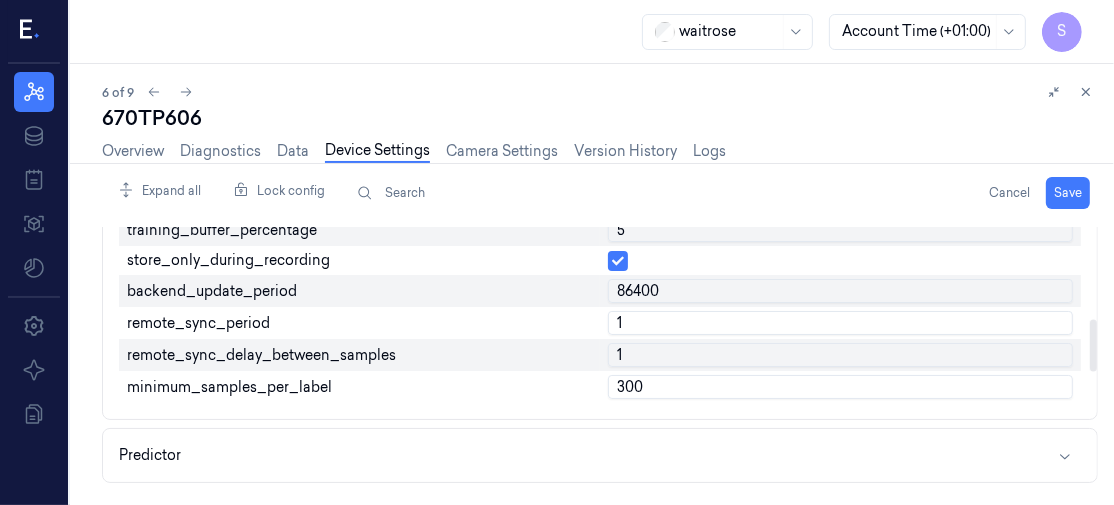 click on "1" at bounding box center (840, 323) 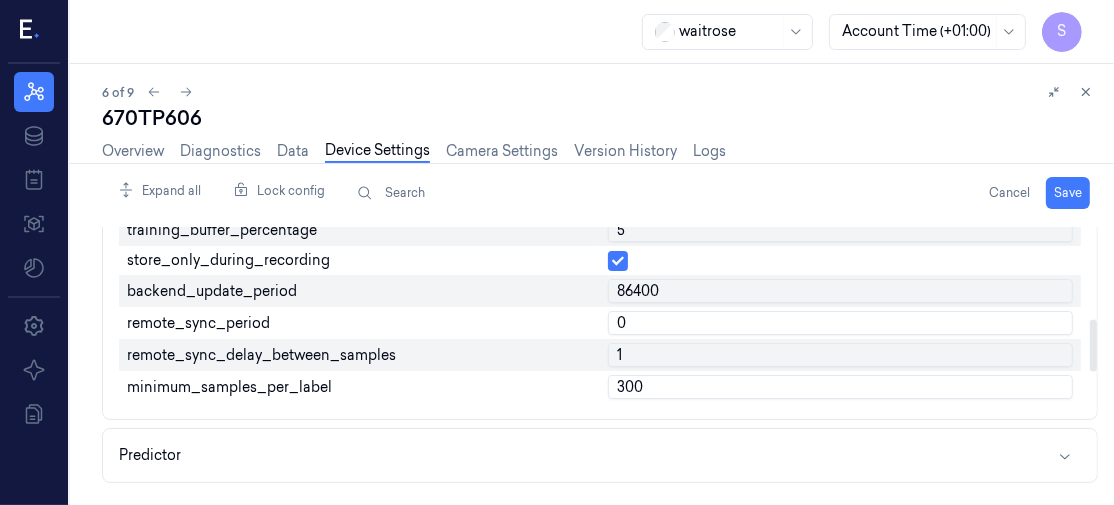 type on "0" 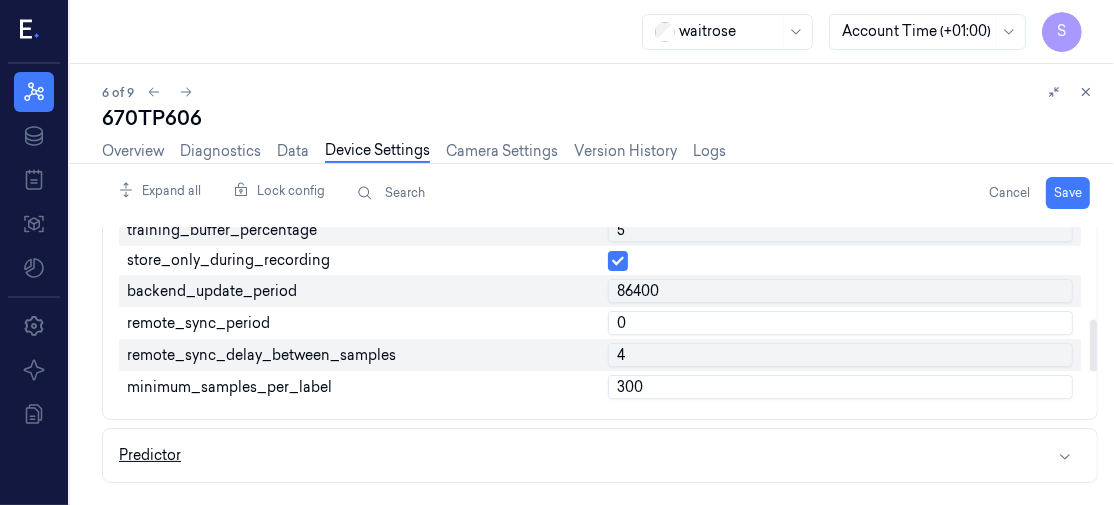 type on "4" 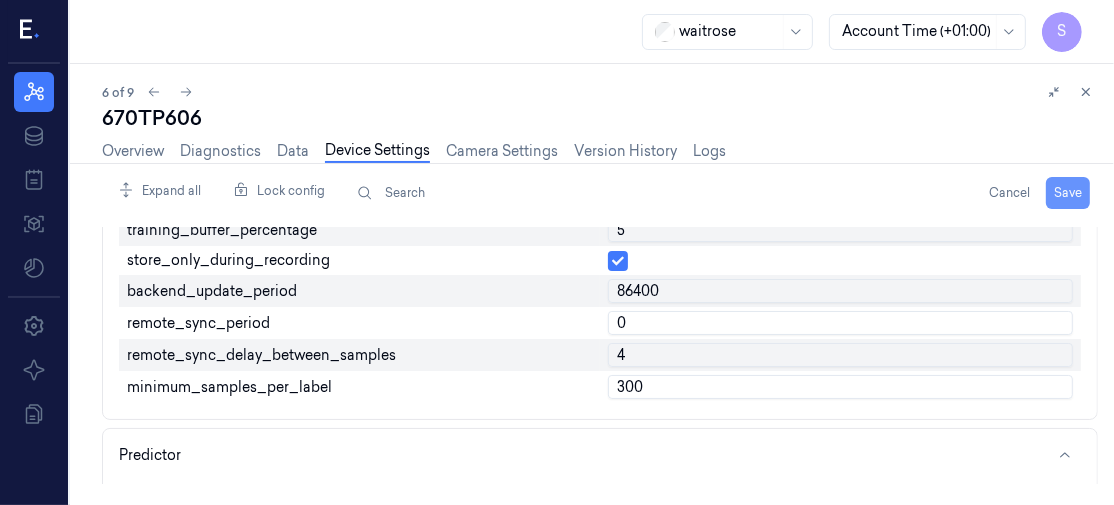 click on "Save" at bounding box center (1068, 193) 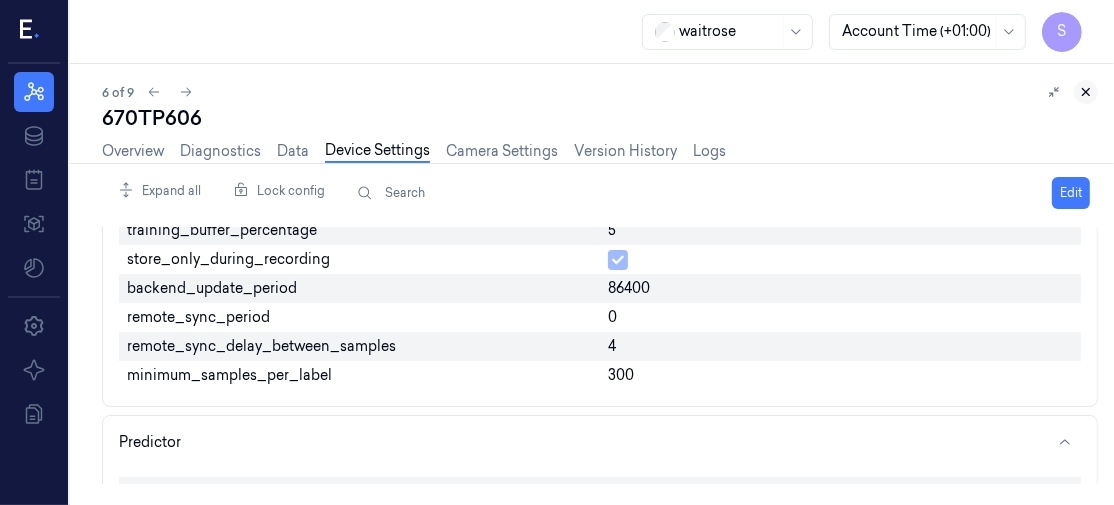 click 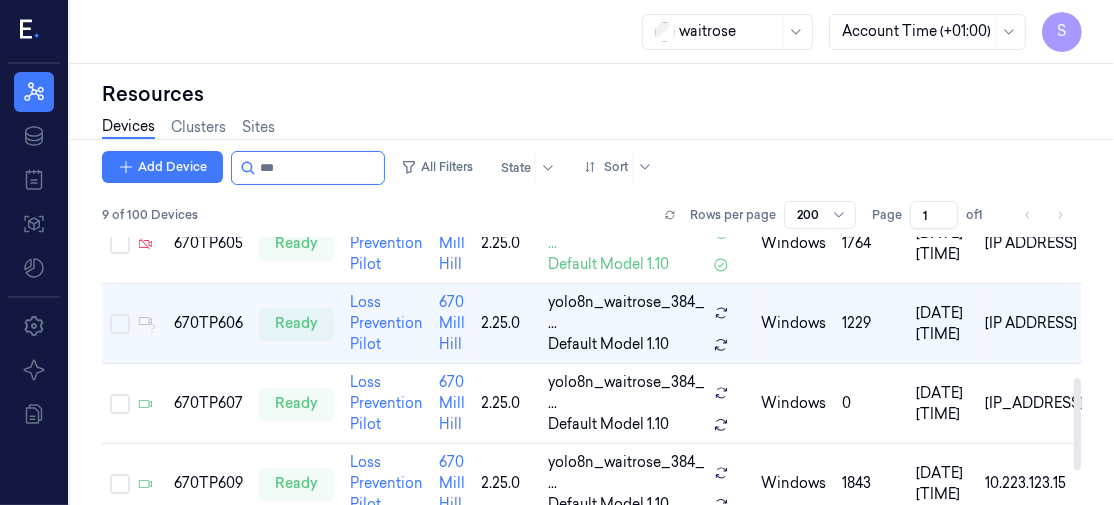 scroll, scrollTop: 423, scrollLeft: 0, axis: vertical 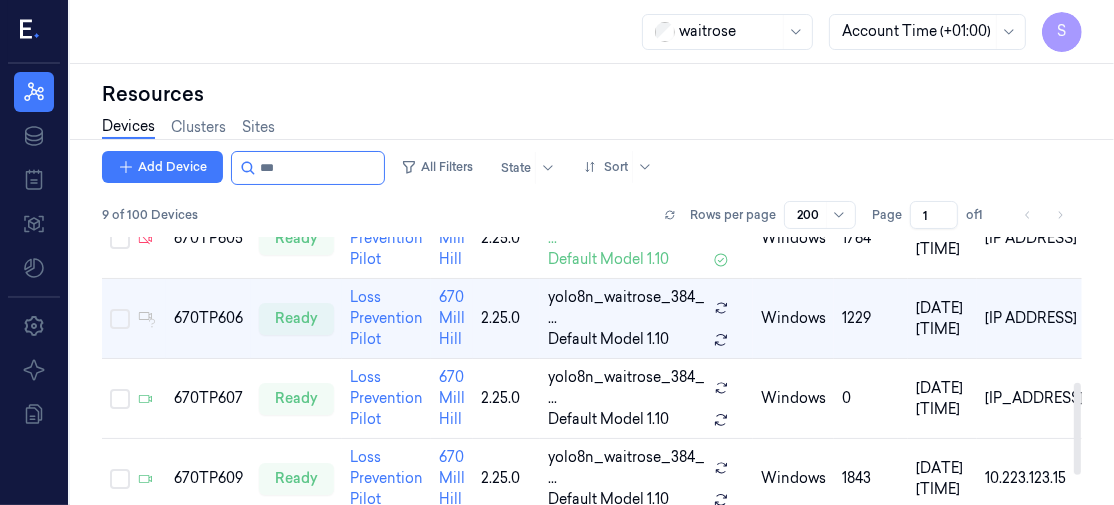 drag, startPoint x: 1074, startPoint y: 305, endPoint x: 1080, endPoint y: 450, distance: 145.12408 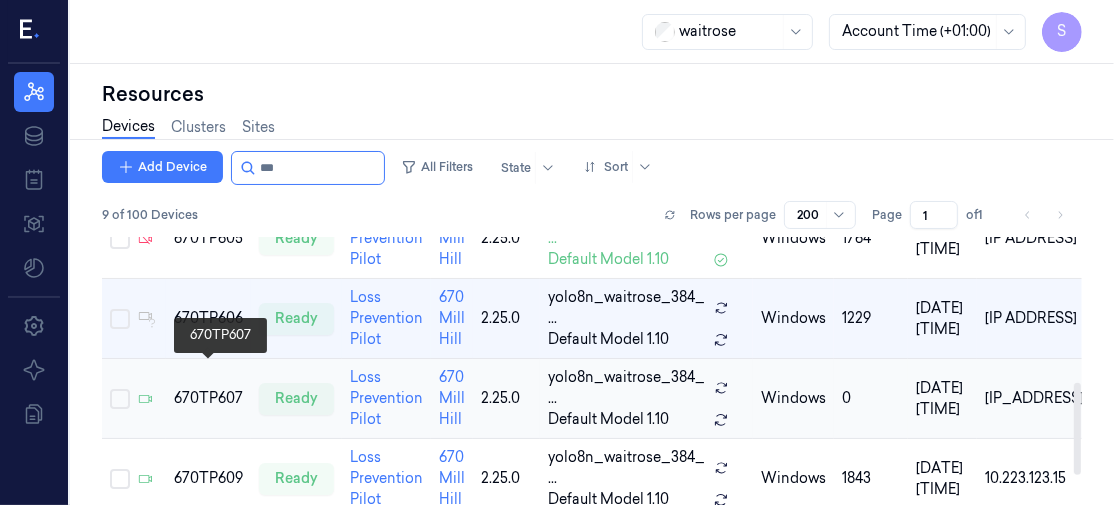 click on "670TP607" at bounding box center (208, 398) 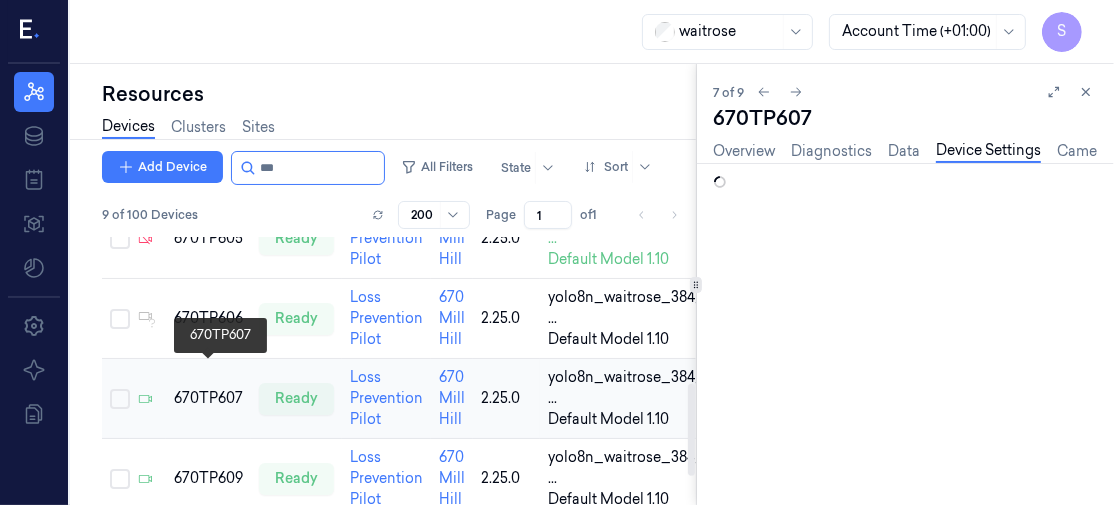 scroll, scrollTop: 0, scrollLeft: 0, axis: both 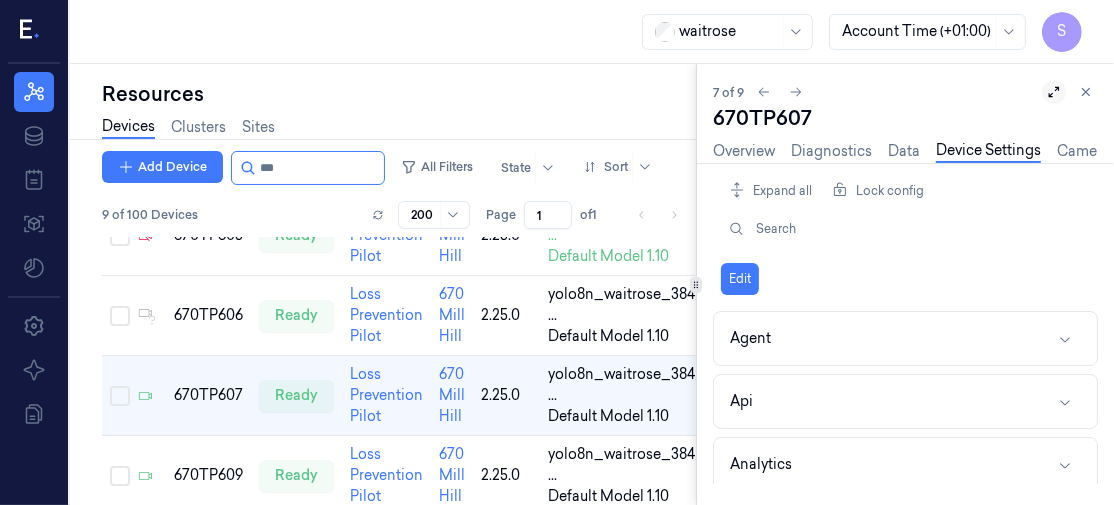 click 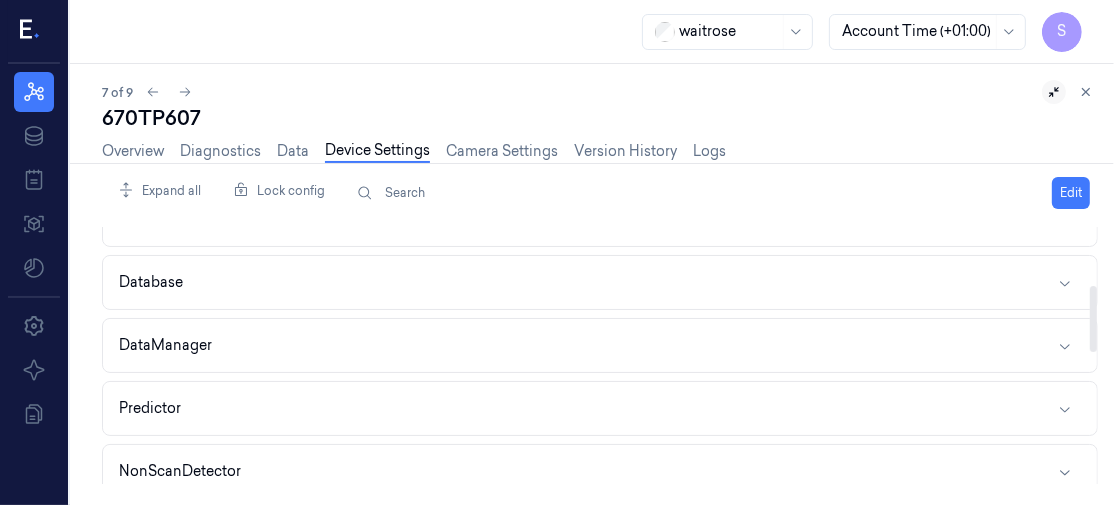 scroll, scrollTop: 229, scrollLeft: 0, axis: vertical 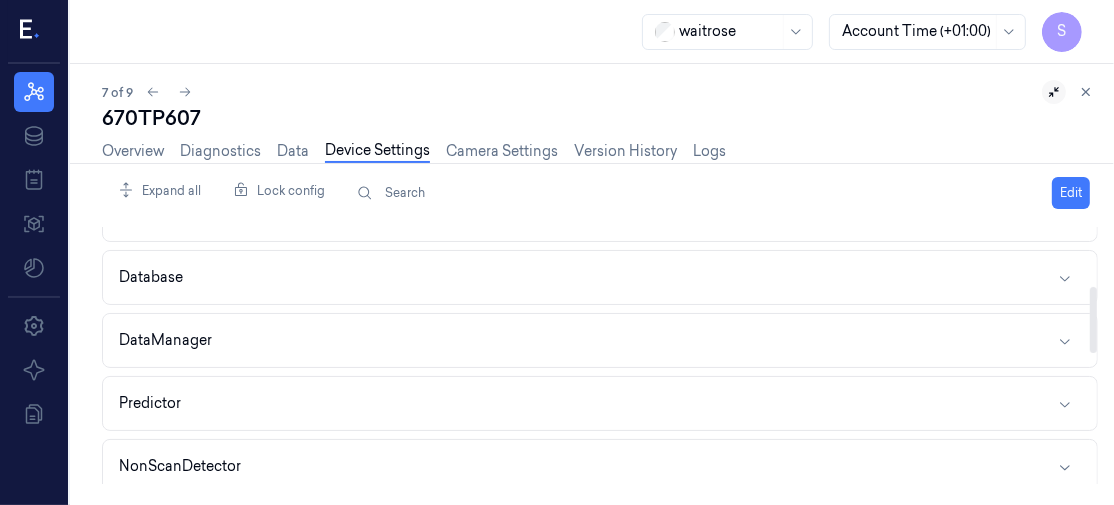 drag, startPoint x: 1092, startPoint y: 261, endPoint x: 1097, endPoint y: 321, distance: 60.207973 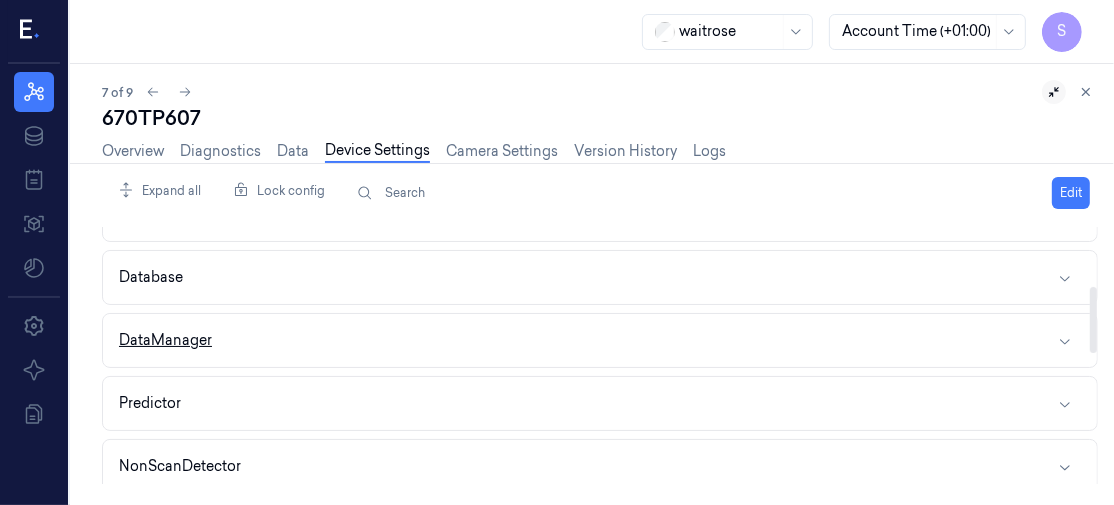 click 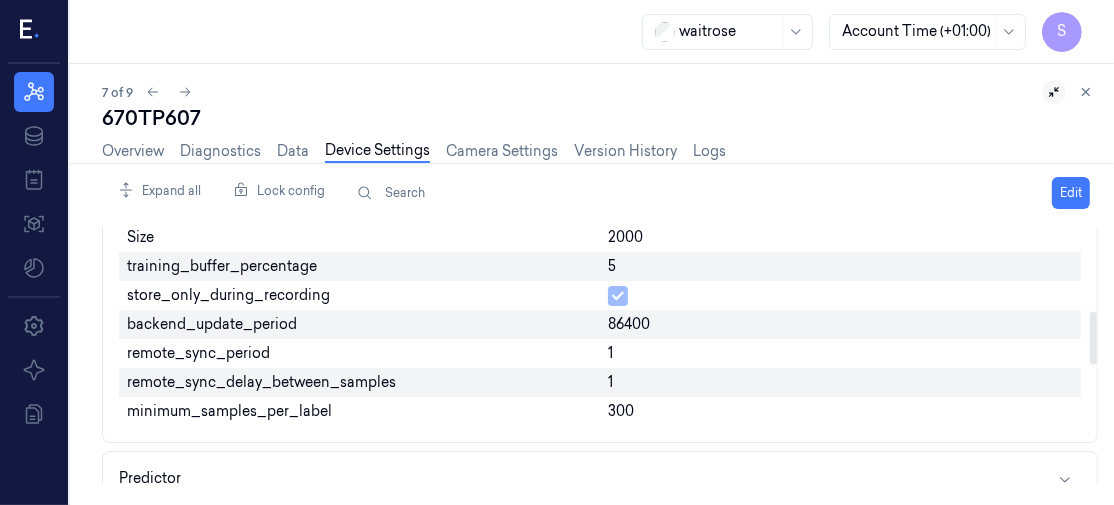 scroll, scrollTop: 408, scrollLeft: 0, axis: vertical 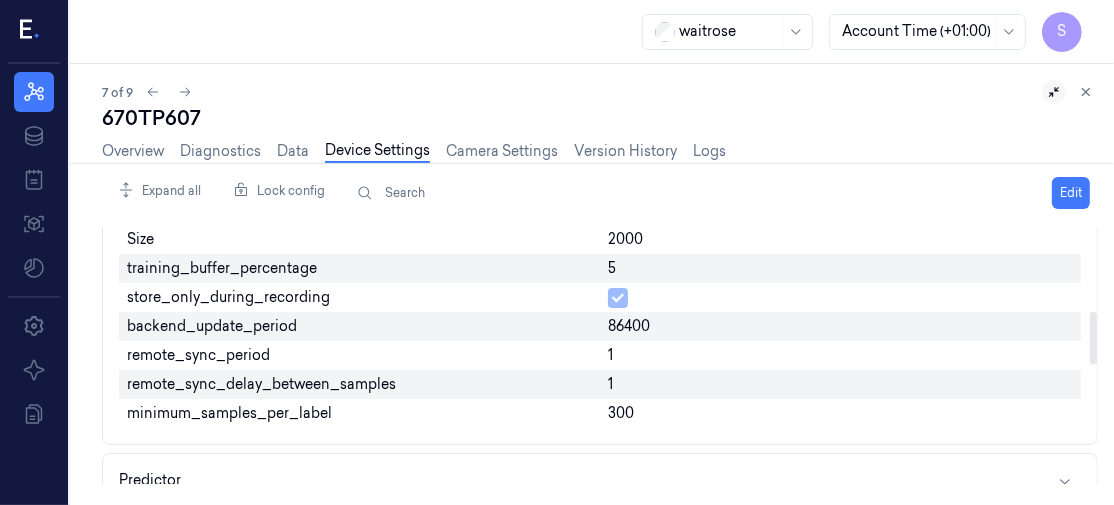 drag, startPoint x: 1093, startPoint y: 300, endPoint x: 1100, endPoint y: 337, distance: 37.65634 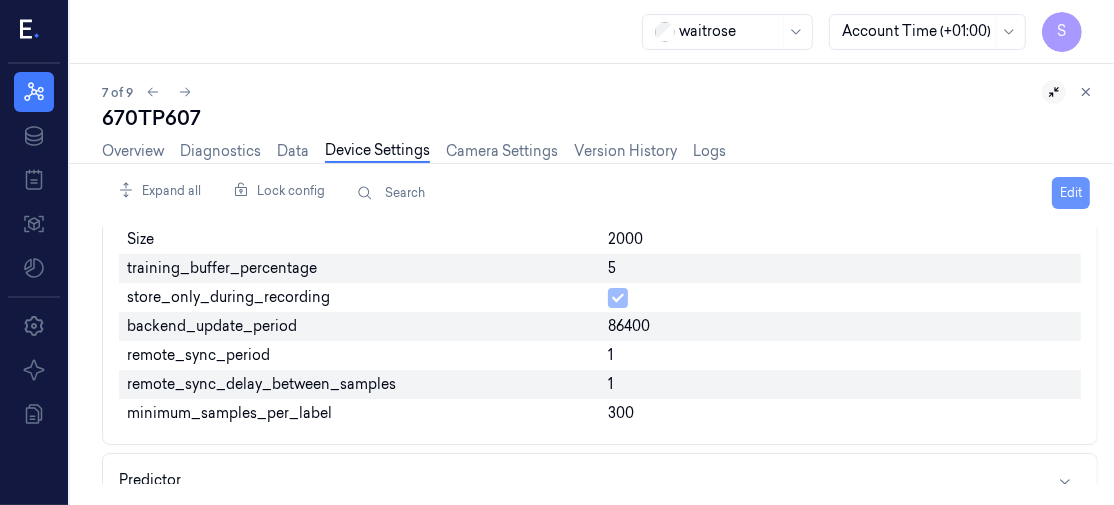 click on "Edit" at bounding box center (1071, 193) 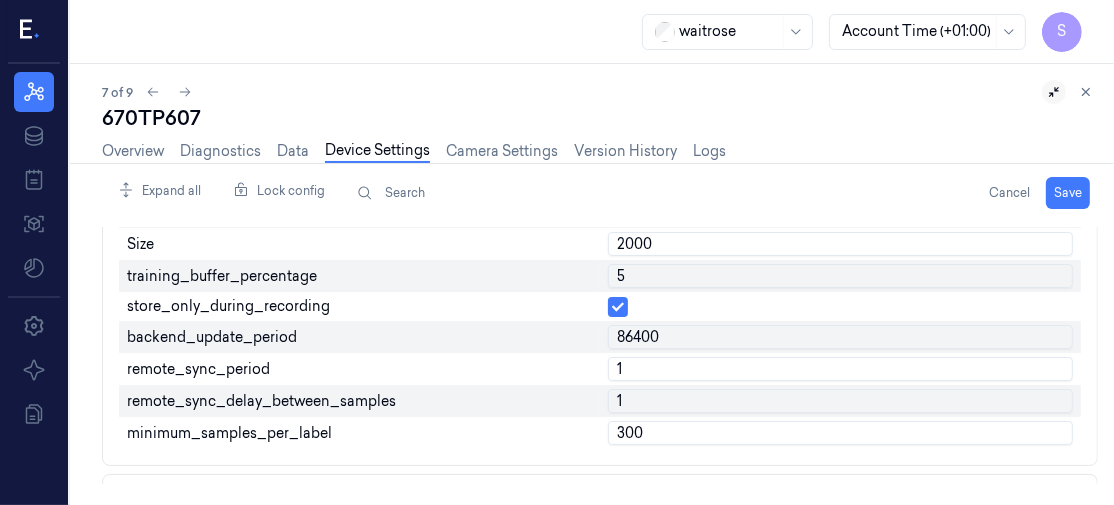 scroll, scrollTop: 412, scrollLeft: 0, axis: vertical 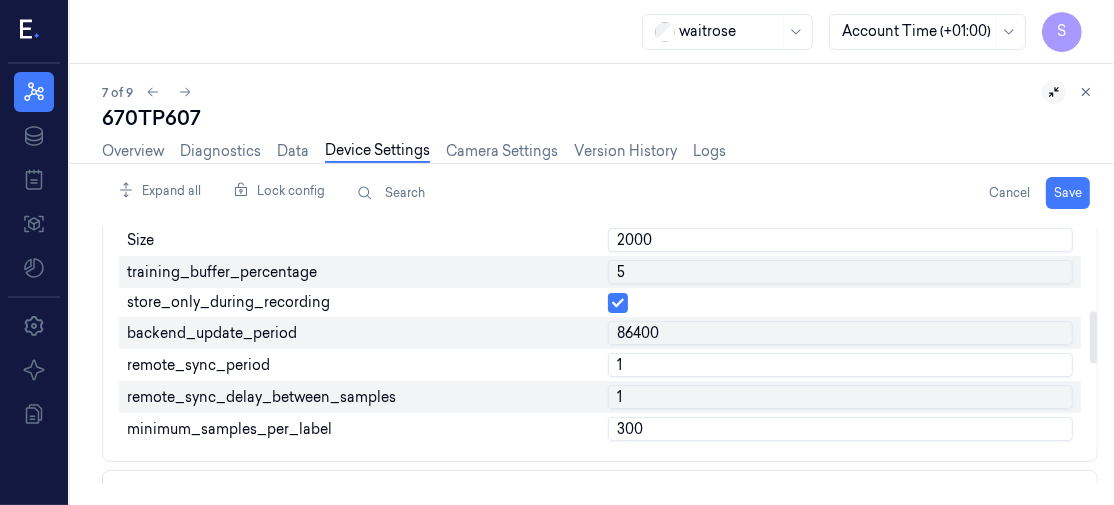 click on "1" at bounding box center (840, 365) 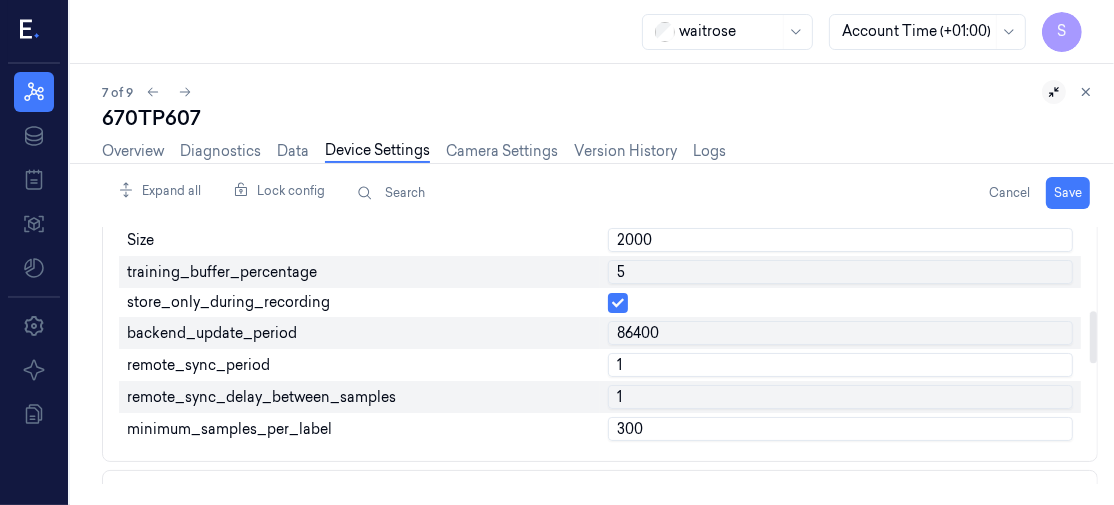 type on "86400" 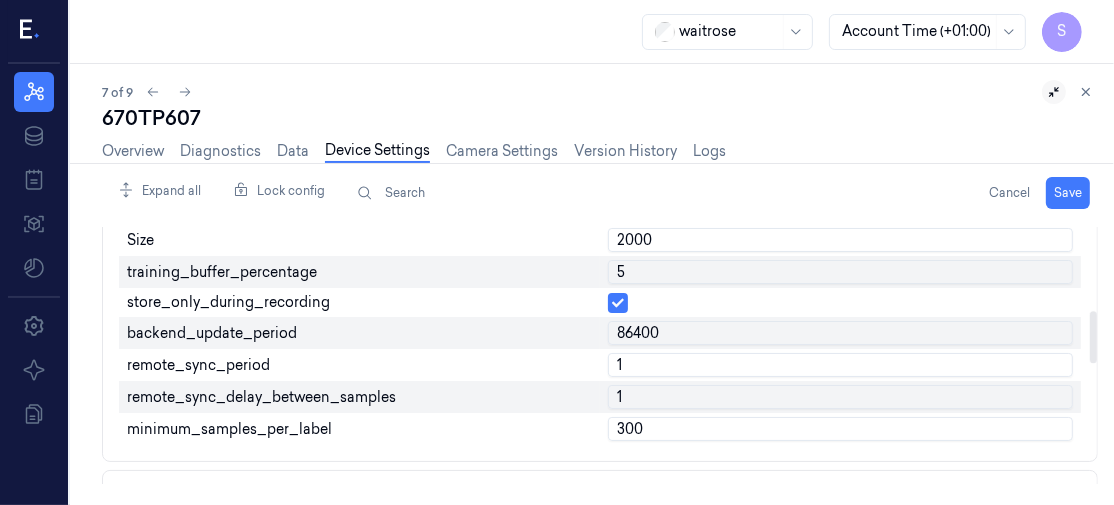 click on "1" at bounding box center [840, 365] 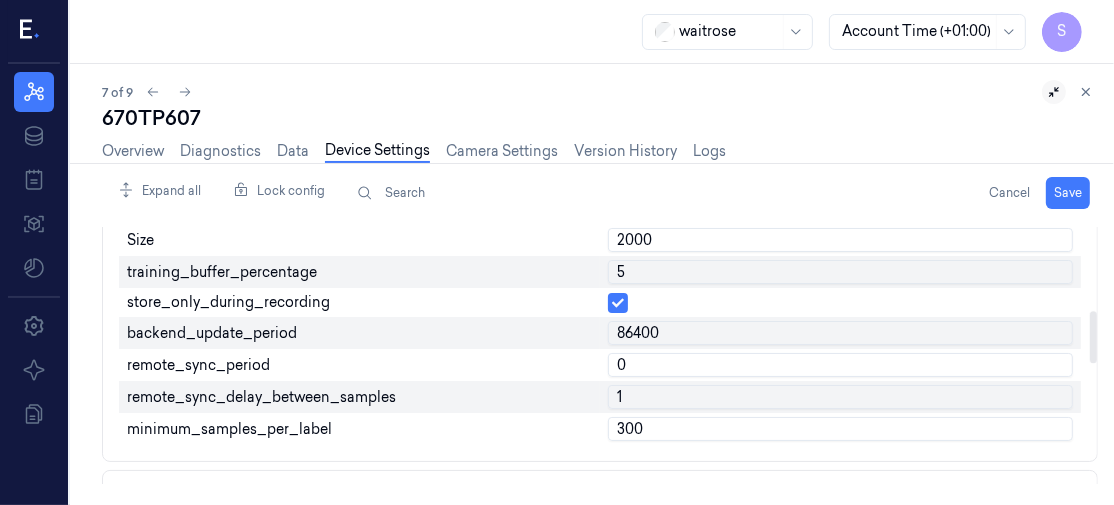 type on "0" 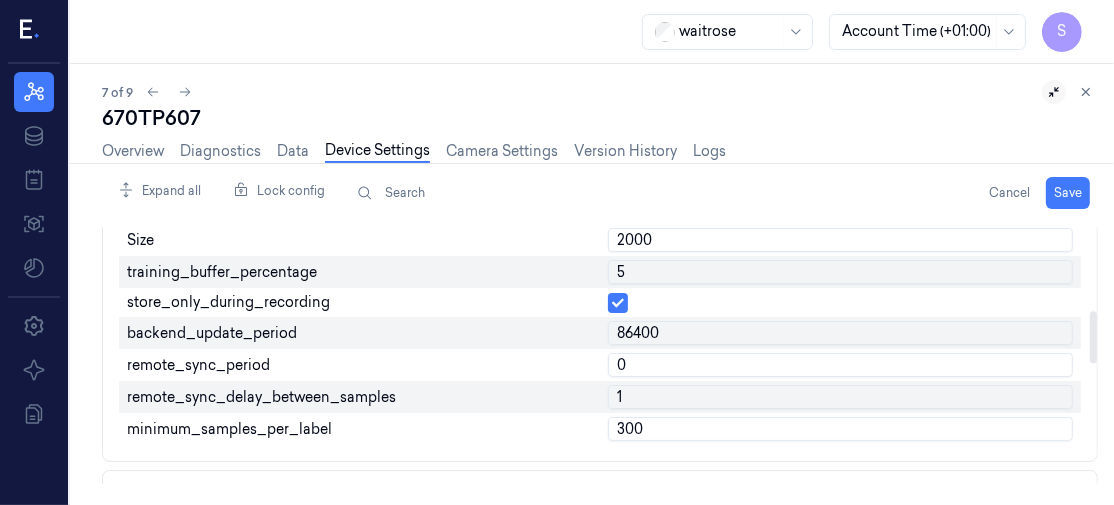 click on "1" at bounding box center [840, 397] 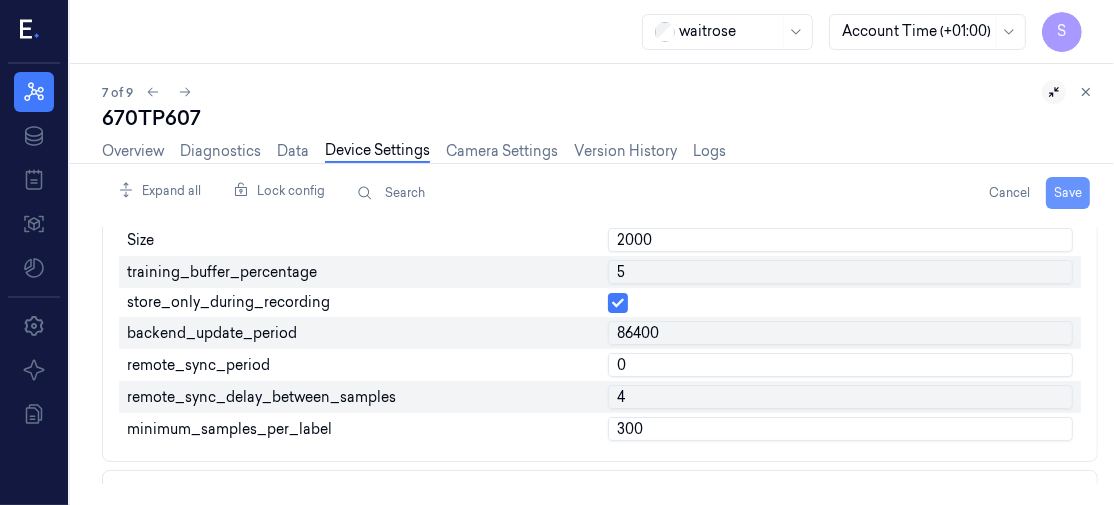 type on "4" 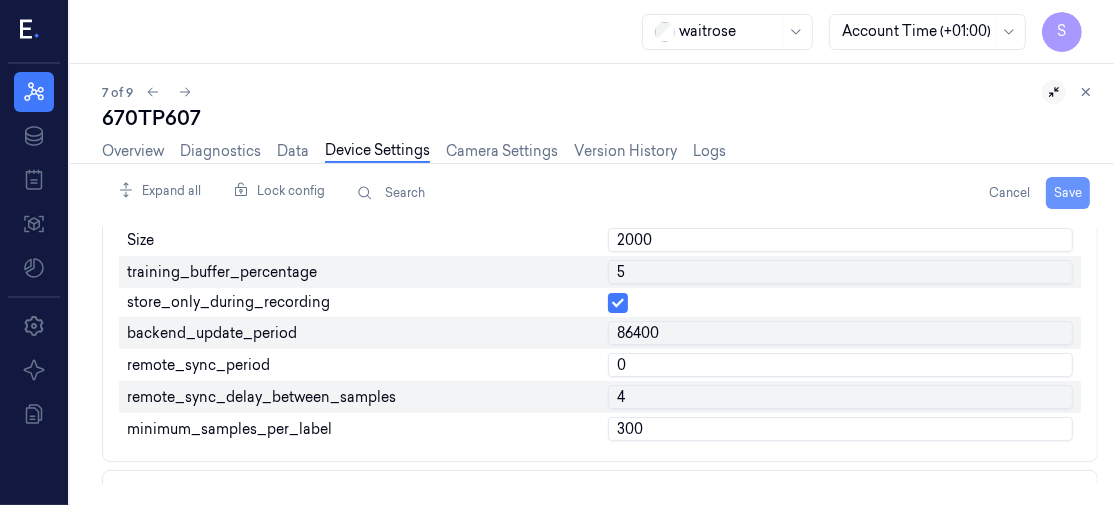 click on "Save" at bounding box center (1068, 193) 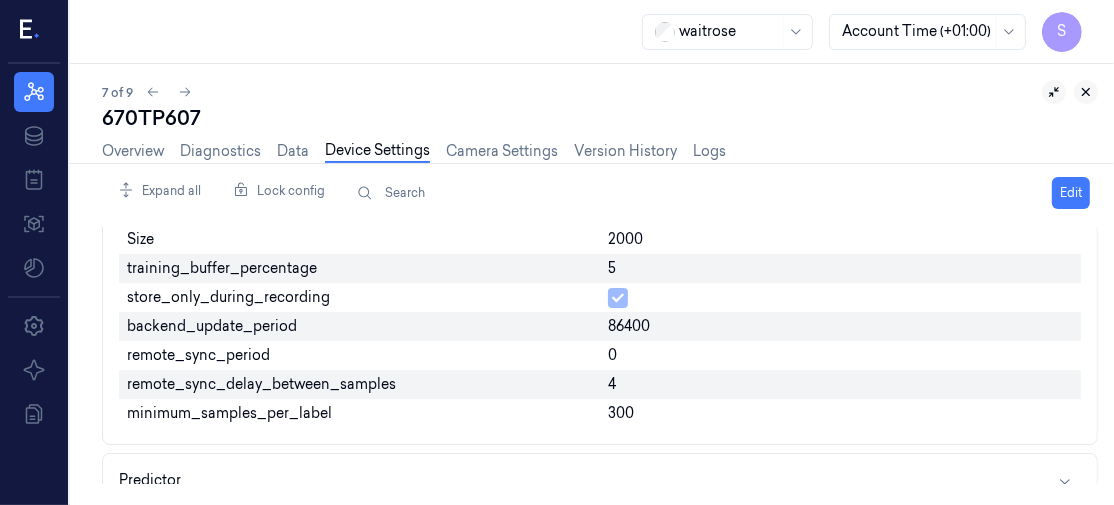 click 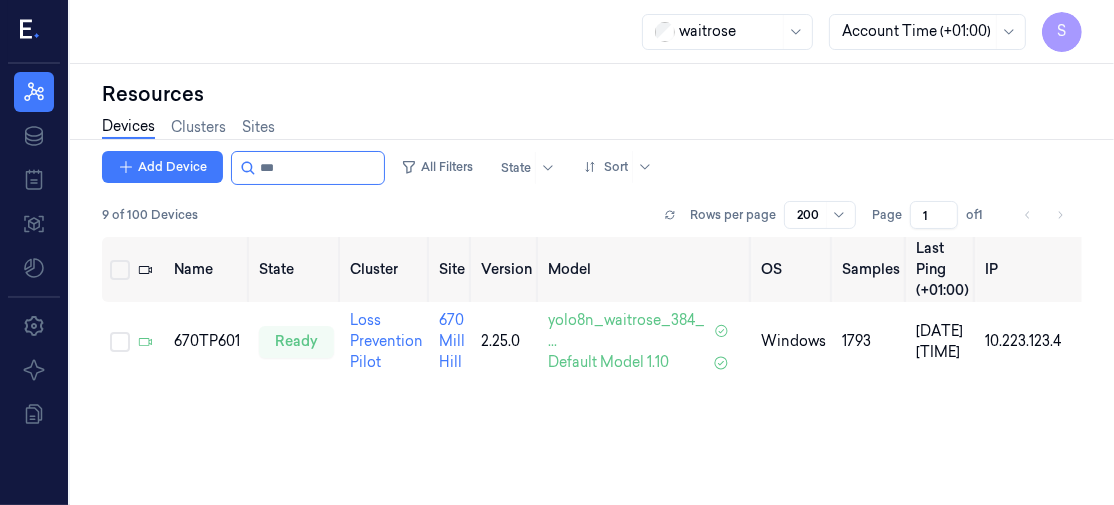 scroll, scrollTop: 0, scrollLeft: 0, axis: both 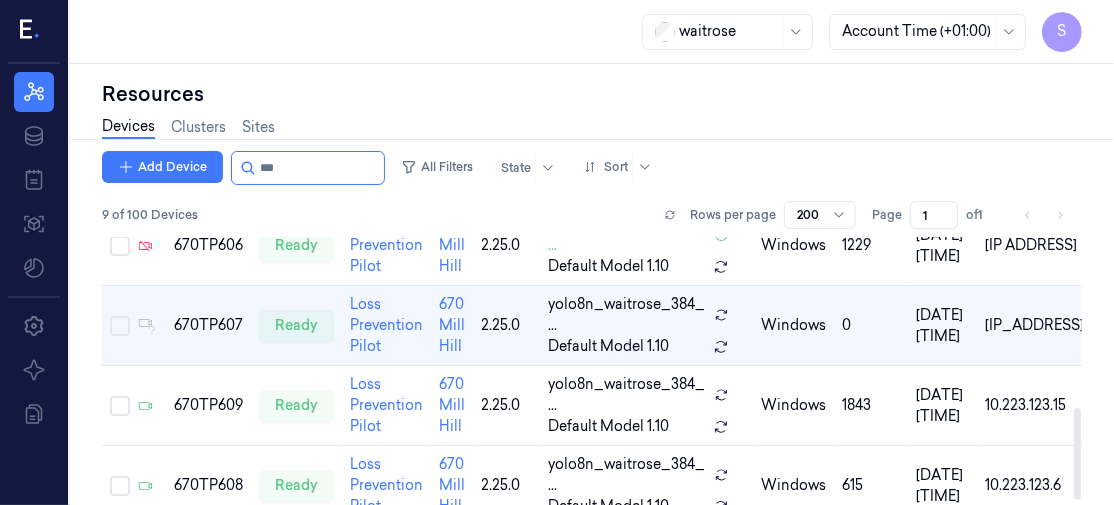 drag, startPoint x: 1080, startPoint y: 291, endPoint x: 1075, endPoint y: 461, distance: 170.07352 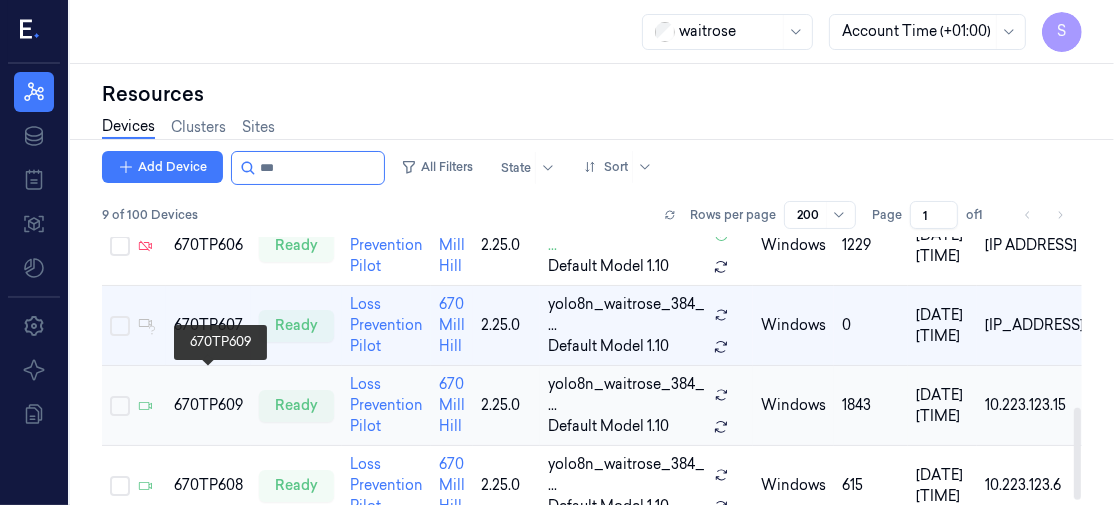 click on "670TP609" at bounding box center [208, 405] 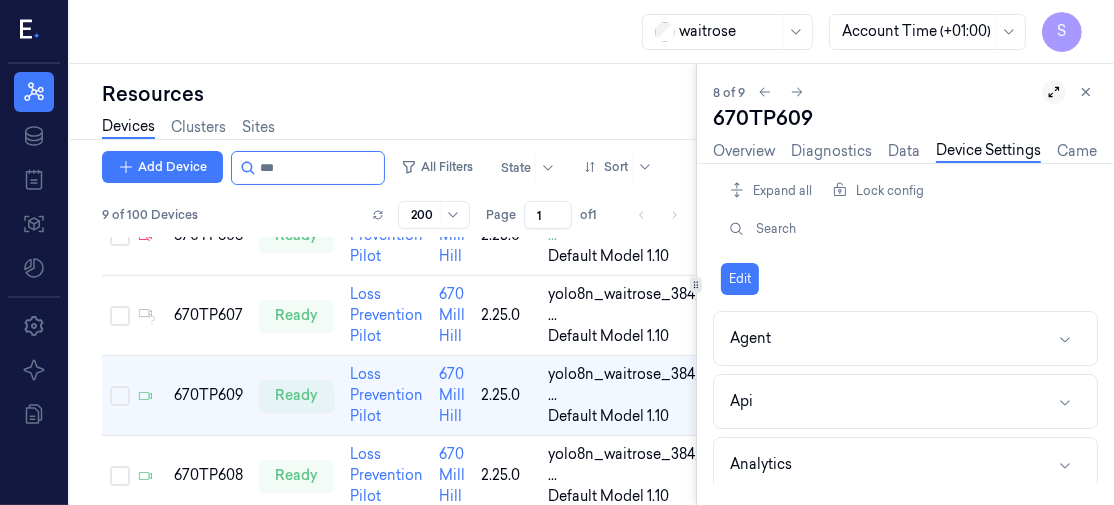 click 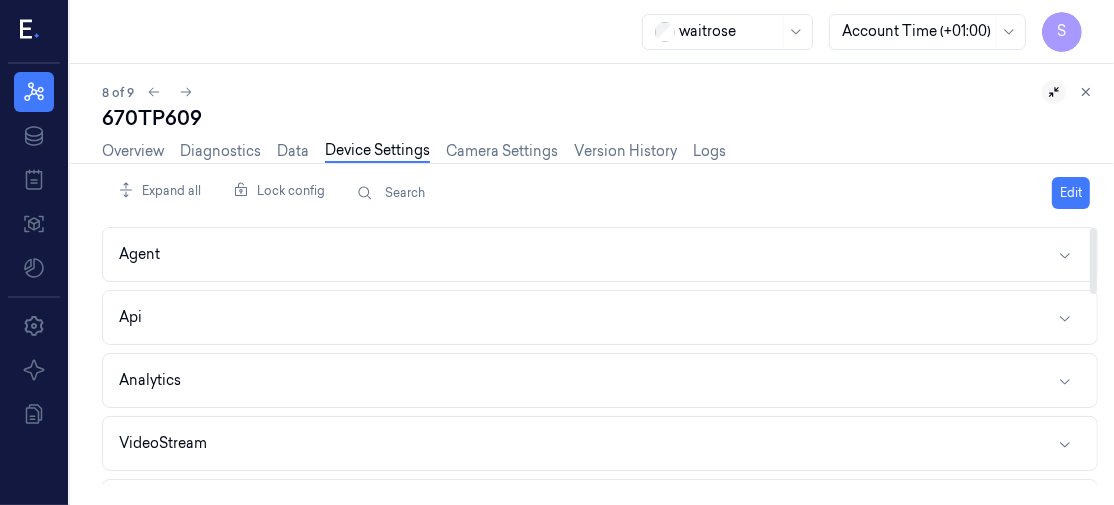 drag, startPoint x: 1086, startPoint y: 268, endPoint x: 1087, endPoint y: 344, distance: 76.00658 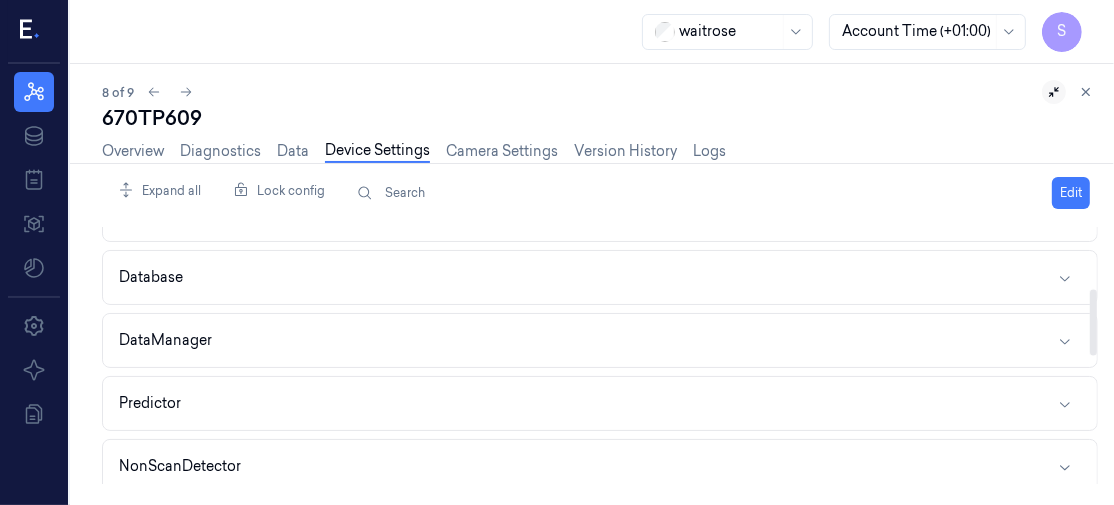 scroll, scrollTop: 238, scrollLeft: 0, axis: vertical 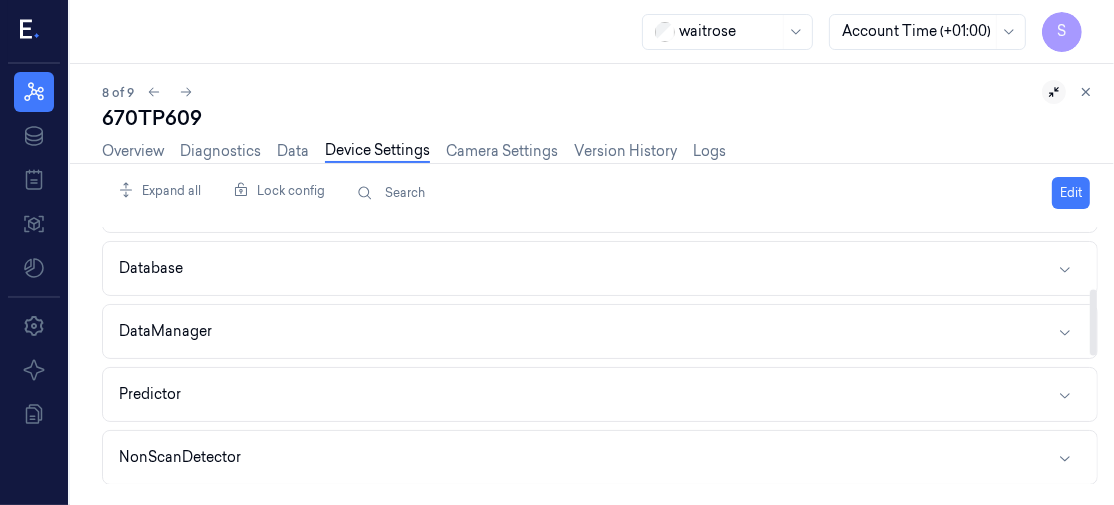 drag, startPoint x: 1092, startPoint y: 258, endPoint x: 1095, endPoint y: 319, distance: 61.073727 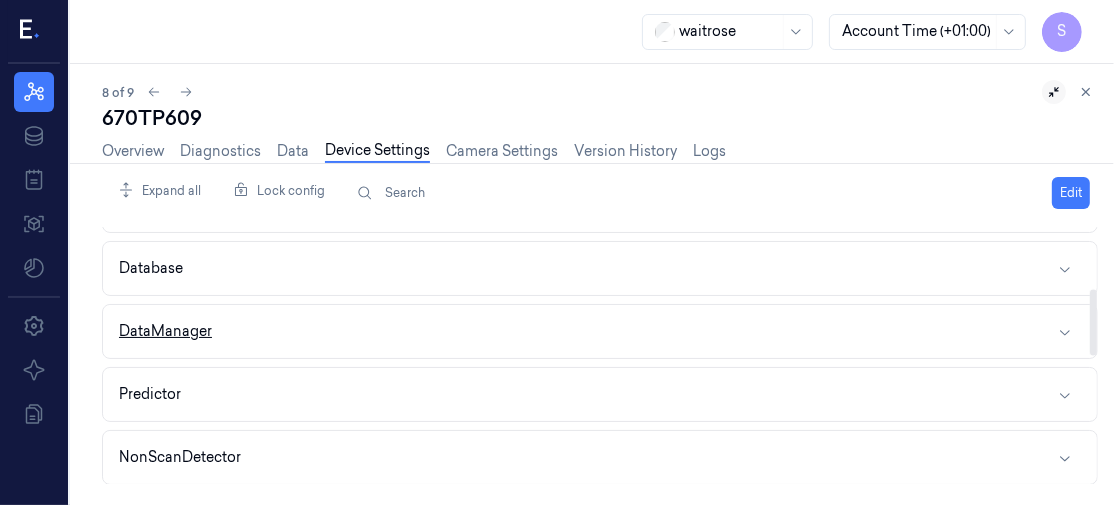 click on "DataManager" at bounding box center [600, 331] 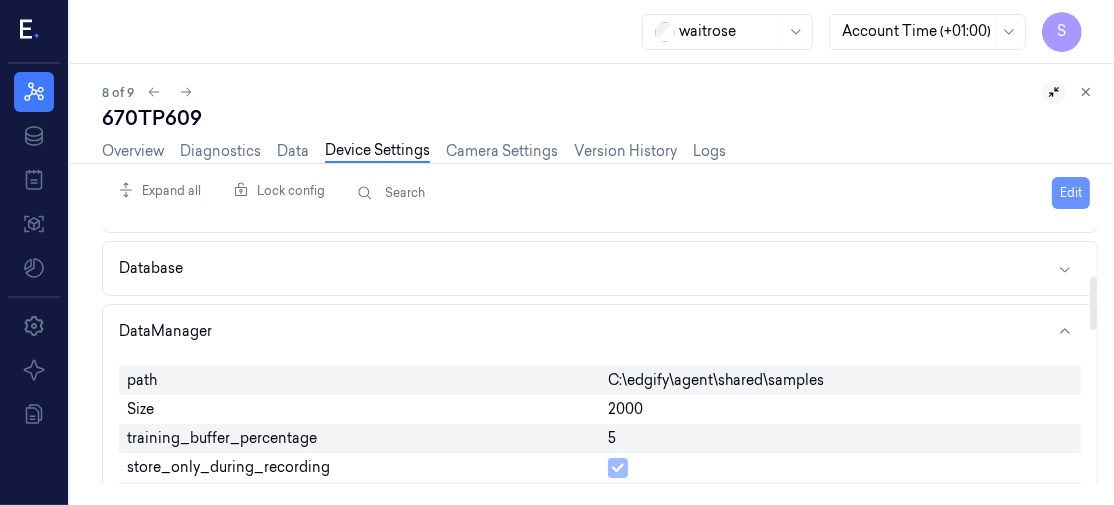 click on "Edit" at bounding box center (1071, 193) 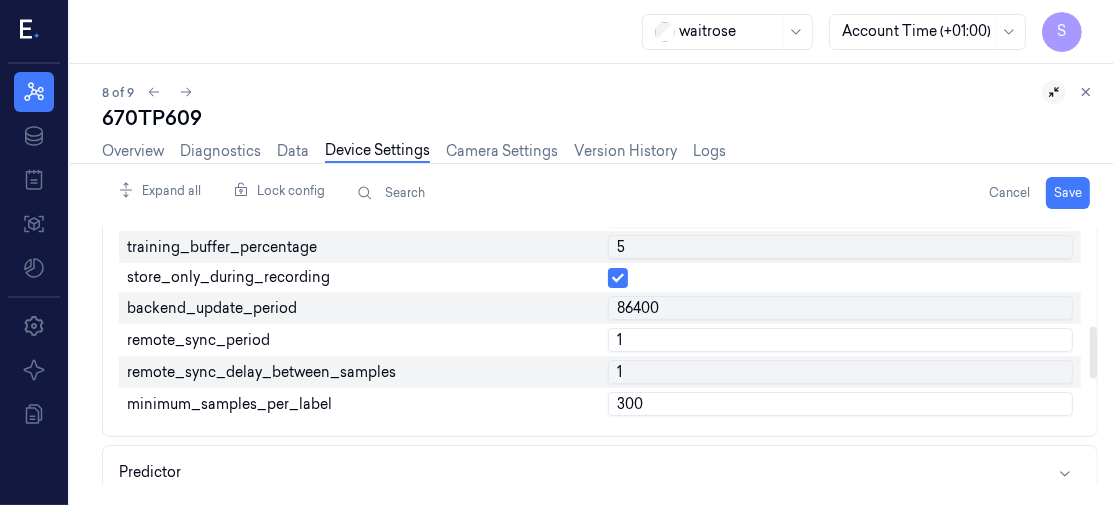 scroll, scrollTop: 495, scrollLeft: 0, axis: vertical 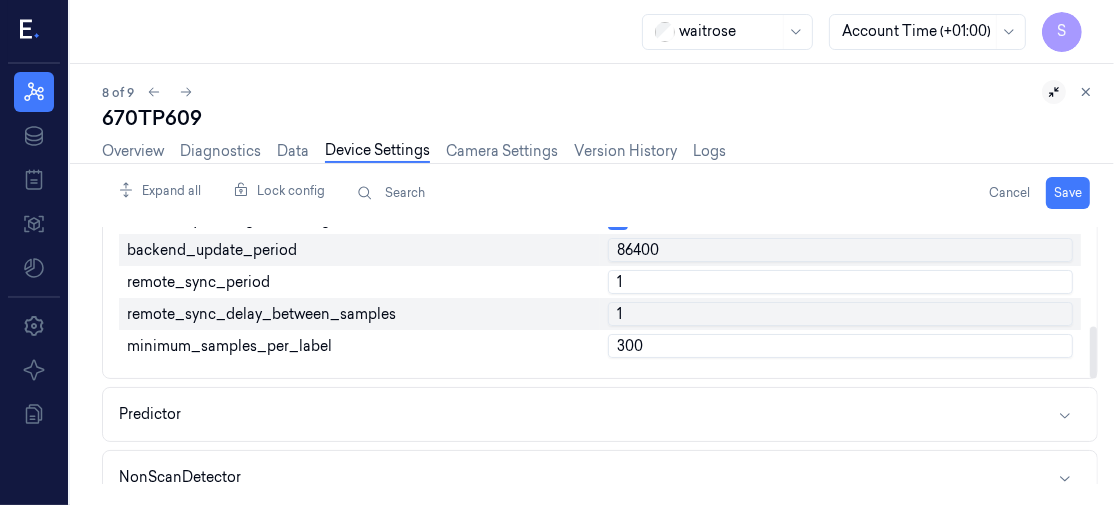 drag, startPoint x: 1093, startPoint y: 315, endPoint x: 1094, endPoint y: 367, distance: 52.009613 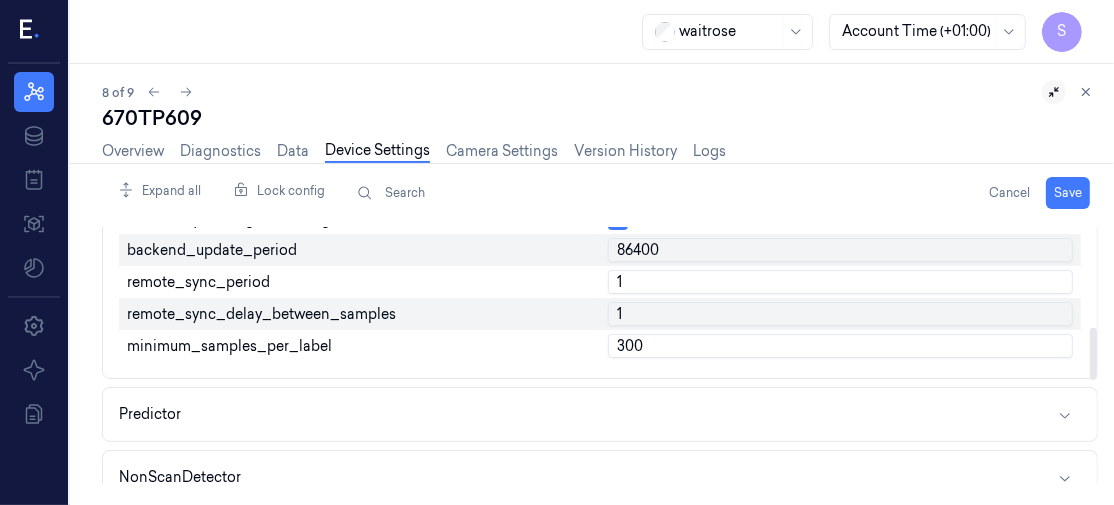 click on "1" at bounding box center [840, 282] 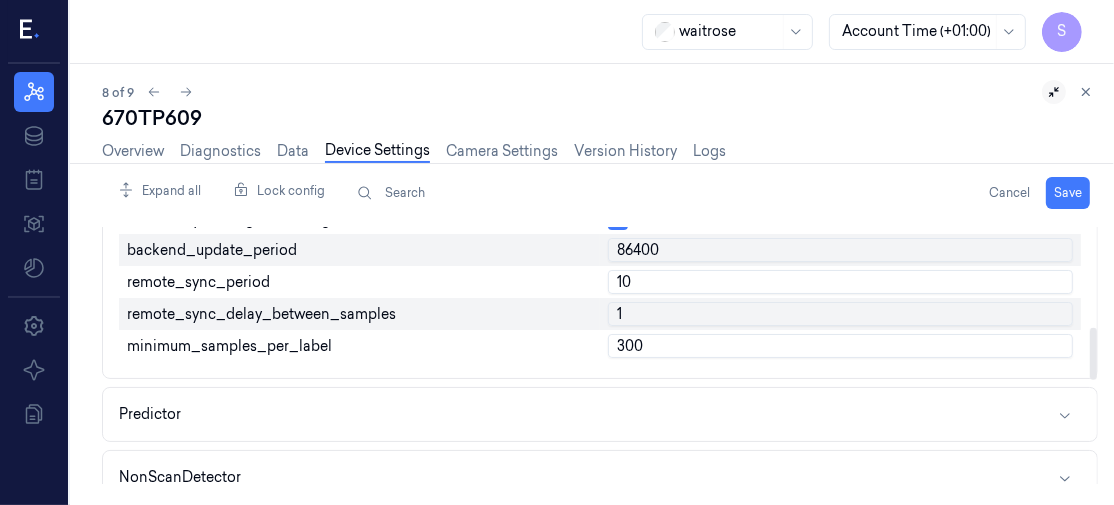 type on "1" 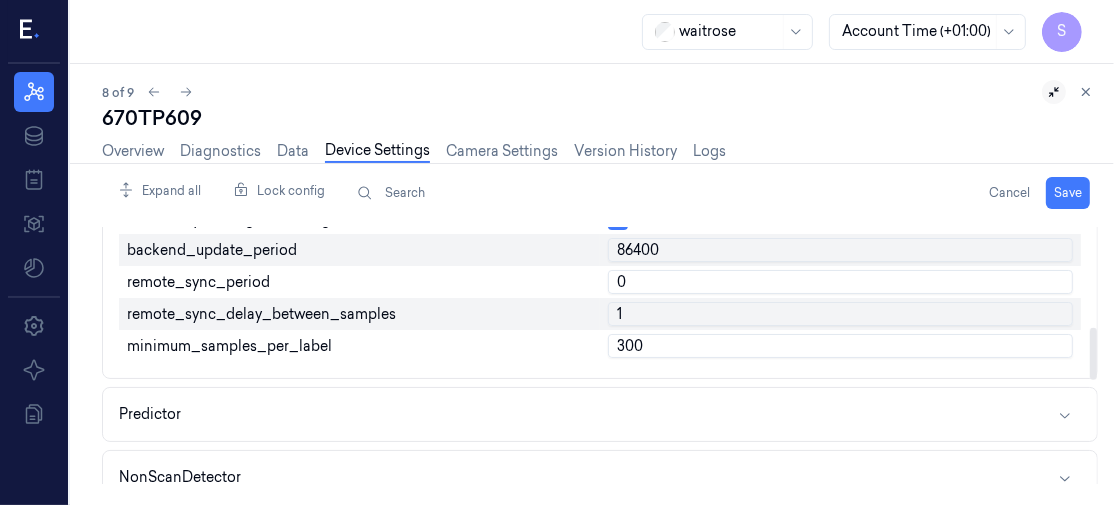 type on "0" 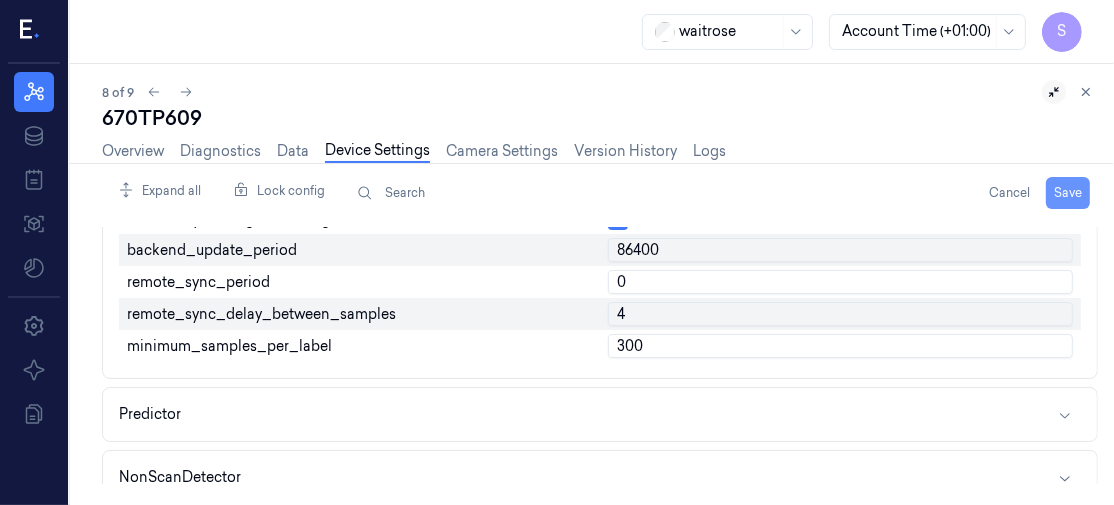 type on "4" 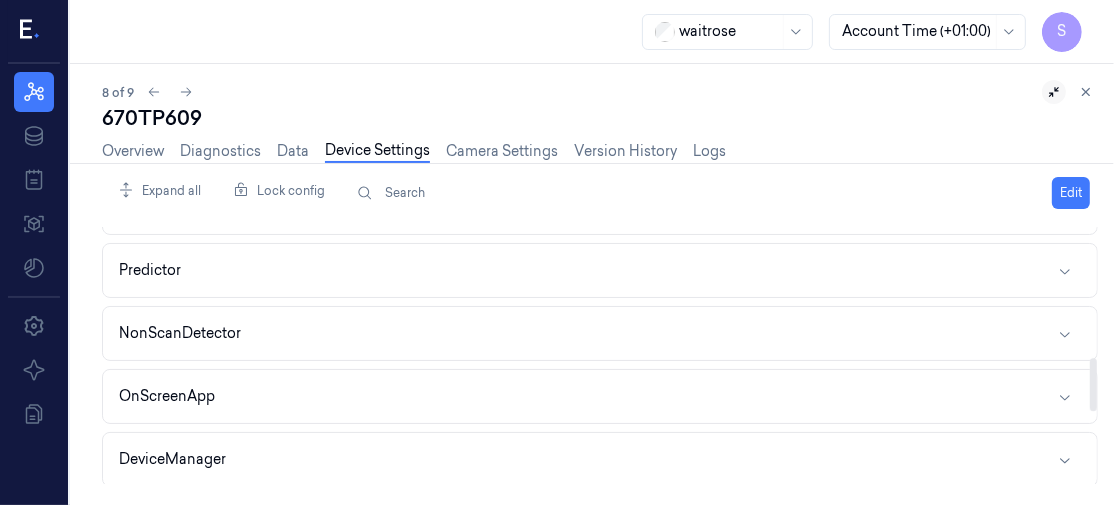 scroll, scrollTop: 644, scrollLeft: 0, axis: vertical 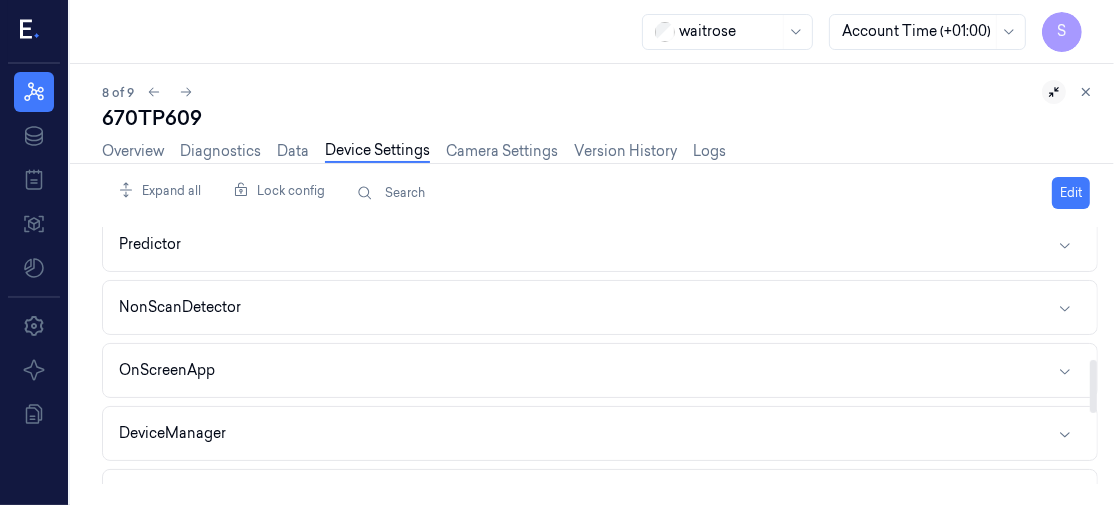 drag, startPoint x: 1091, startPoint y: 346, endPoint x: 1100, endPoint y: 378, distance: 33.24154 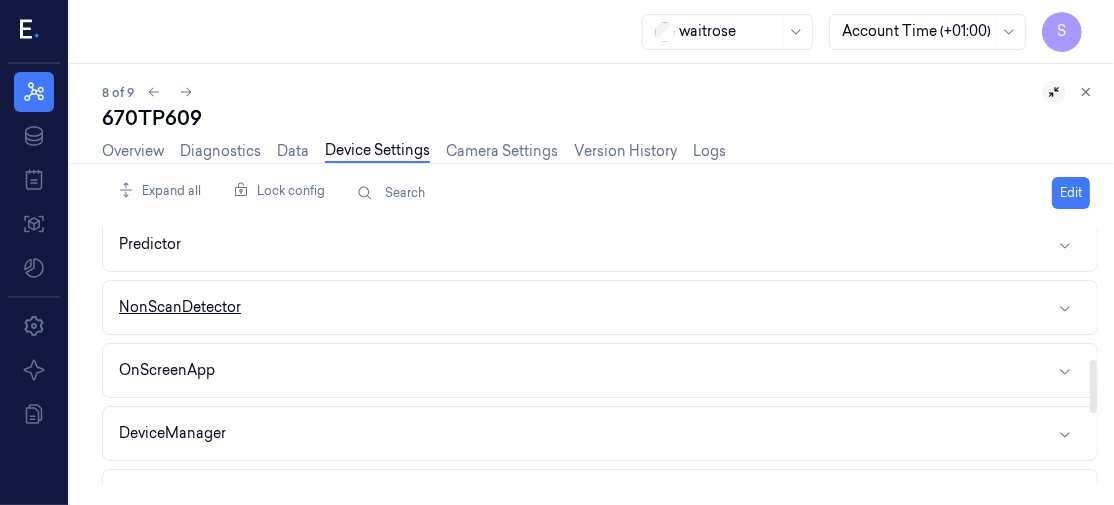click 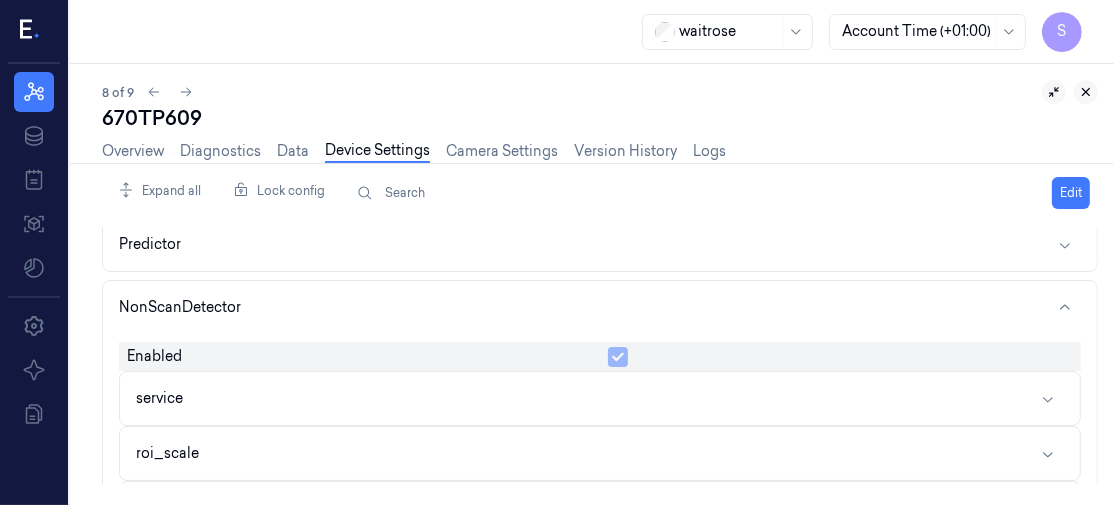 click 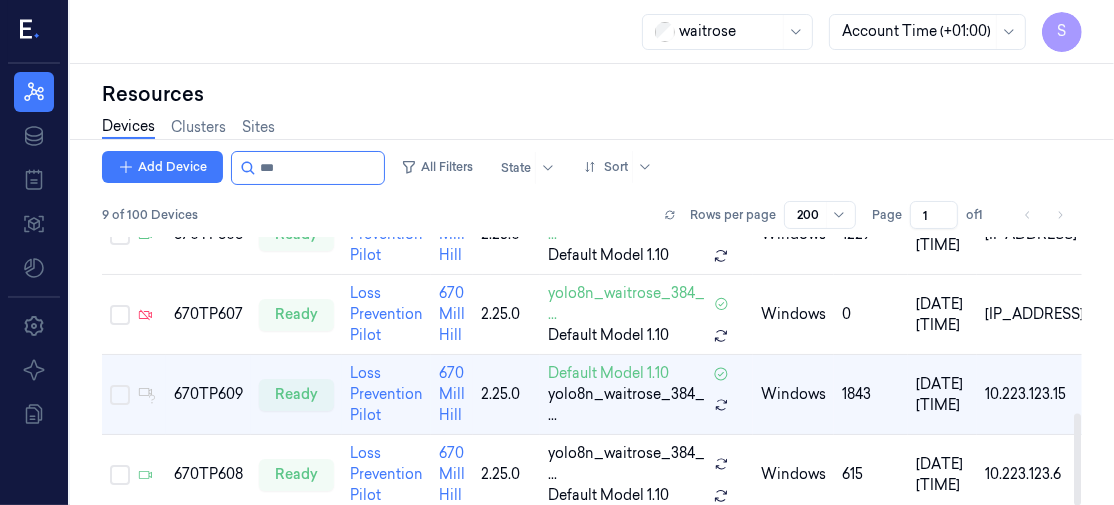 scroll, scrollTop: 513, scrollLeft: 0, axis: vertical 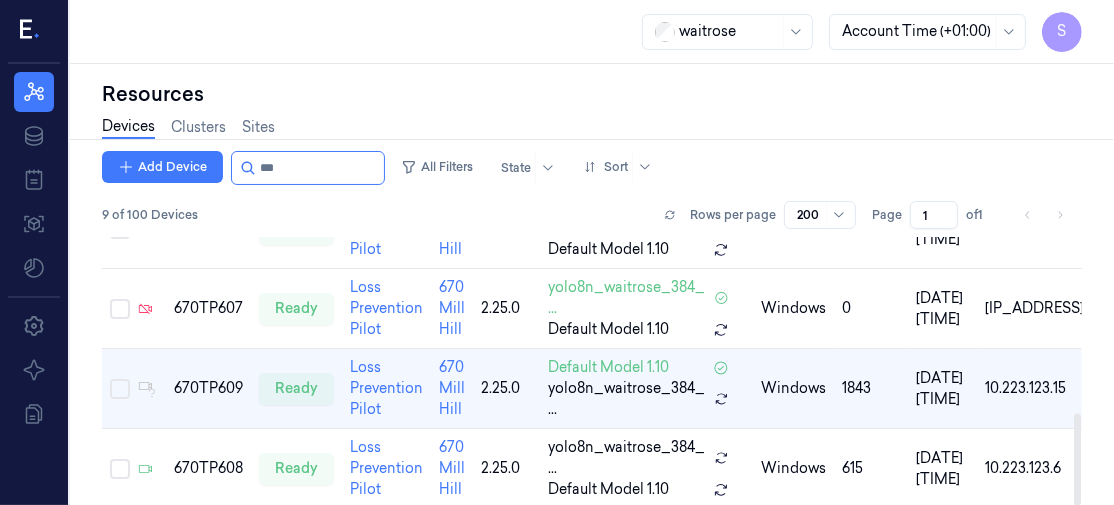 drag, startPoint x: 1075, startPoint y: 285, endPoint x: 1070, endPoint y: 467, distance: 182.06866 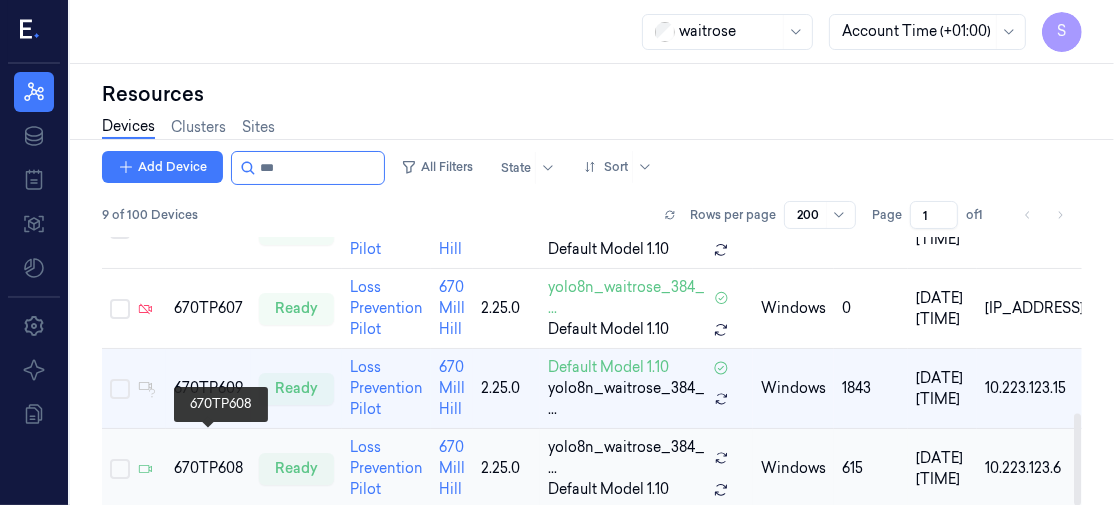 click on "670TP608" at bounding box center (208, 468) 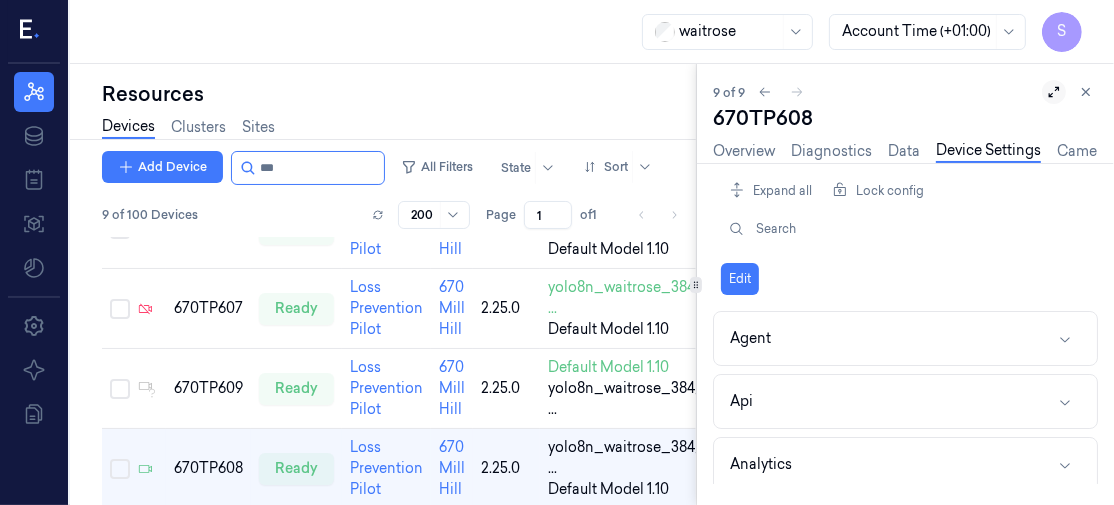 click 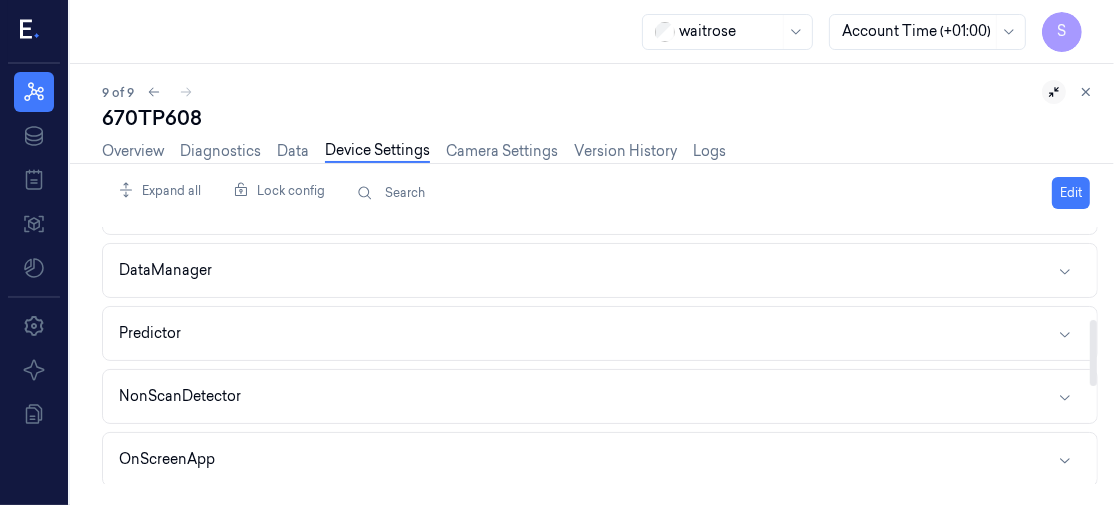 scroll, scrollTop: 288, scrollLeft: 0, axis: vertical 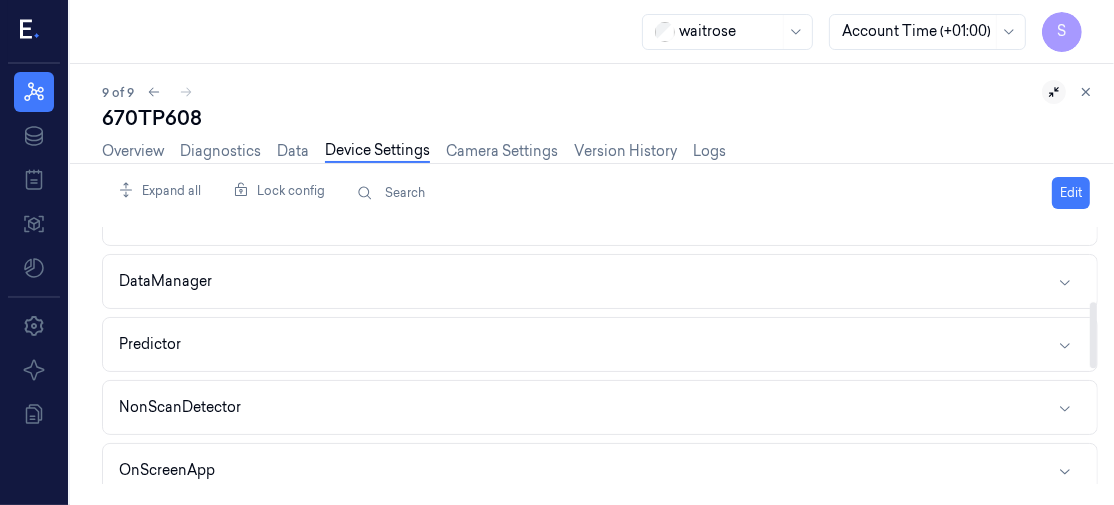 drag, startPoint x: 1092, startPoint y: 262, endPoint x: 1102, endPoint y: 336, distance: 74.672615 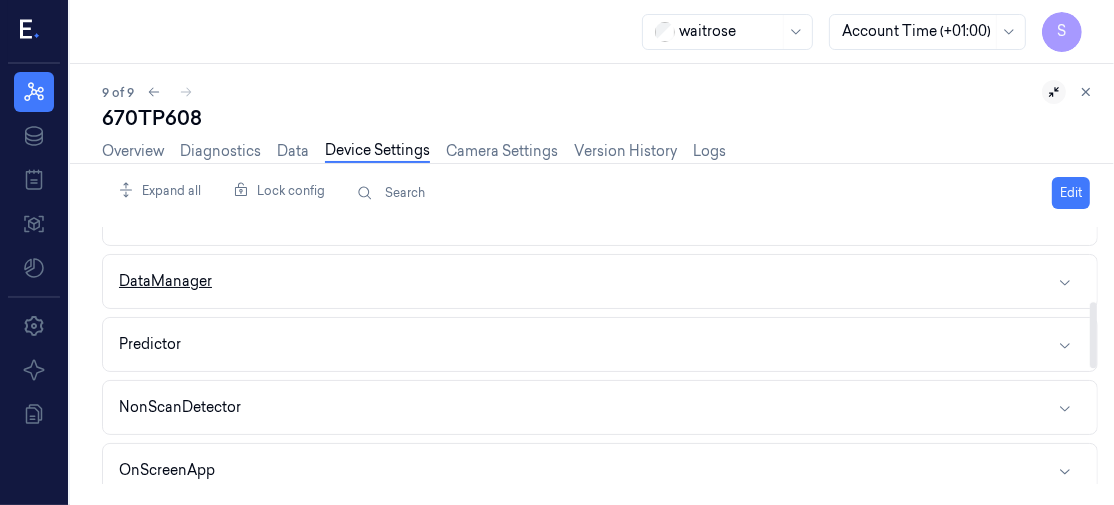 click 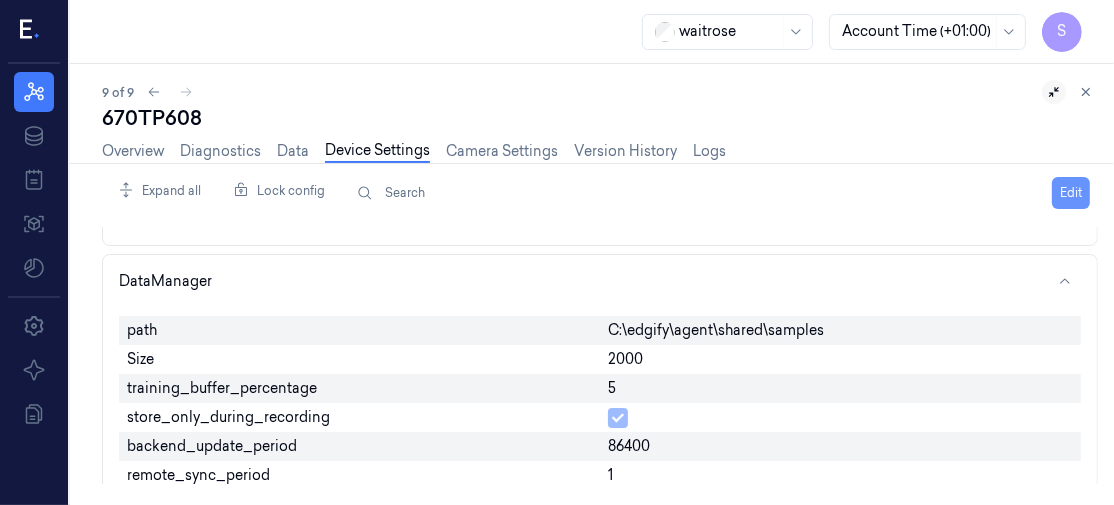 click on "Edit" at bounding box center (1071, 193) 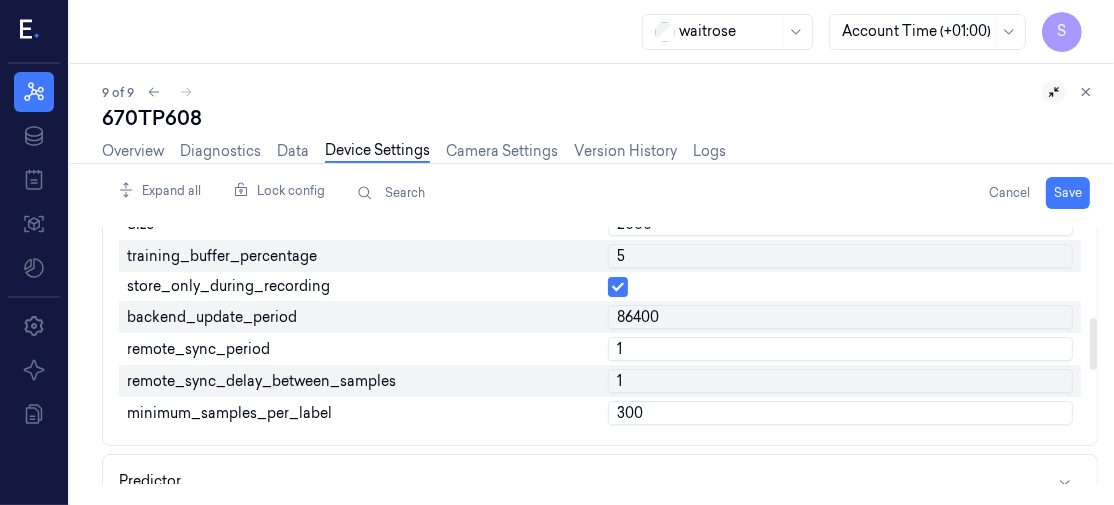 scroll, scrollTop: 446, scrollLeft: 0, axis: vertical 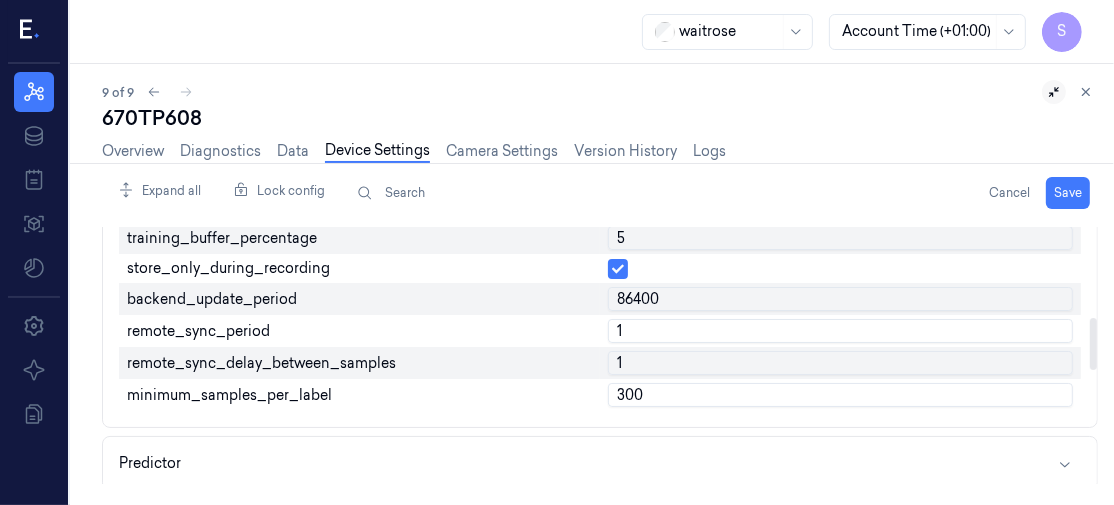 drag, startPoint x: 1090, startPoint y: 318, endPoint x: 1091, endPoint y: 350, distance: 32.01562 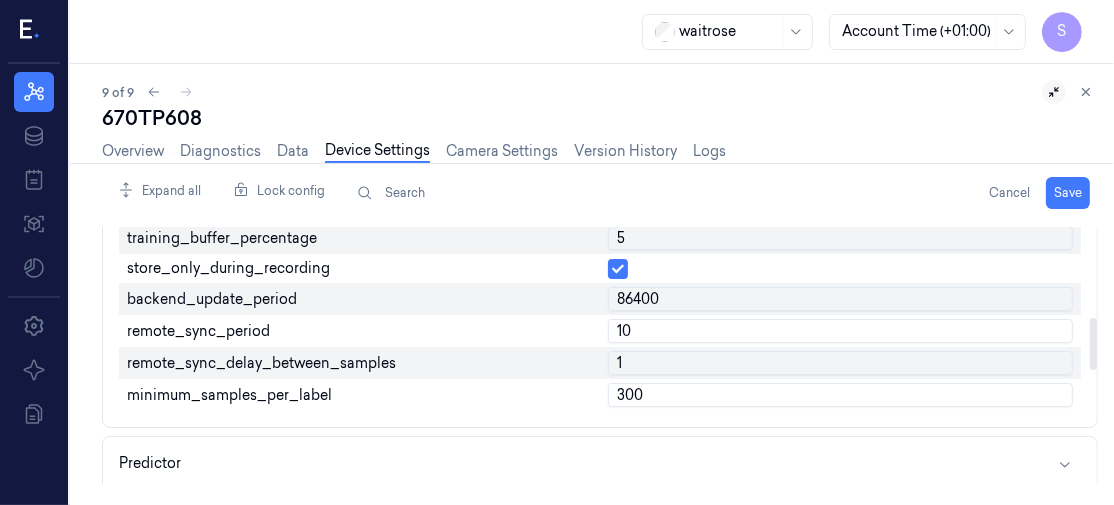 type on "1" 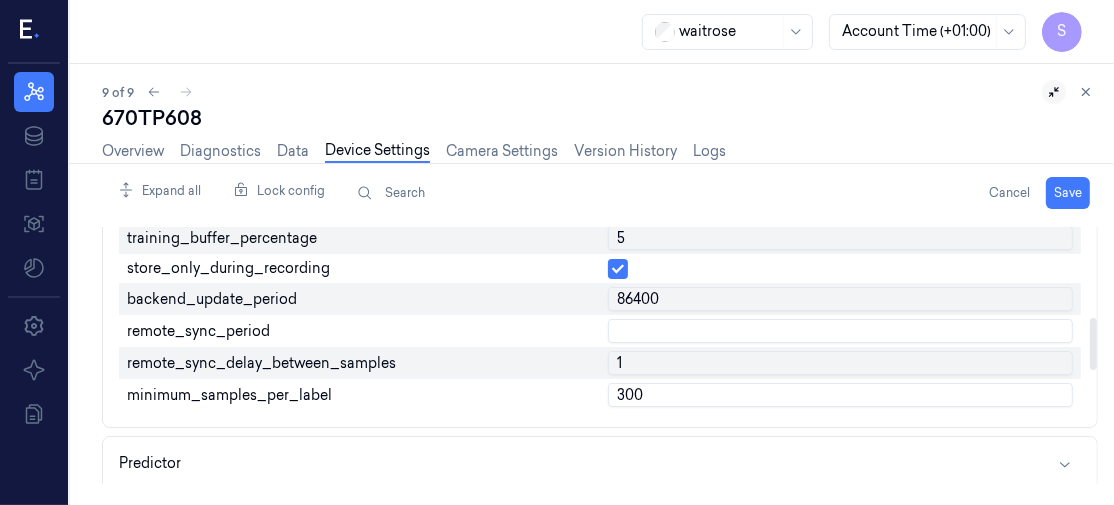 type on "9" 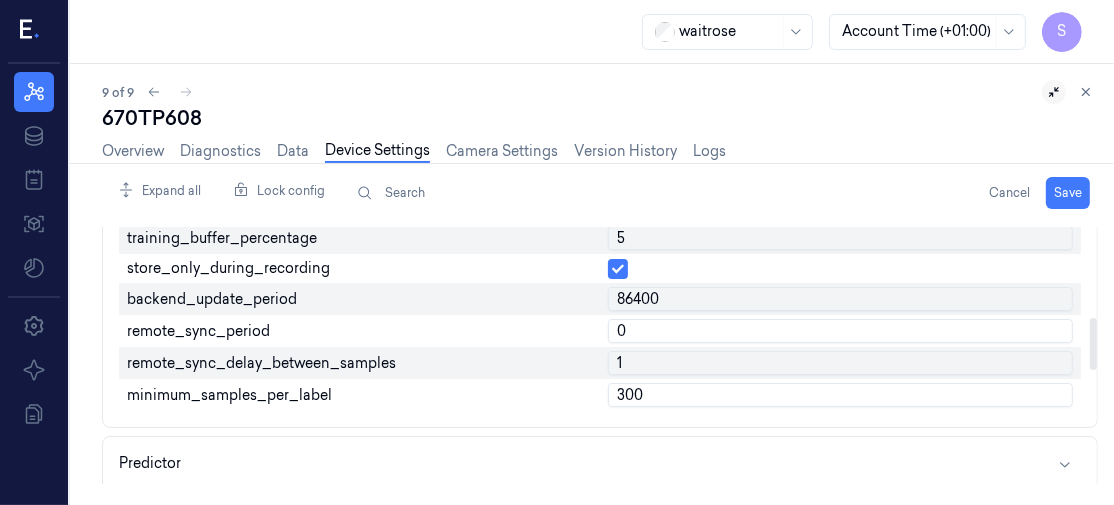 type on "0" 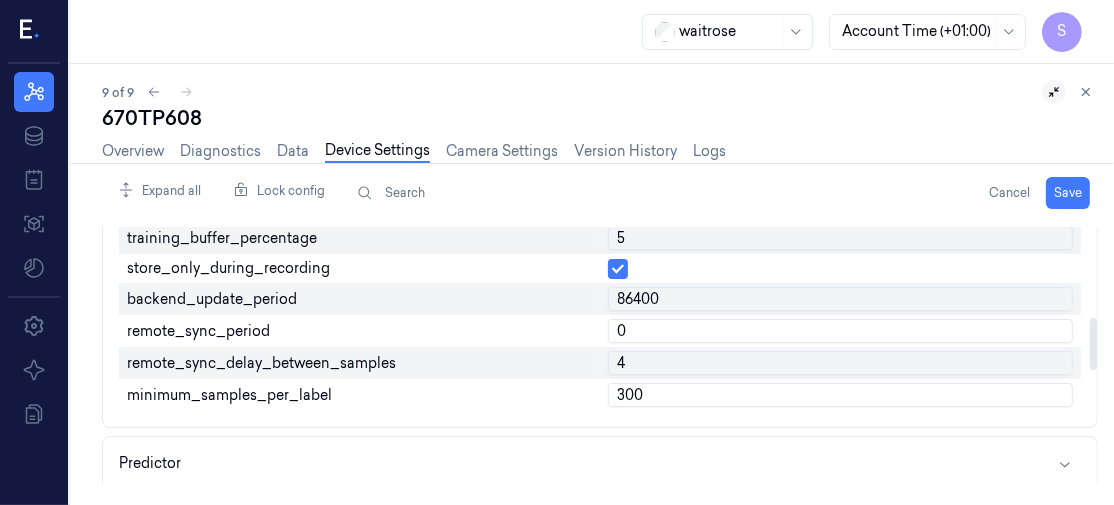 type on "4" 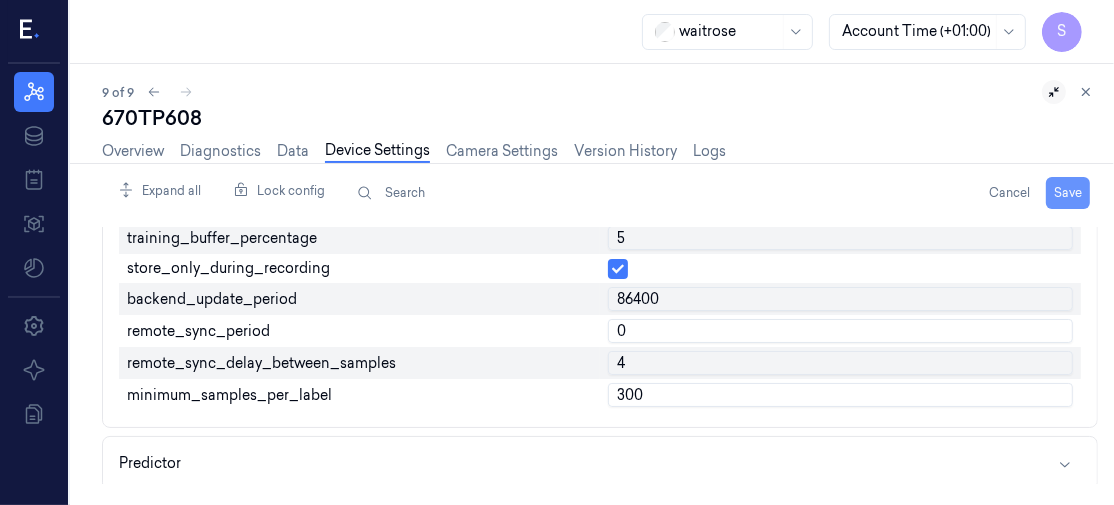 click on "Save" at bounding box center [1068, 193] 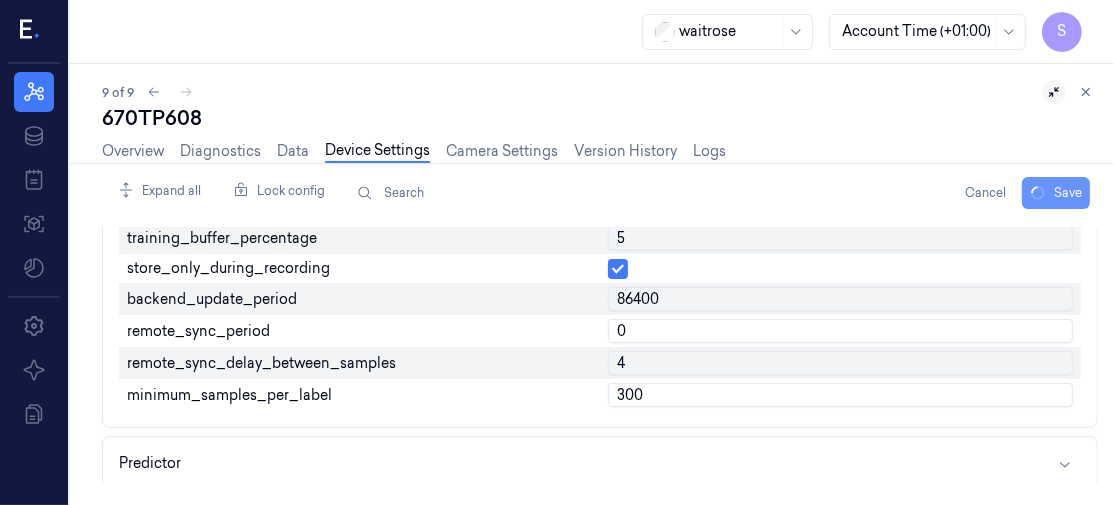 scroll, scrollTop: 438, scrollLeft: 0, axis: vertical 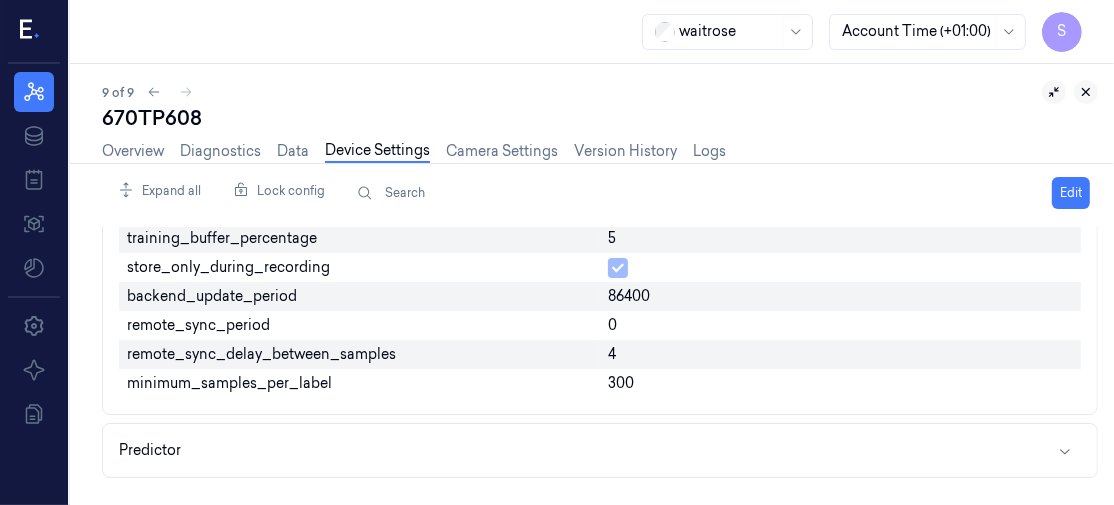 click 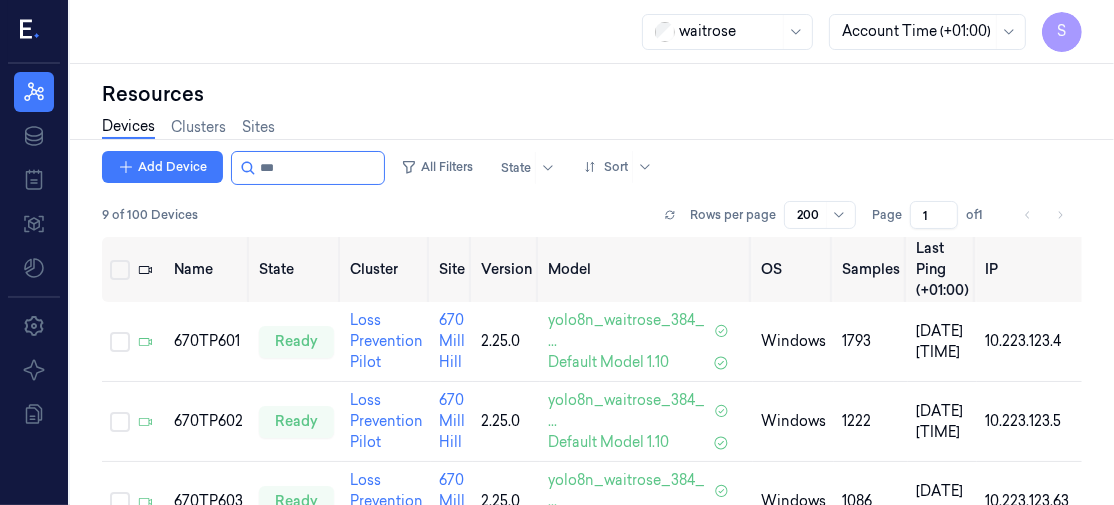 click on "Add Device All Filters State Sort" at bounding box center [592, 168] 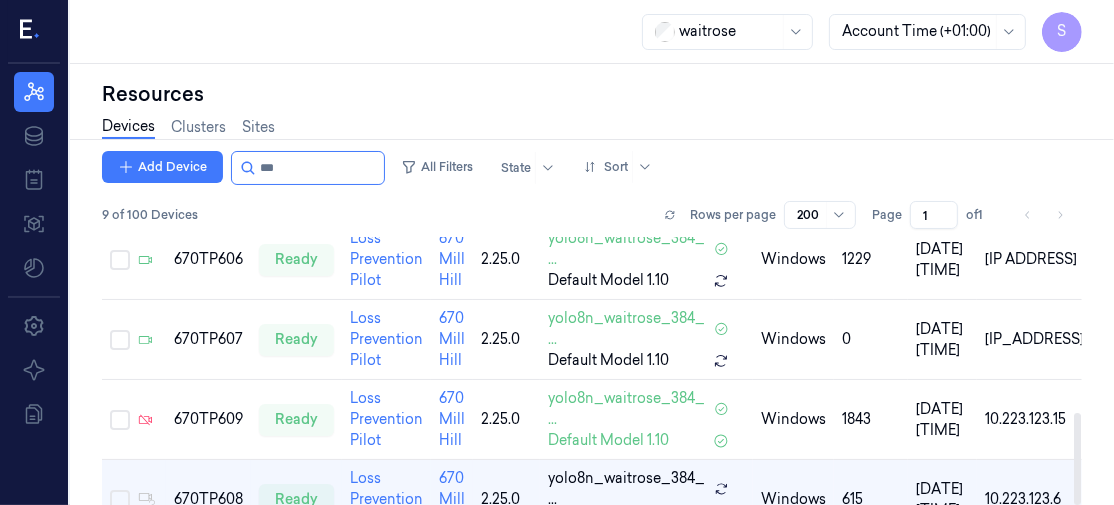 scroll, scrollTop: 513, scrollLeft: 0, axis: vertical 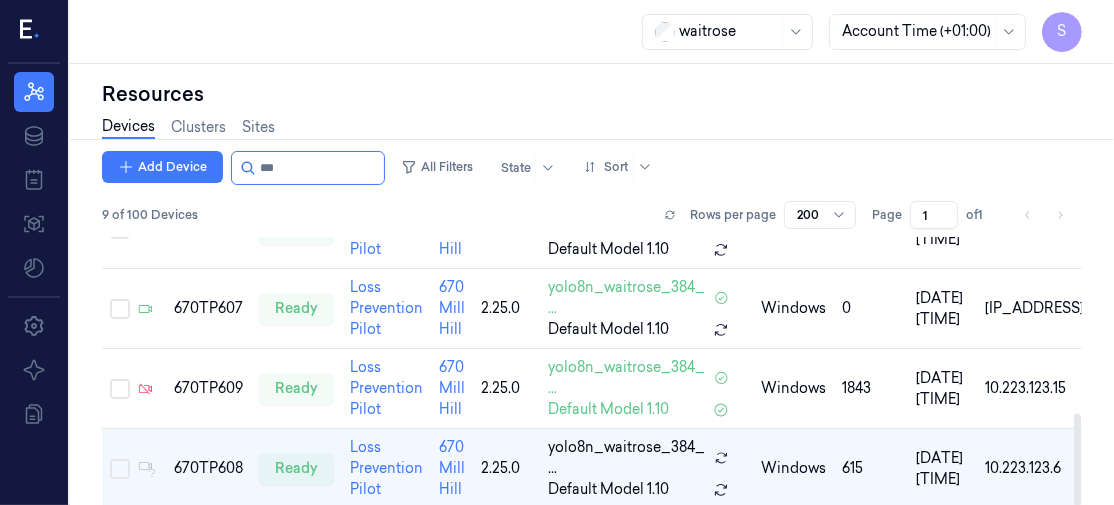 drag, startPoint x: 1075, startPoint y: 261, endPoint x: 1089, endPoint y: 453, distance: 192.50974 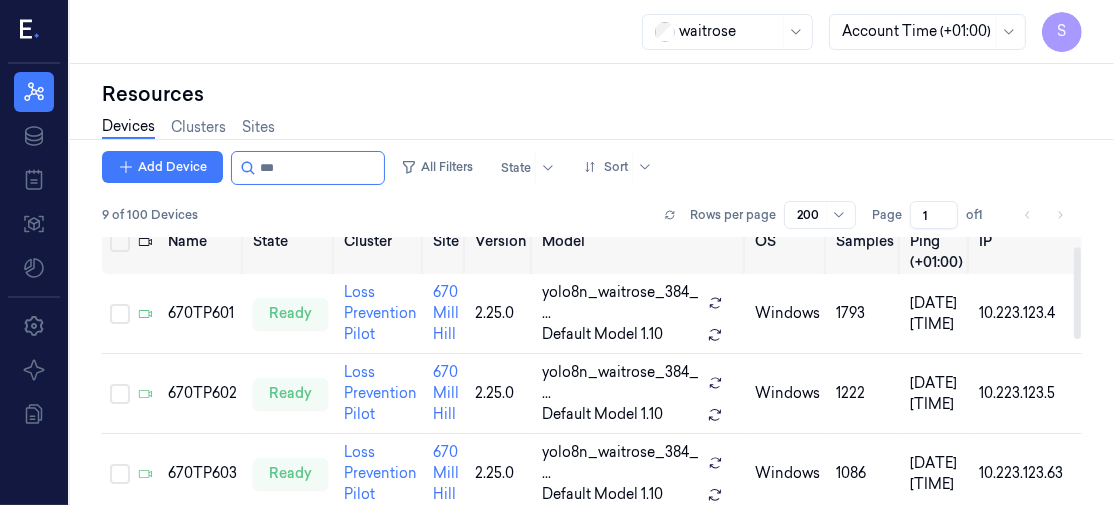scroll, scrollTop: 6, scrollLeft: 0, axis: vertical 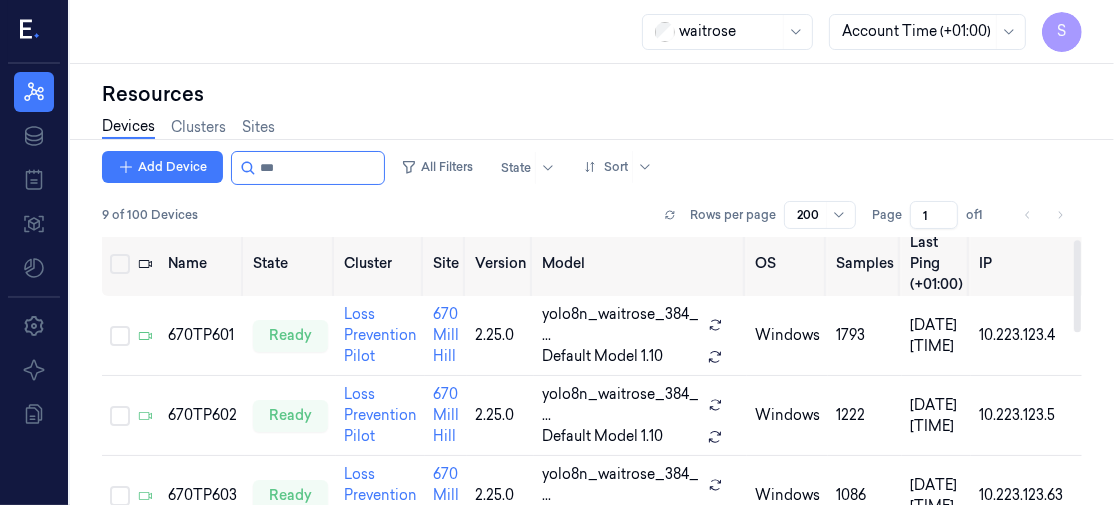 drag, startPoint x: 1075, startPoint y: 463, endPoint x: 1064, endPoint y: 289, distance: 174.34735 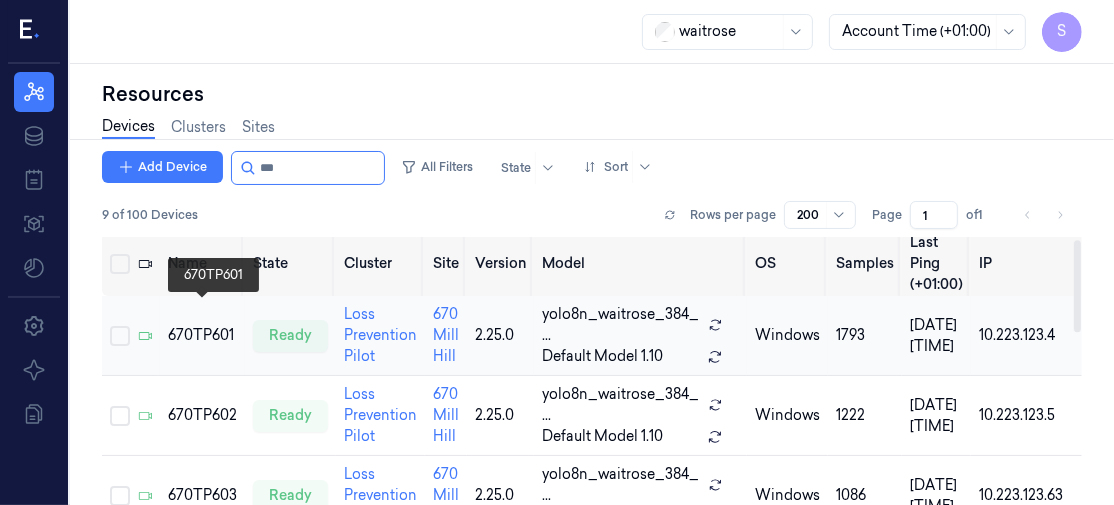 click on "670TP601" at bounding box center (202, 335) 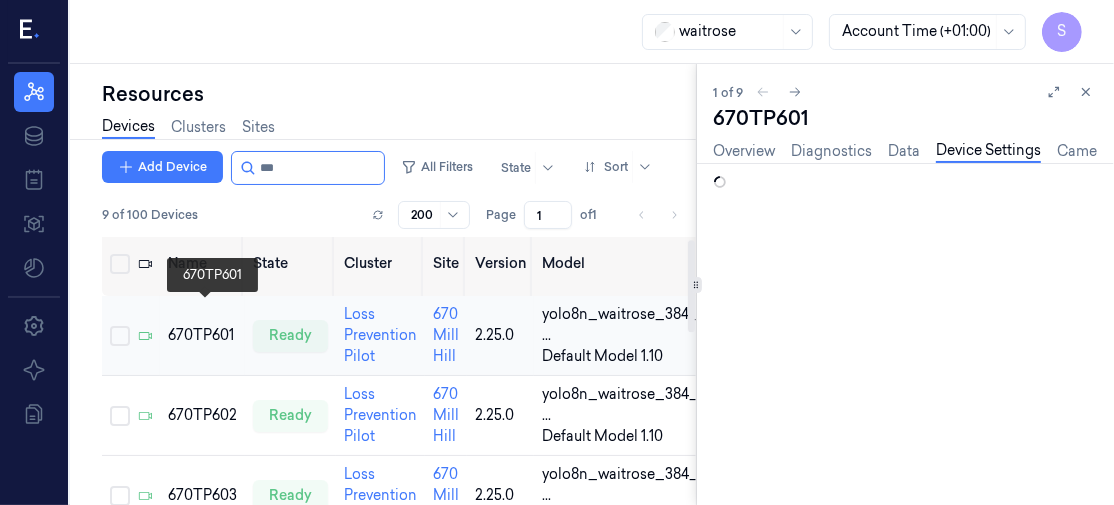 scroll, scrollTop: 0, scrollLeft: 0, axis: both 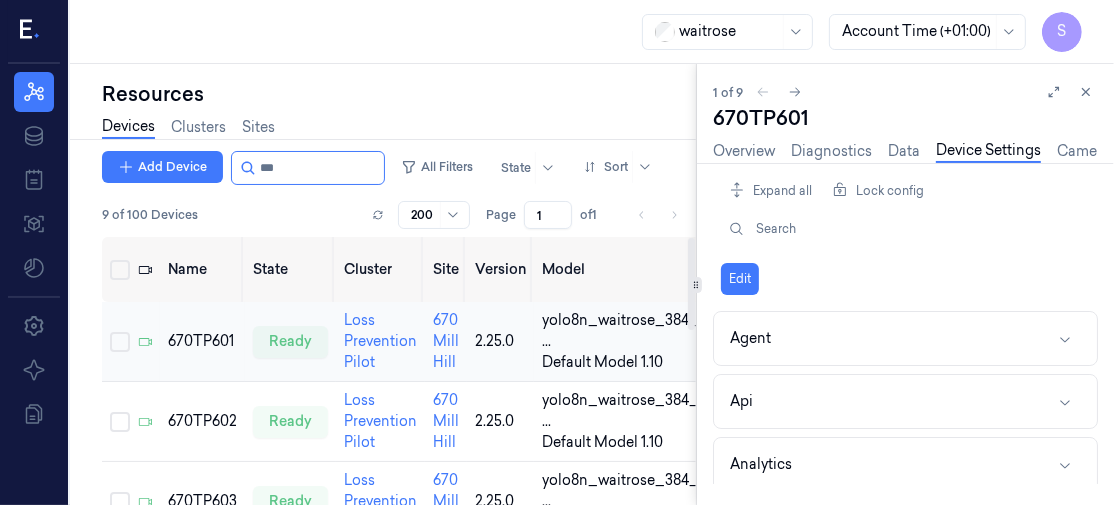 click on "670TP601" at bounding box center [202, 342] 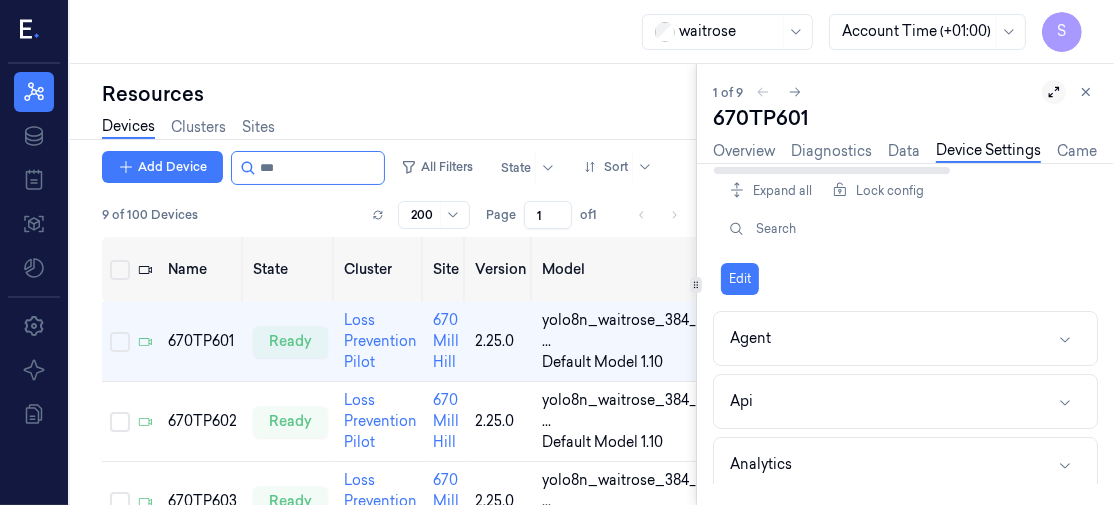click 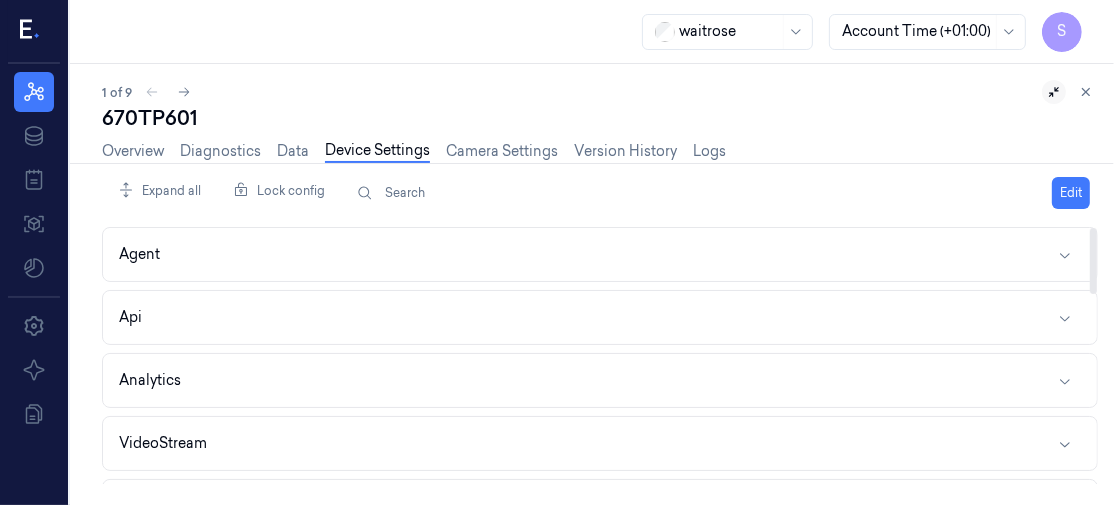 drag, startPoint x: 1097, startPoint y: 234, endPoint x: 1100, endPoint y: 301, distance: 67.06713 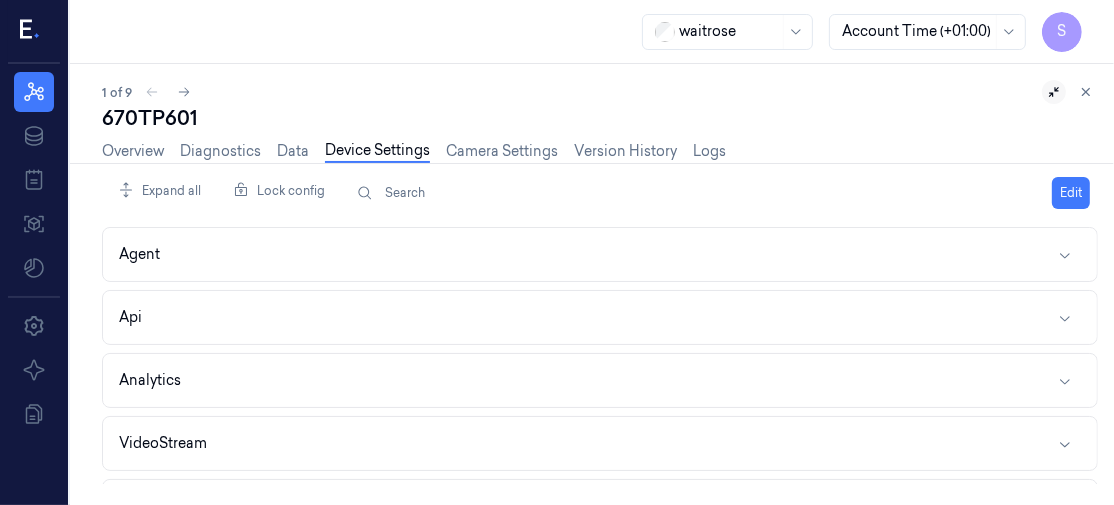 drag, startPoint x: 1100, startPoint y: 301, endPoint x: 1112, endPoint y: 278, distance: 25.942244 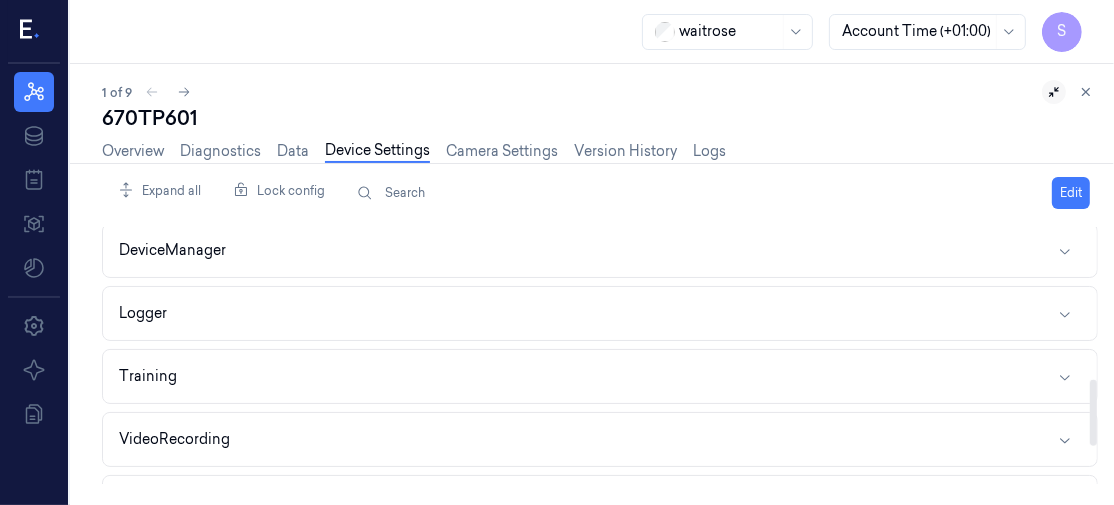 scroll, scrollTop: 593, scrollLeft: 0, axis: vertical 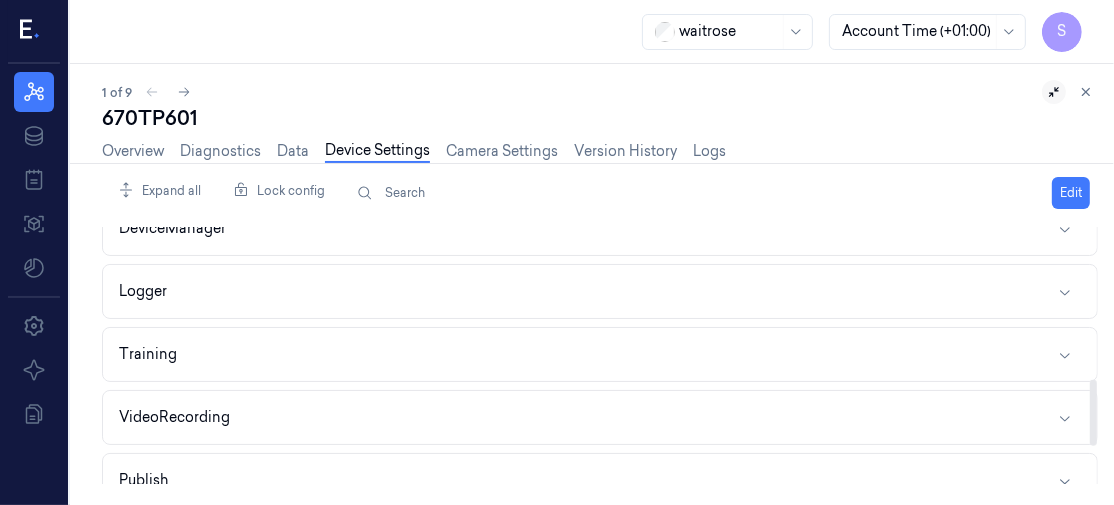 drag, startPoint x: 1097, startPoint y: 243, endPoint x: 1092, endPoint y: 413, distance: 170.07352 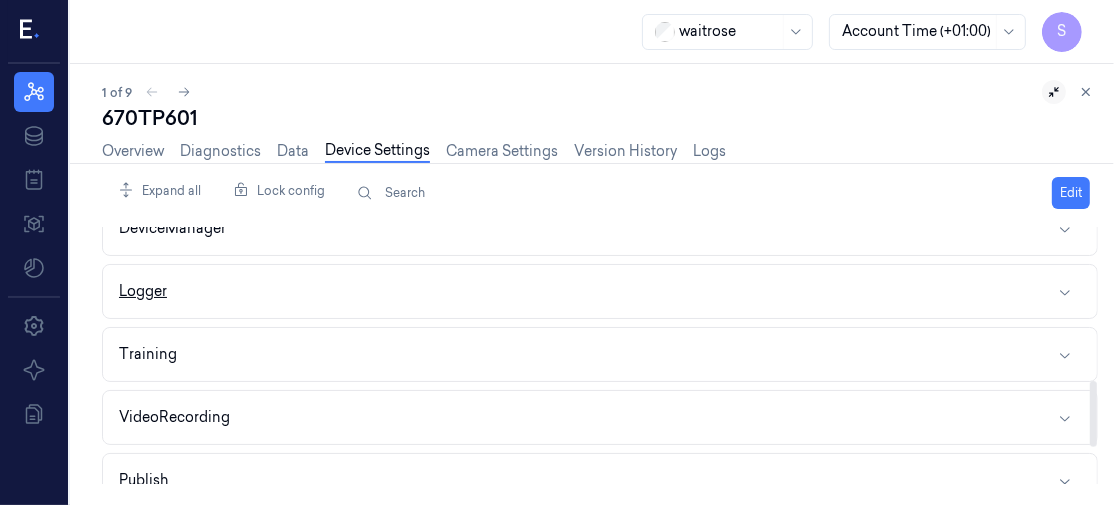 click 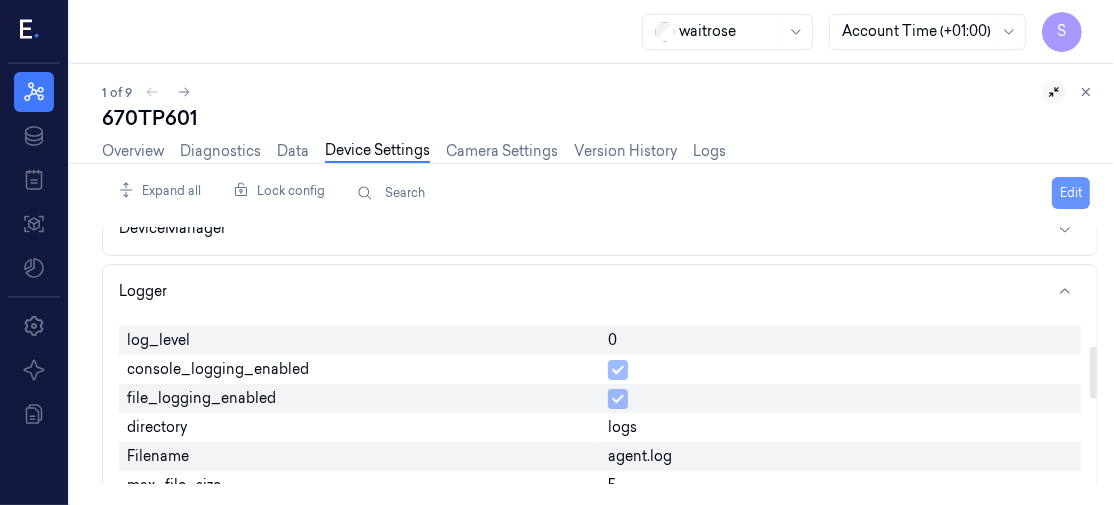click on "Edit" at bounding box center [1071, 193] 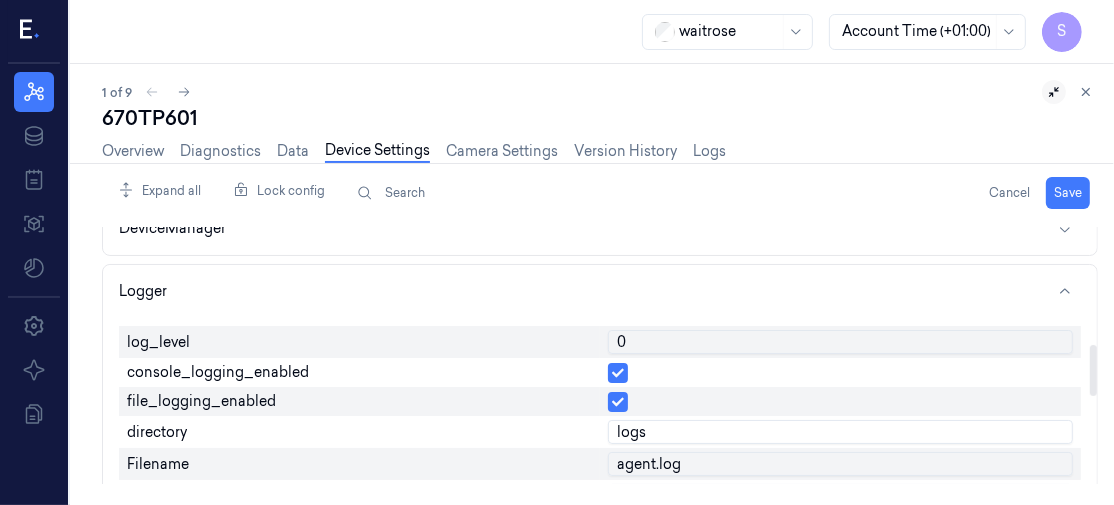 click on "0" at bounding box center (840, 342) 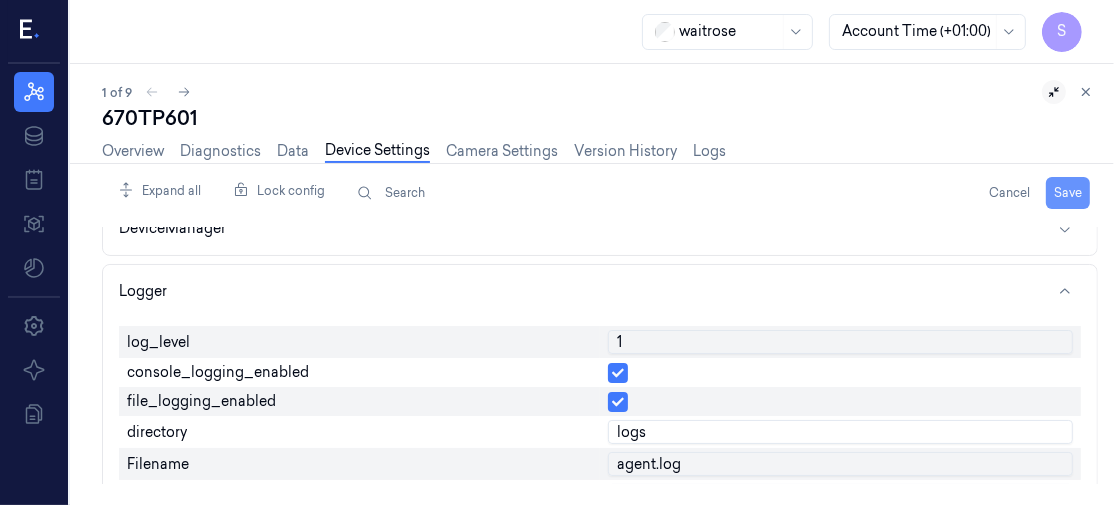 type on "1" 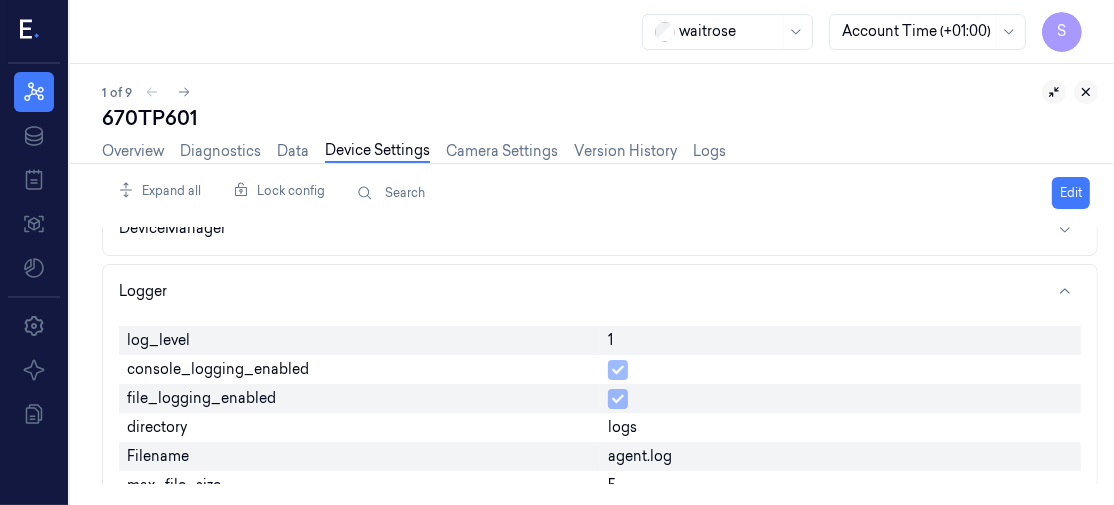 click 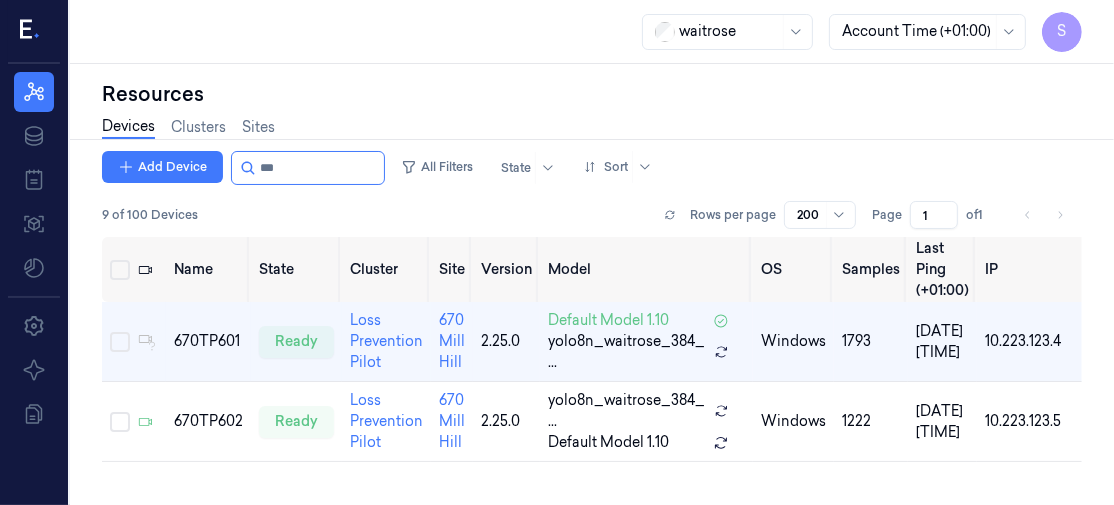 scroll, scrollTop: 0, scrollLeft: 0, axis: both 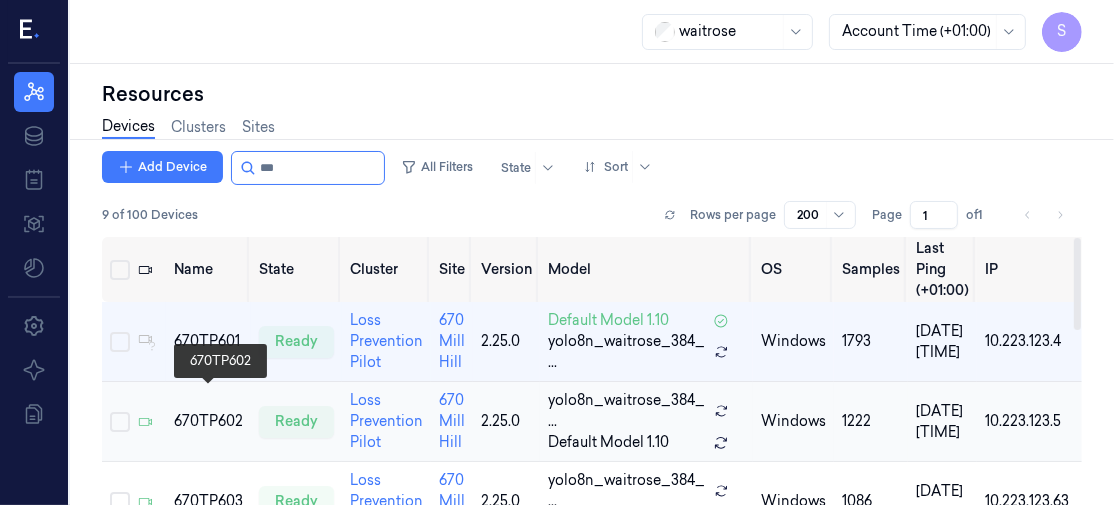 click on "670TP602" at bounding box center (208, 421) 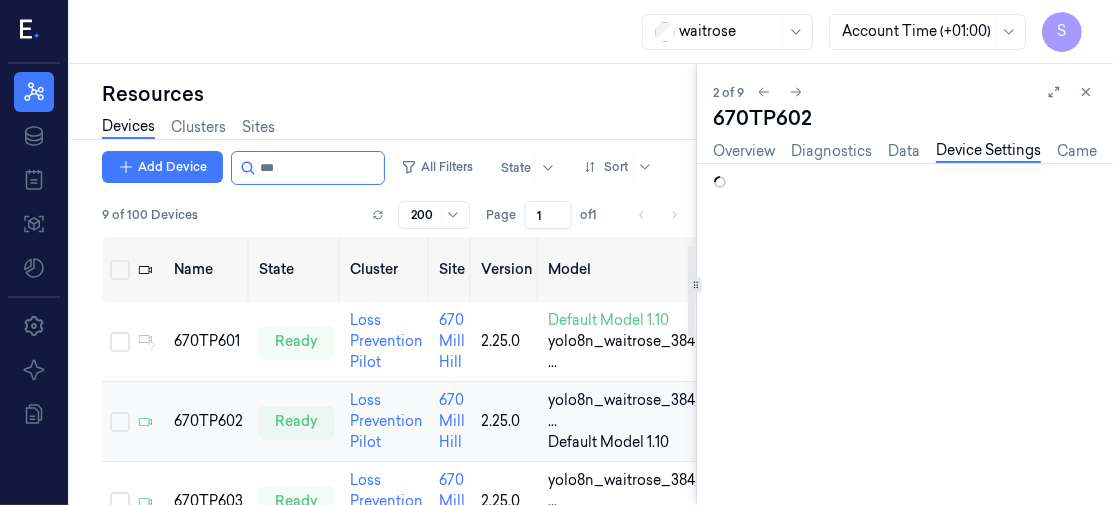 scroll, scrollTop: 0, scrollLeft: 0, axis: both 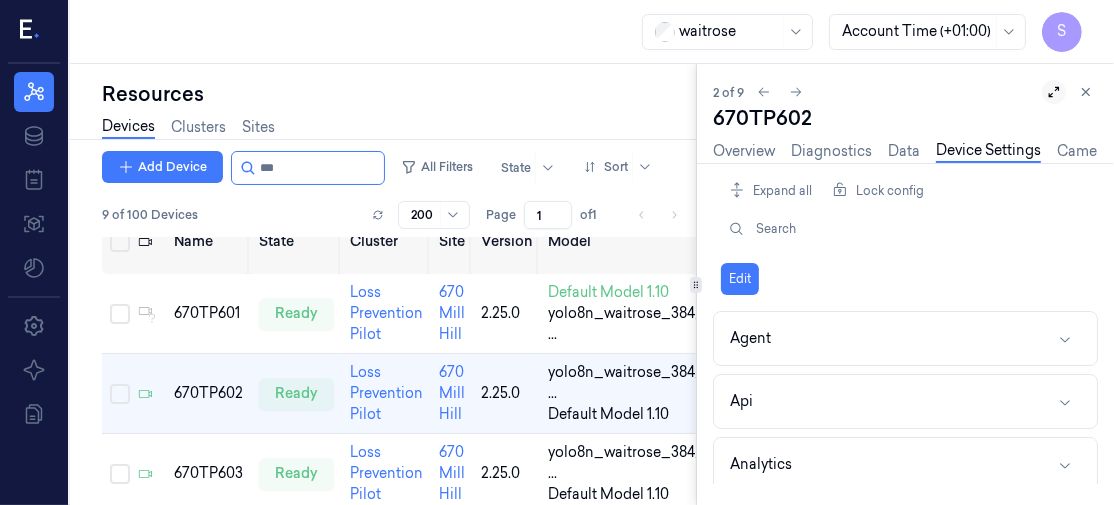 click 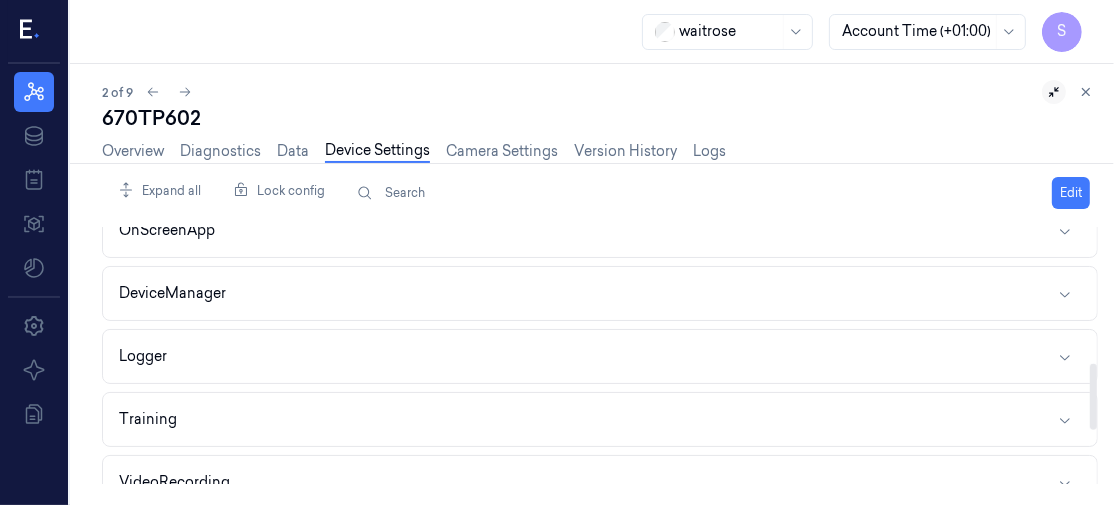 scroll, scrollTop: 542, scrollLeft: 0, axis: vertical 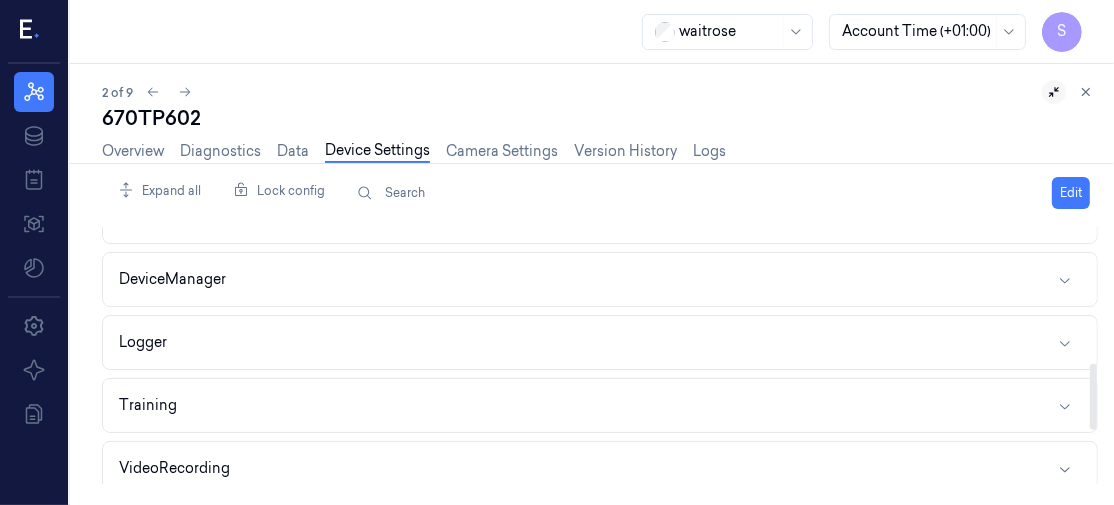 drag, startPoint x: 1093, startPoint y: 245, endPoint x: 1096, endPoint y: 385, distance: 140.03214 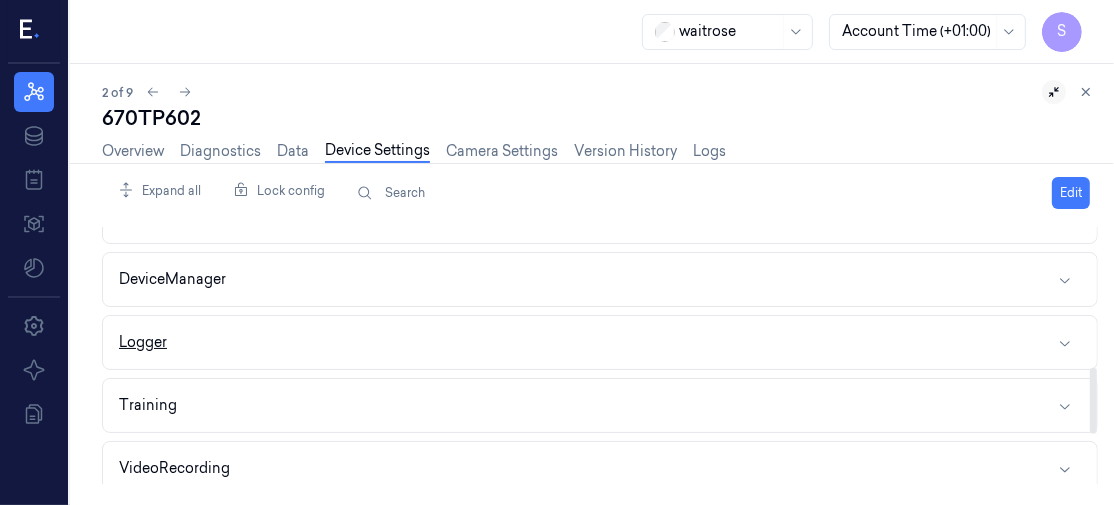 click on "Logger" at bounding box center (600, 342) 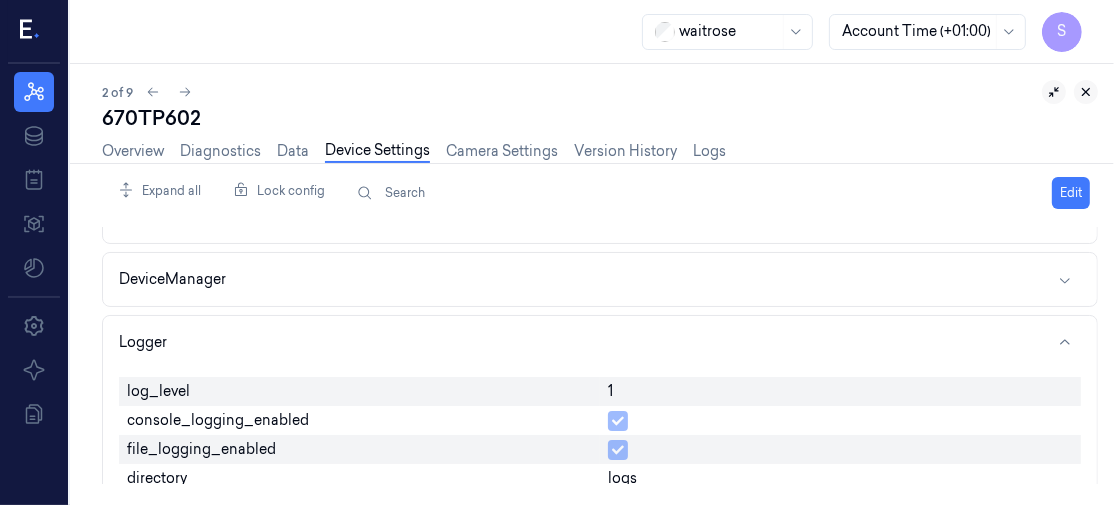 click 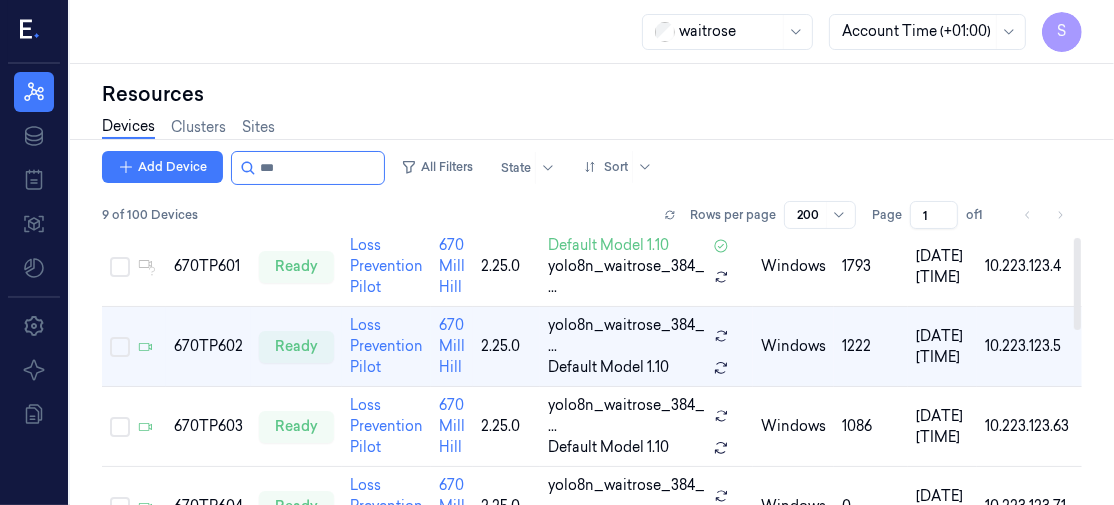 scroll, scrollTop: 0, scrollLeft: 0, axis: both 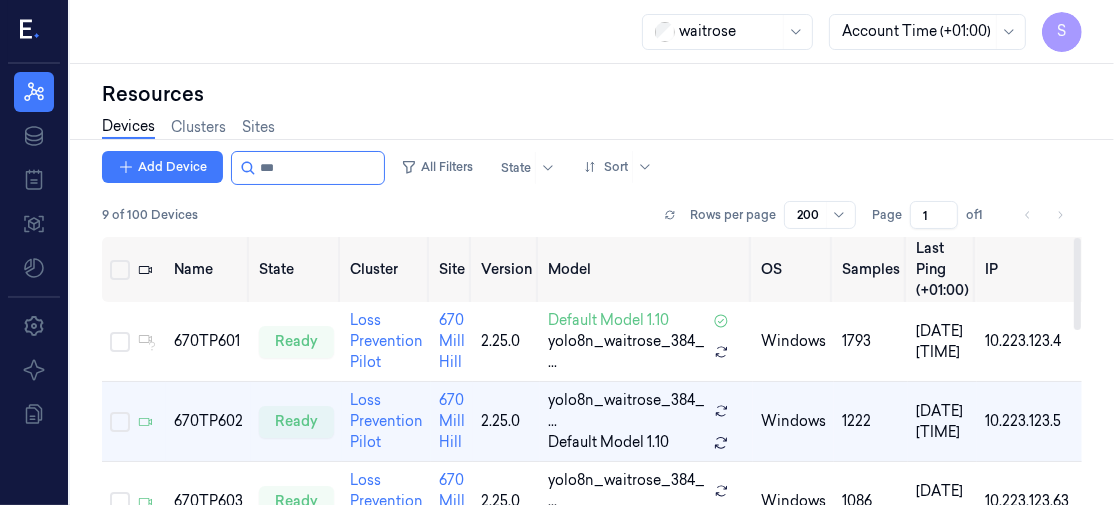drag, startPoint x: 1077, startPoint y: 277, endPoint x: 1091, endPoint y: 199, distance: 79.24645 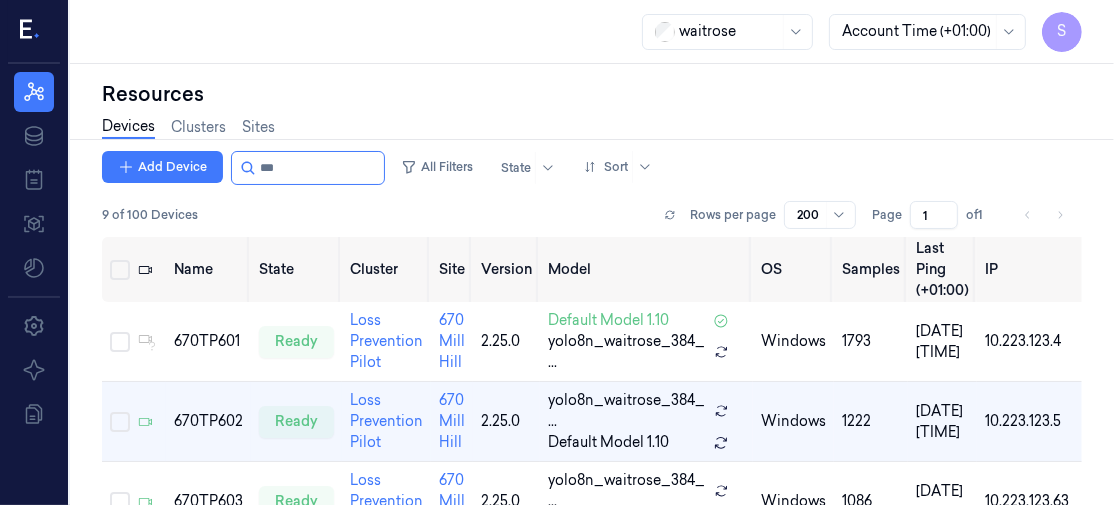 click on "Devices Clusters Sites" at bounding box center [592, 129] 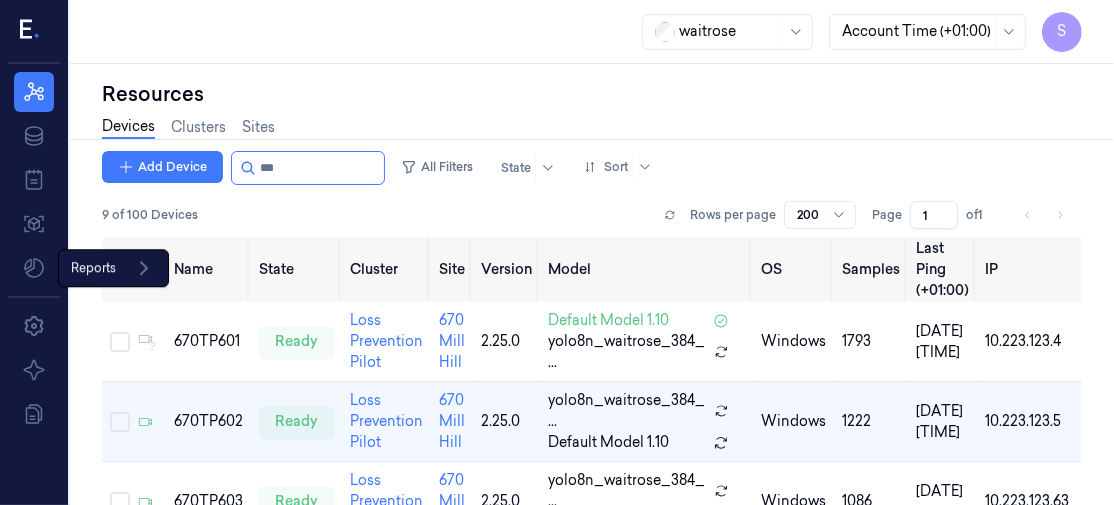 click 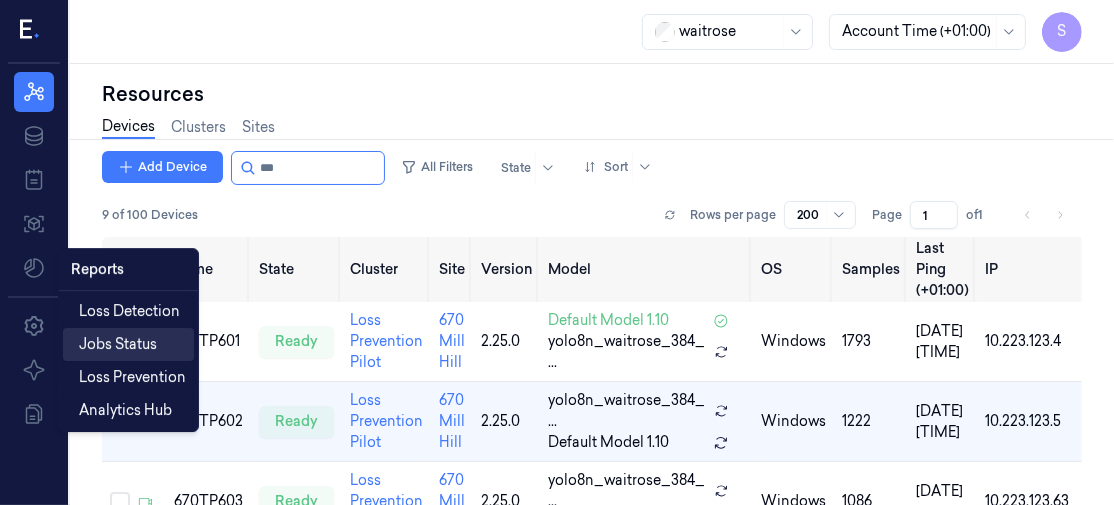 click on "Jobs Status" at bounding box center [118, 344] 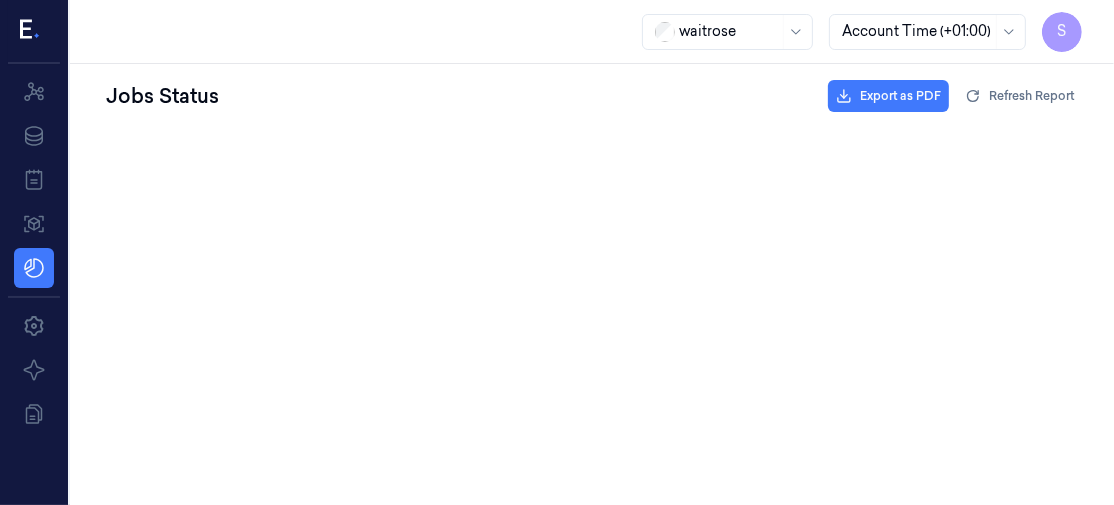 scroll, scrollTop: 0, scrollLeft: 0, axis: both 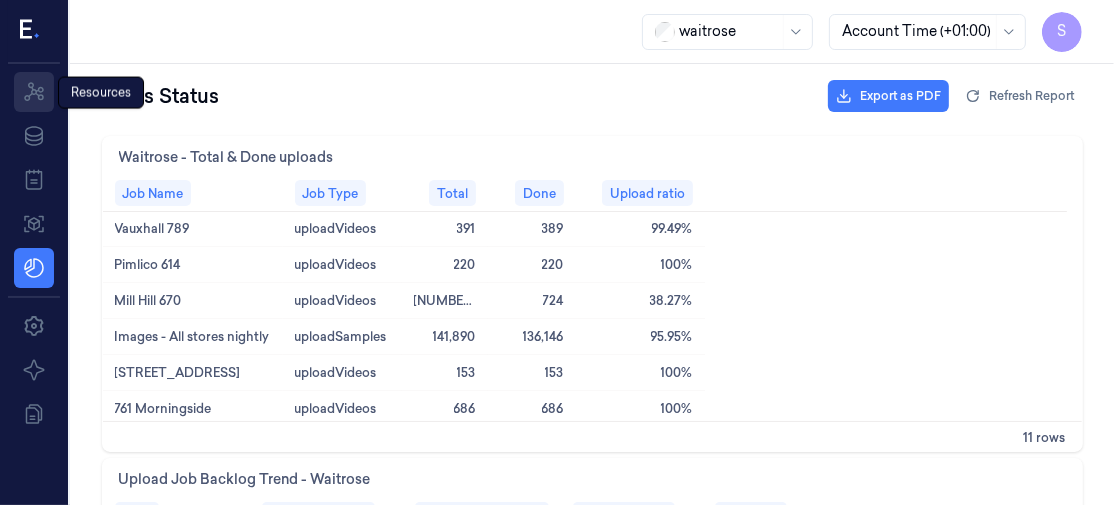 click on "Resources" at bounding box center (34, 92) 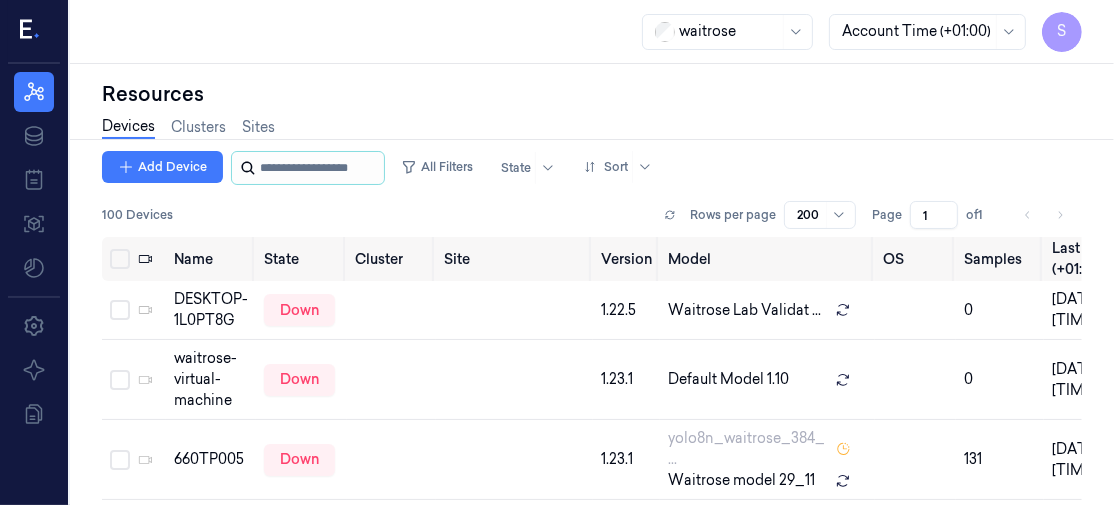 click at bounding box center (320, 168) 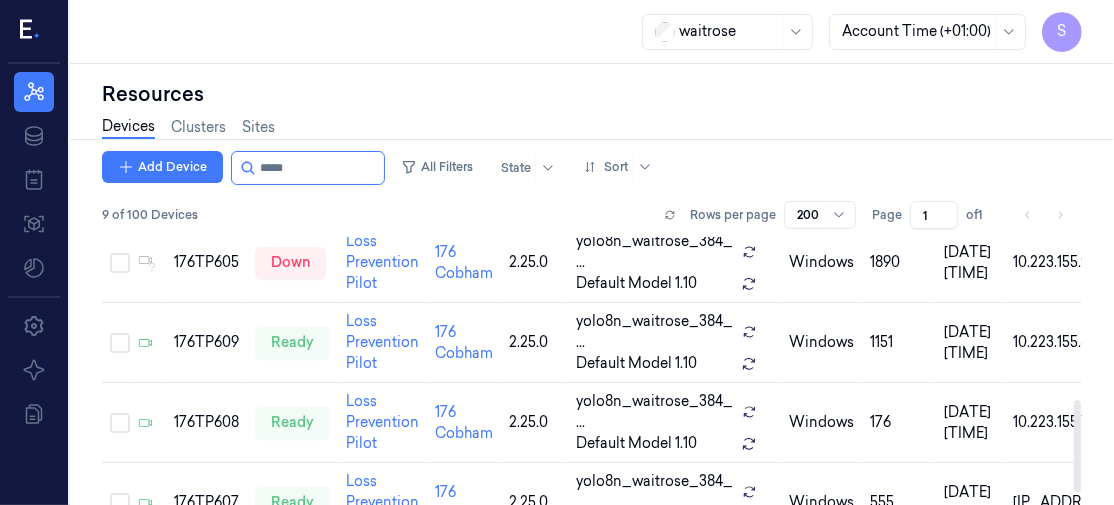 scroll, scrollTop: 474, scrollLeft: 0, axis: vertical 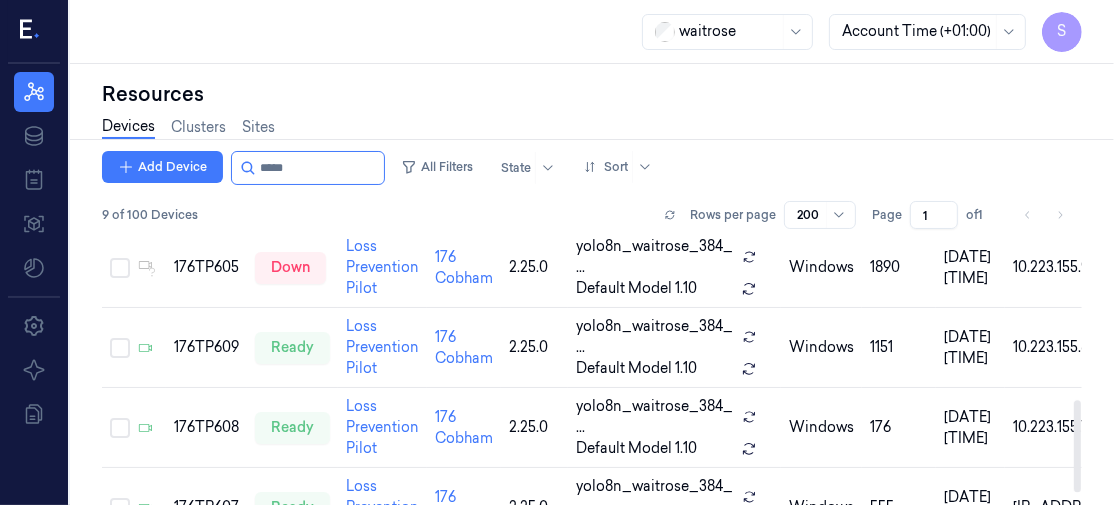 drag, startPoint x: 1078, startPoint y: 281, endPoint x: 1075, endPoint y: 444, distance: 163.0276 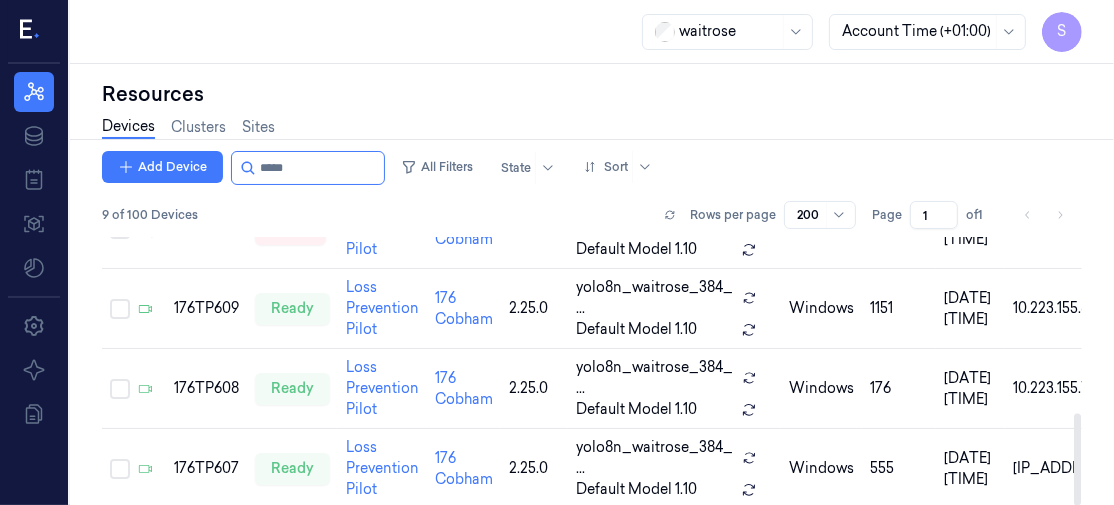 drag, startPoint x: 1078, startPoint y: 432, endPoint x: 1078, endPoint y: 499, distance: 67 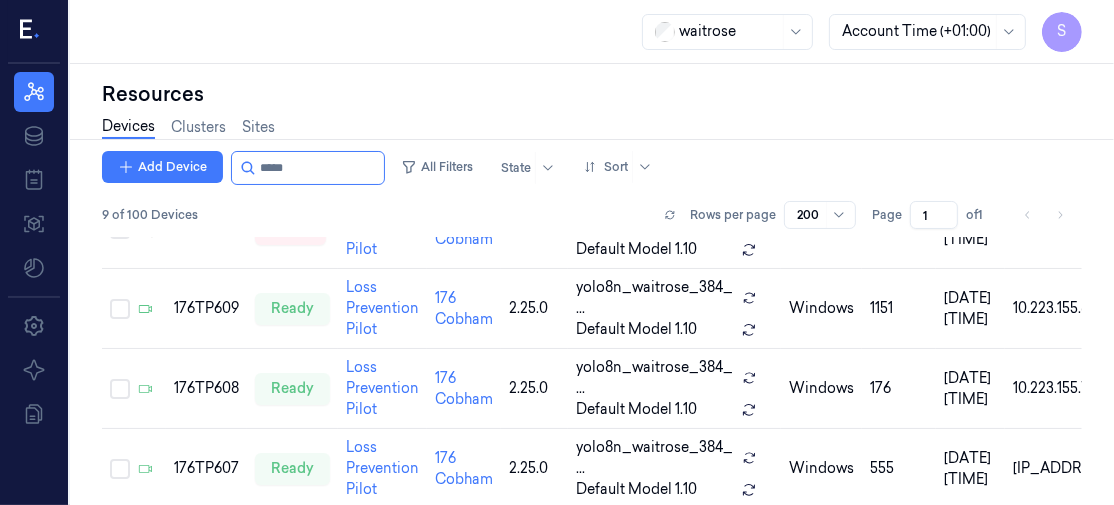 click on "176TP605 down Loss Prevention Pilot 176 Cobham 2.25.0 yolo8n_waitrose_384_ ... Default Model 1.10 windows 1890 ready" at bounding box center [592, 284] 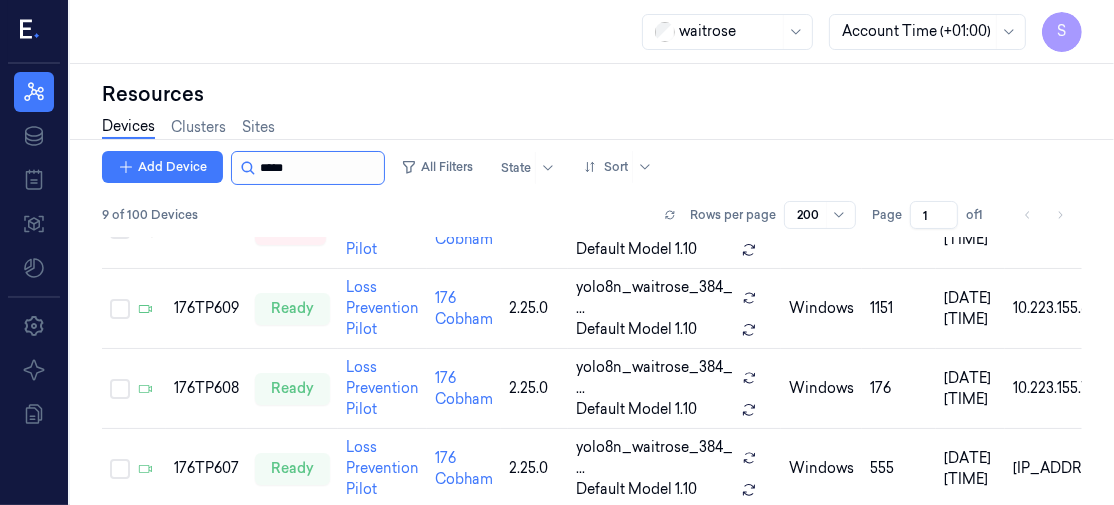 click at bounding box center (320, 168) 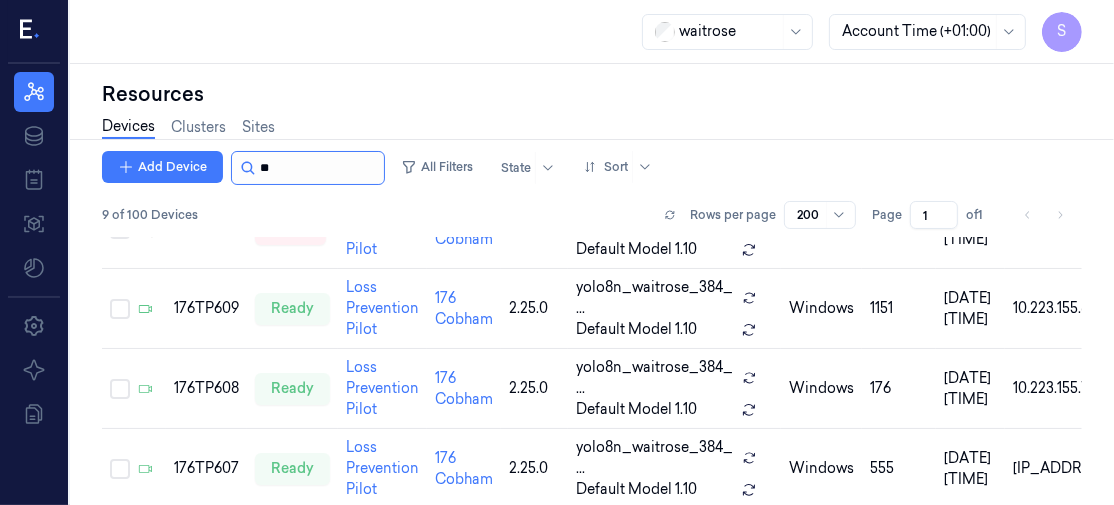 type on "*" 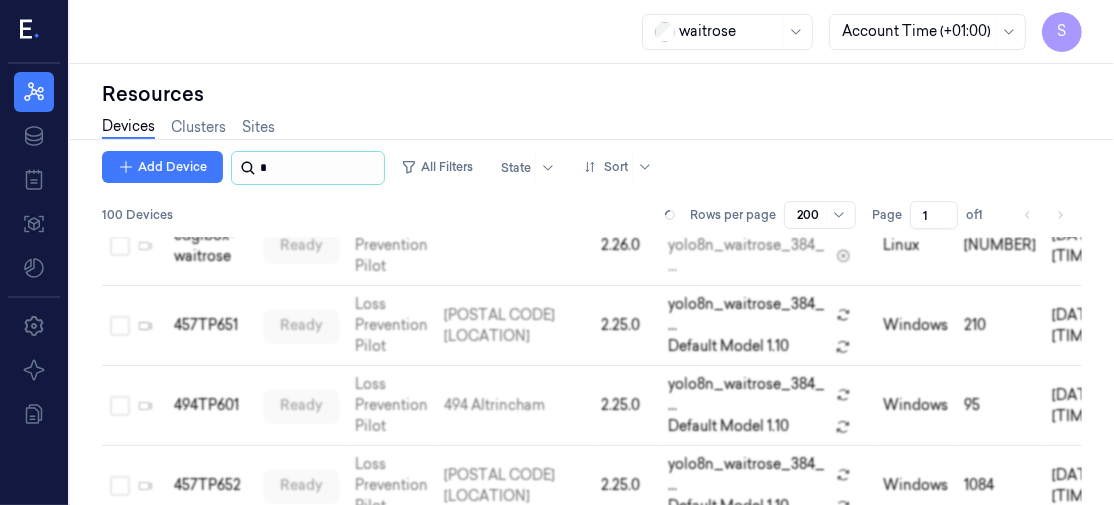 scroll, scrollTop: 4451, scrollLeft: 0, axis: vertical 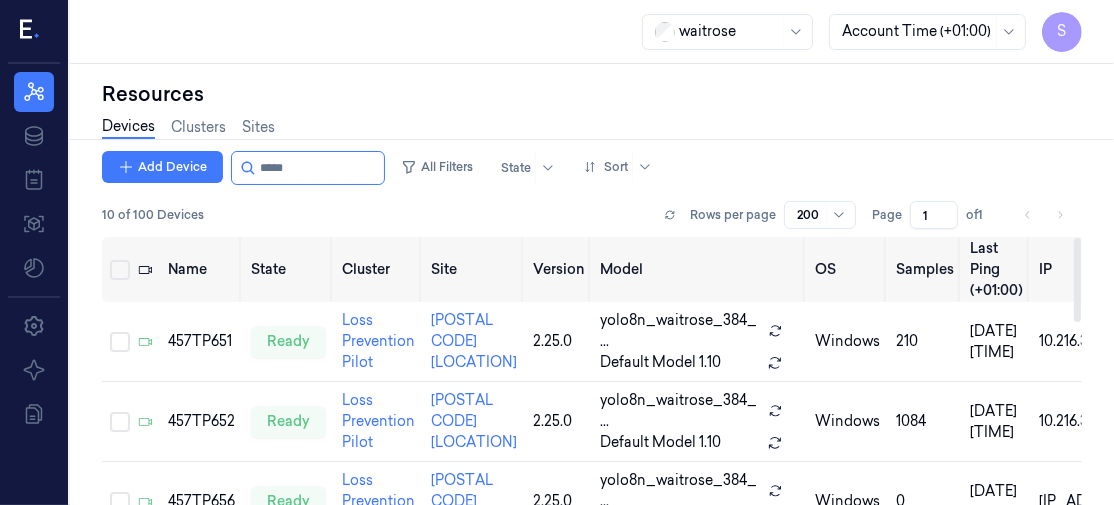drag, startPoint x: 1077, startPoint y: 275, endPoint x: 1087, endPoint y: 213, distance: 62.801273 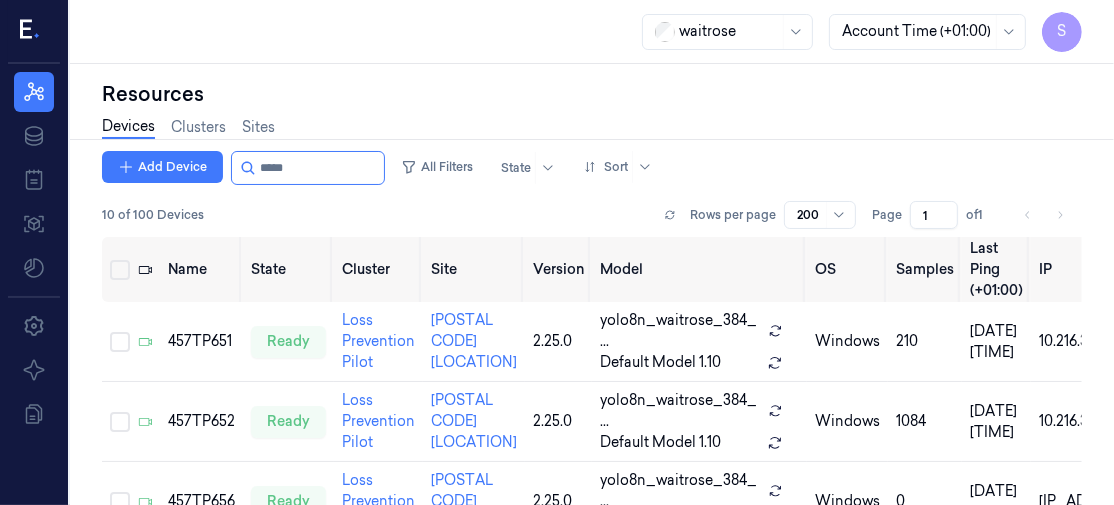 click on "Devices Clusters Sites" at bounding box center [592, 129] 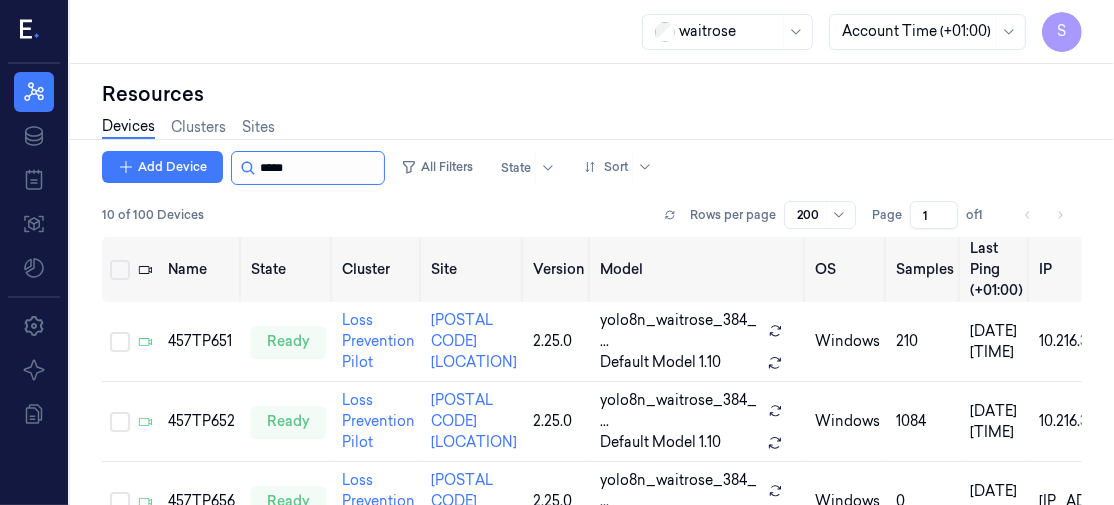 click at bounding box center [320, 168] 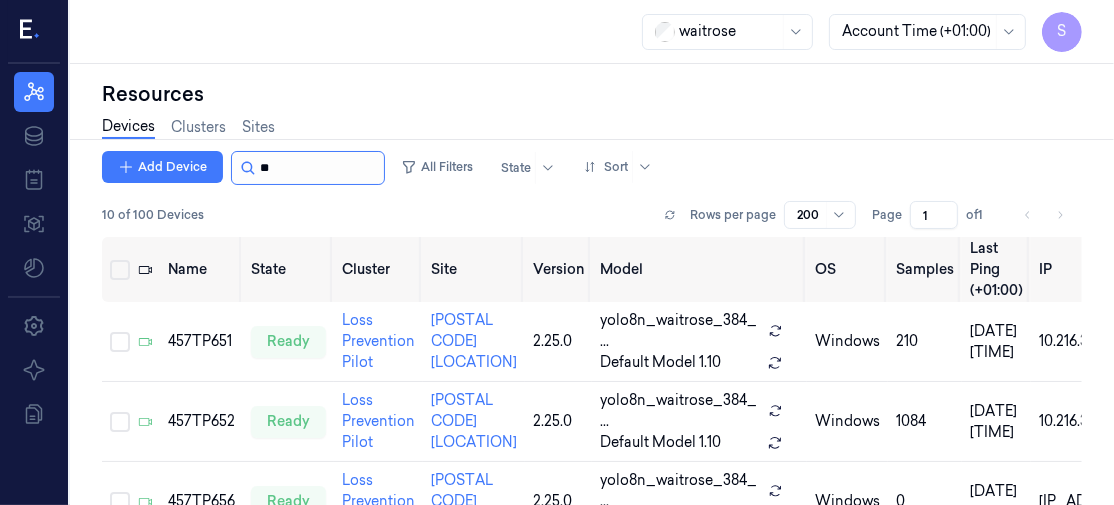 type on "*" 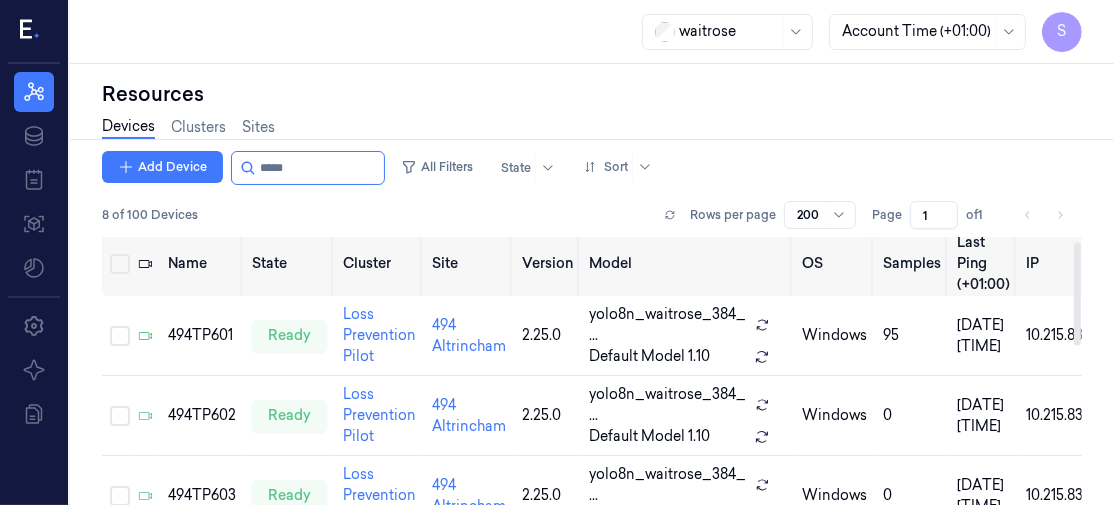 scroll, scrollTop: 0, scrollLeft: 0, axis: both 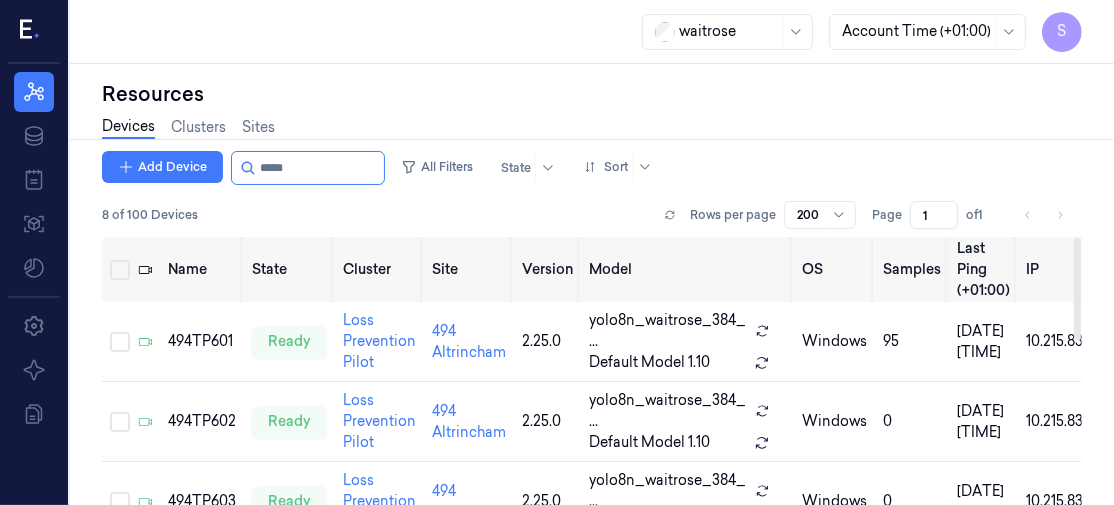 drag, startPoint x: 1073, startPoint y: 271, endPoint x: 1068, endPoint y: 262, distance: 10.29563 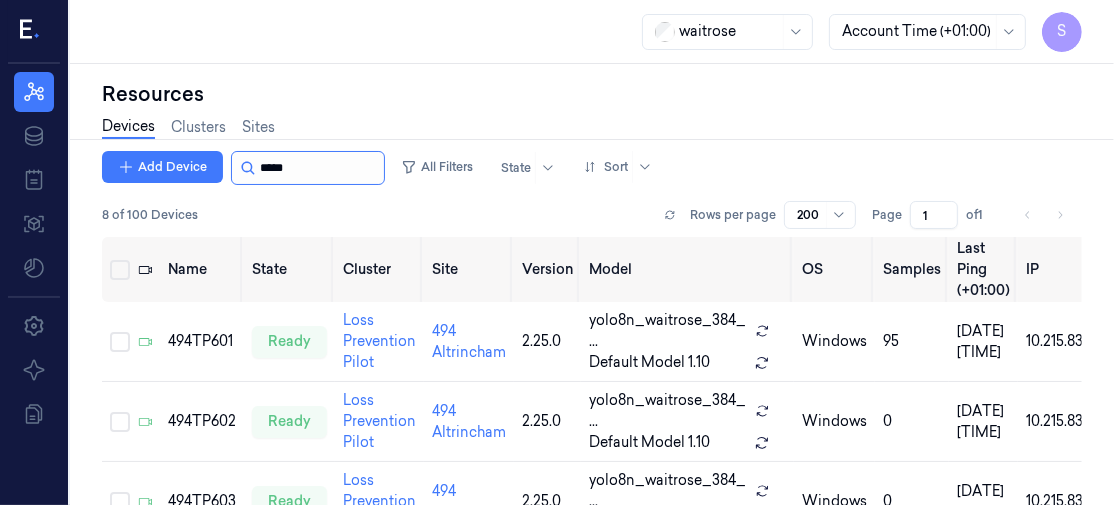 click at bounding box center [320, 168] 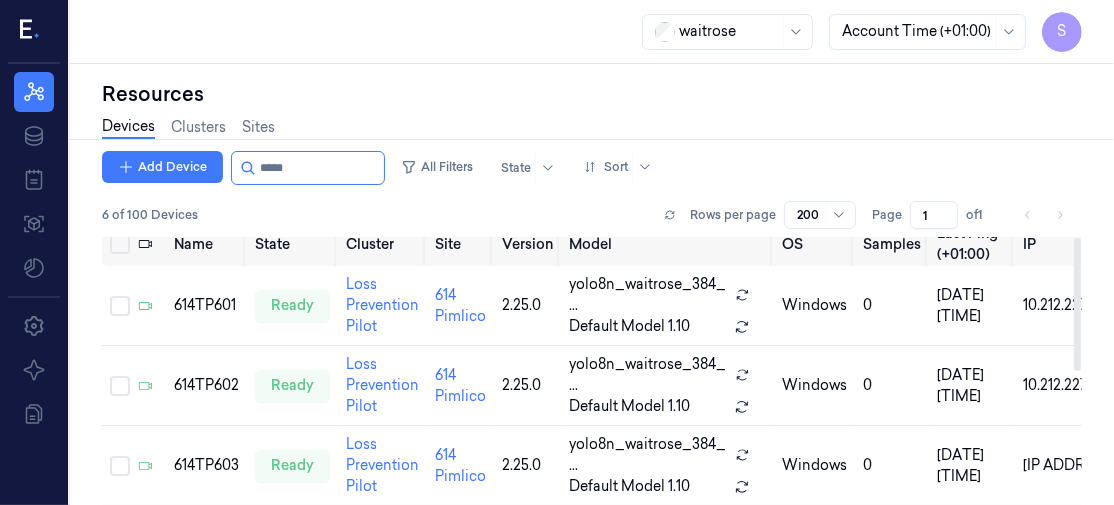 scroll, scrollTop: 0, scrollLeft: 0, axis: both 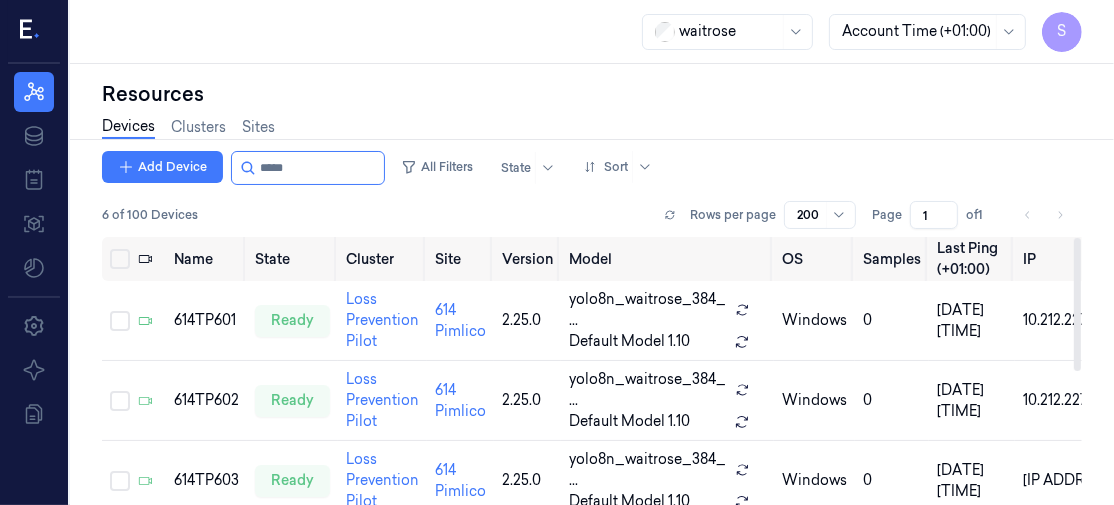 drag, startPoint x: 1075, startPoint y: 262, endPoint x: 1112, endPoint y: 235, distance: 45.80393 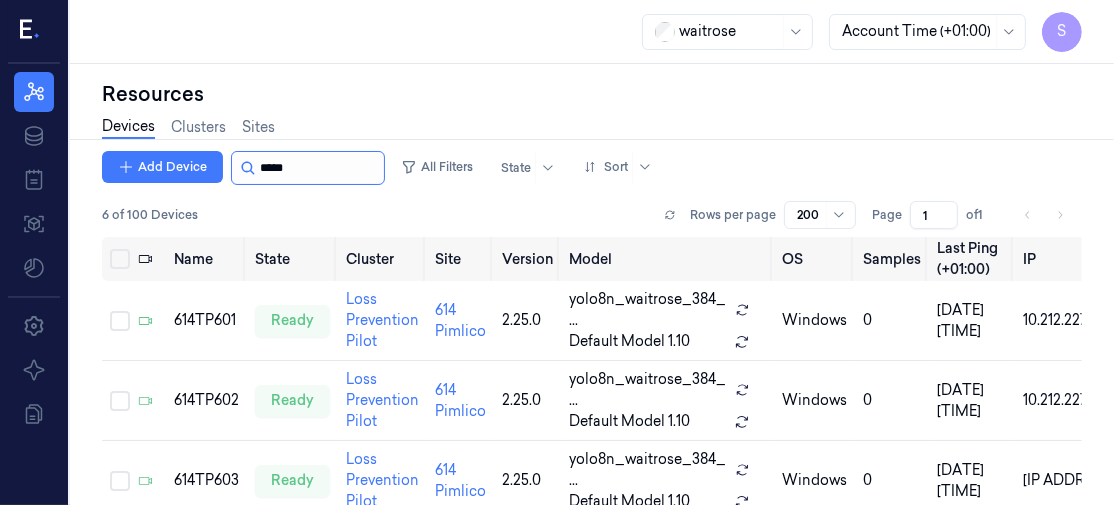 click at bounding box center (320, 168) 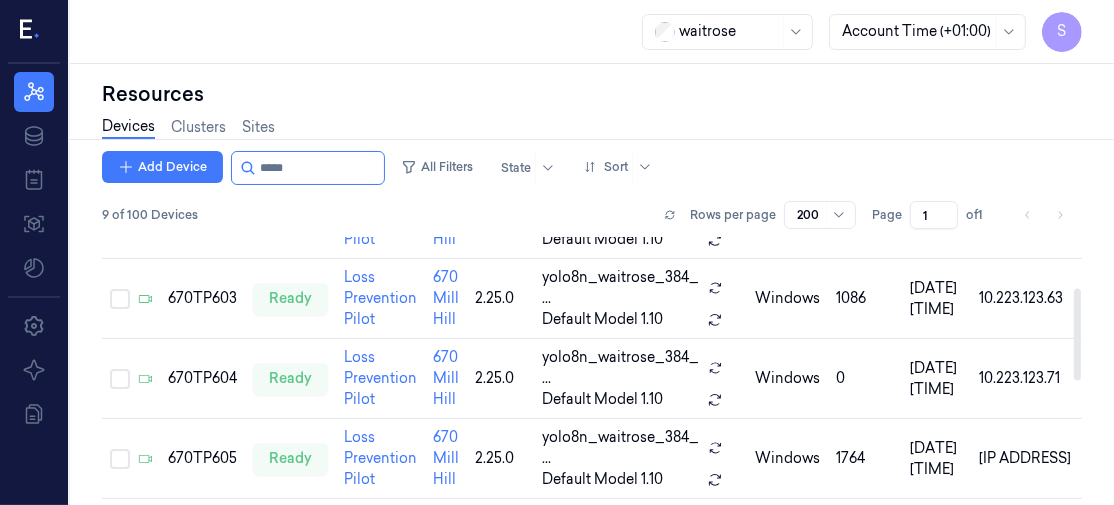 scroll, scrollTop: 0, scrollLeft: 0, axis: both 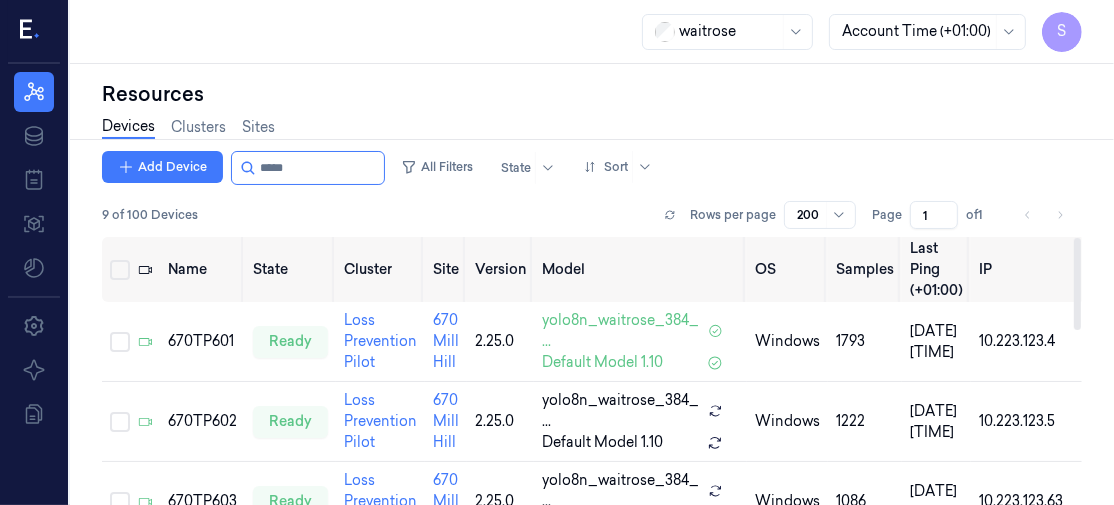 drag, startPoint x: 1078, startPoint y: 255, endPoint x: 1109, endPoint y: 170, distance: 90.47652 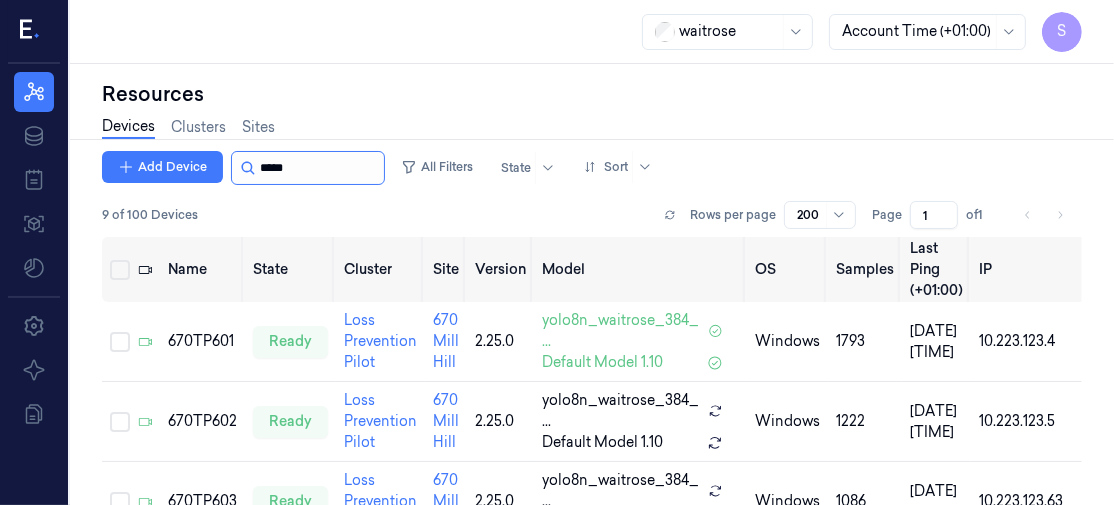 click at bounding box center (320, 168) 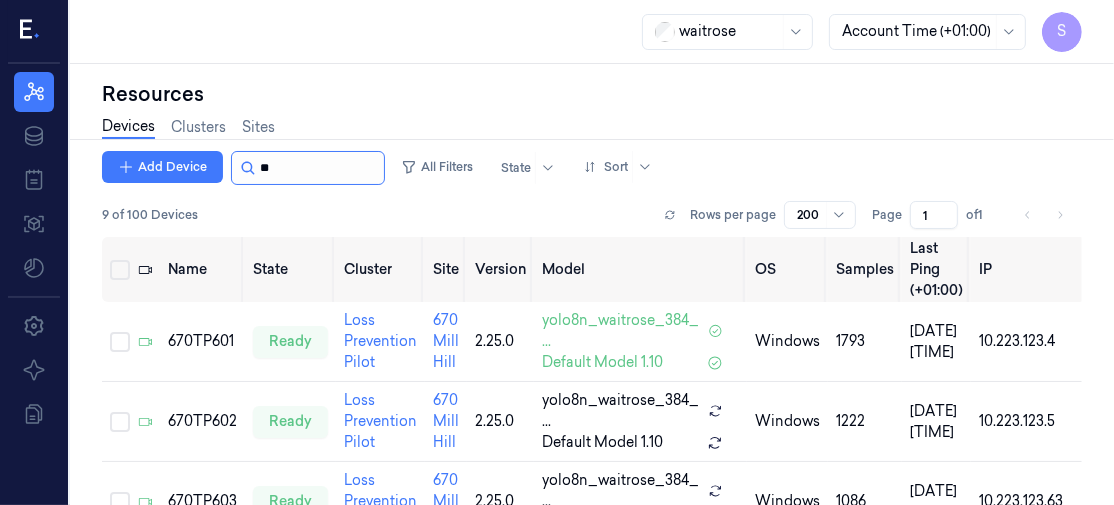 type on "*" 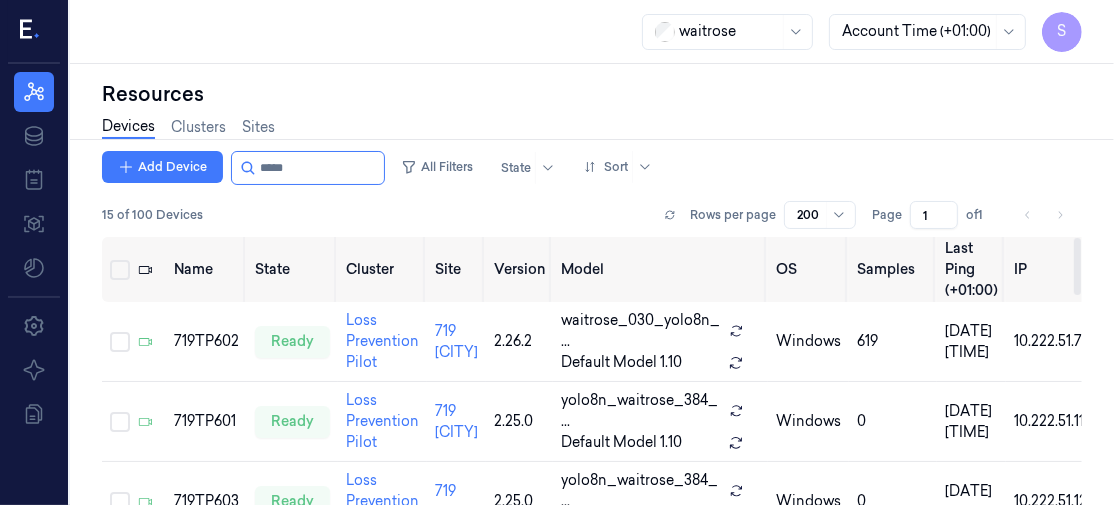 type on "*****" 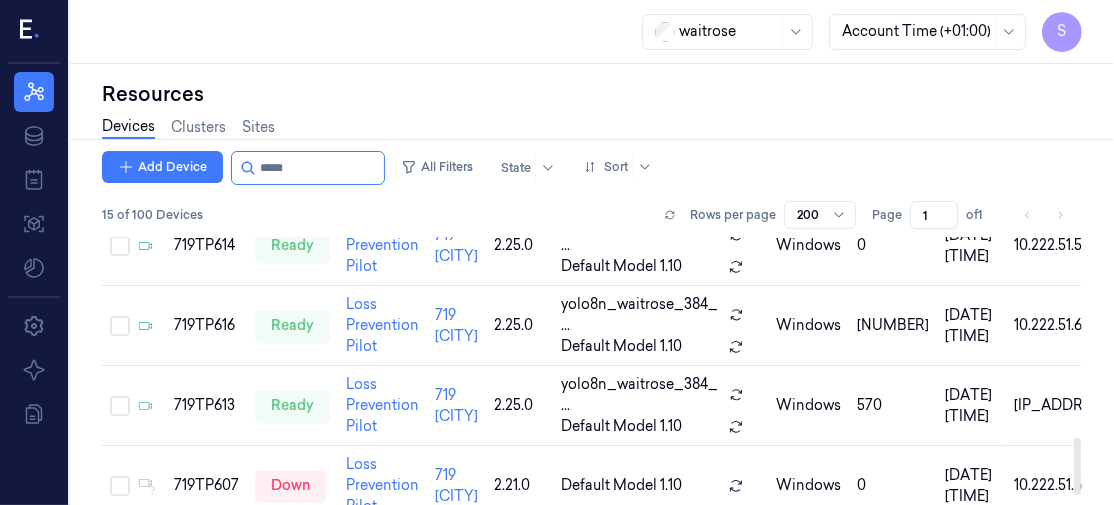 scroll, scrollTop: 991, scrollLeft: 0, axis: vertical 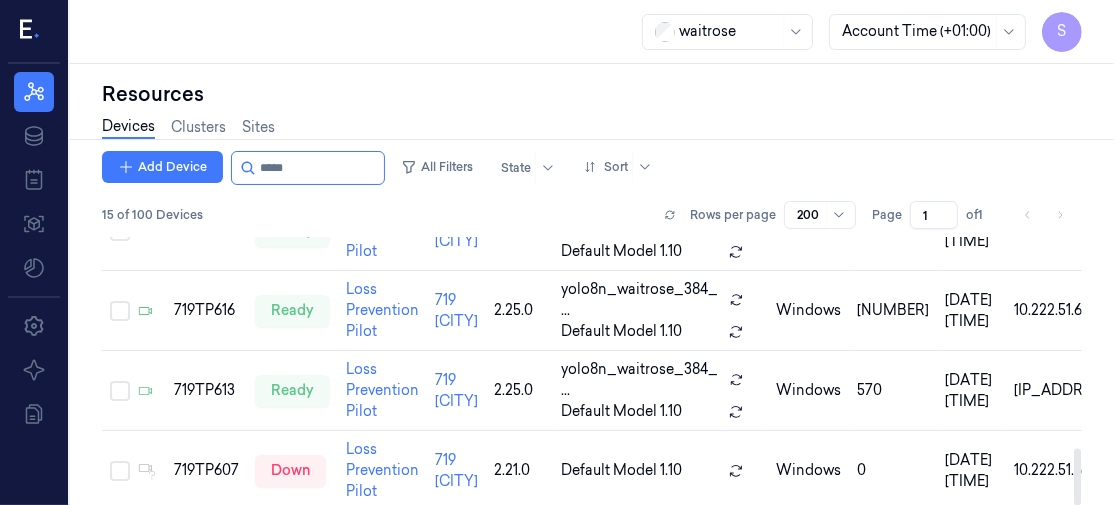 drag, startPoint x: 1073, startPoint y: 265, endPoint x: 1052, endPoint y: 499, distance: 234.94041 